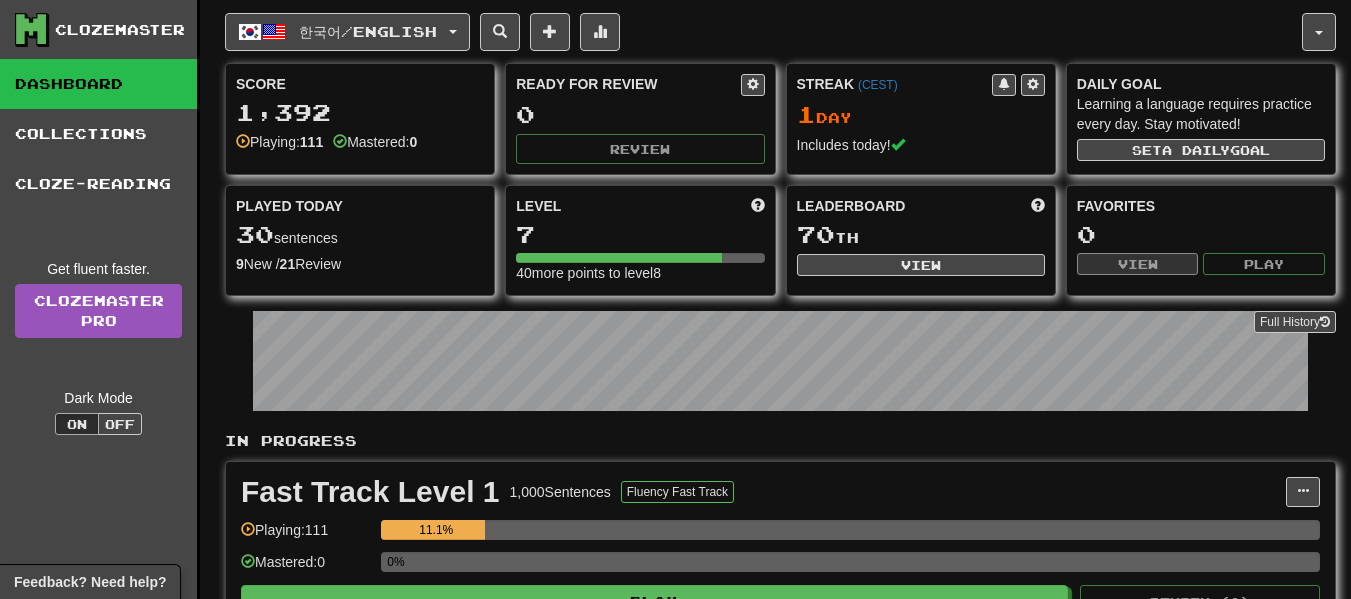 scroll, scrollTop: 0, scrollLeft: 0, axis: both 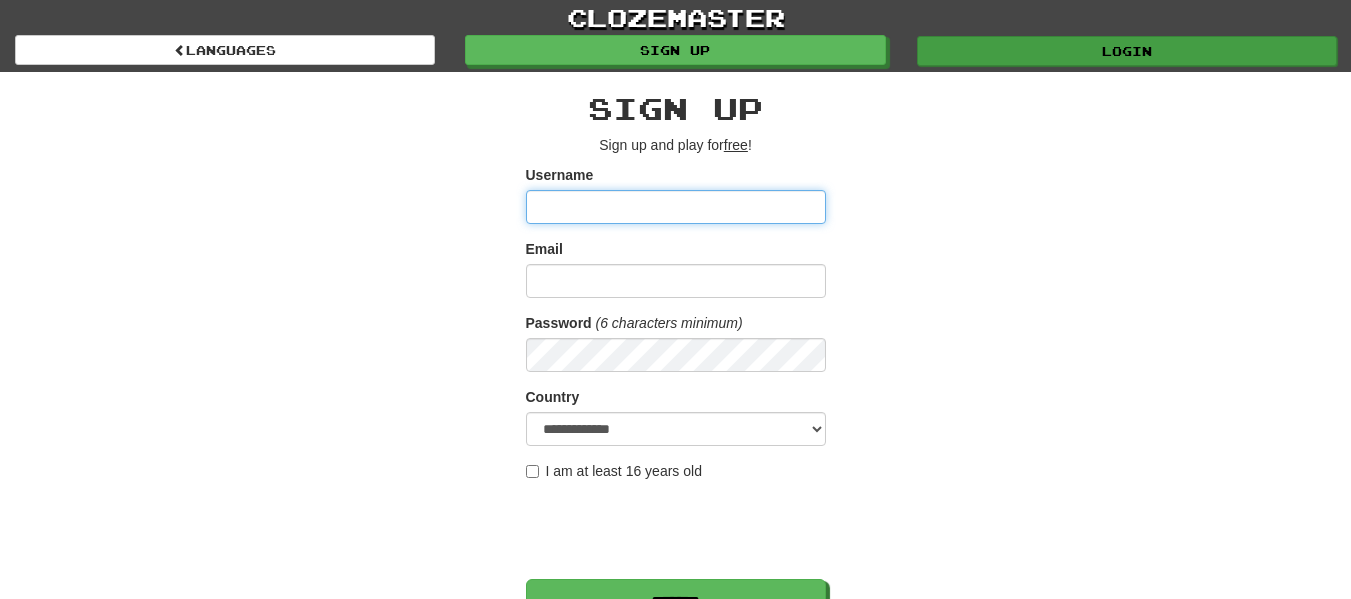 type on "**********" 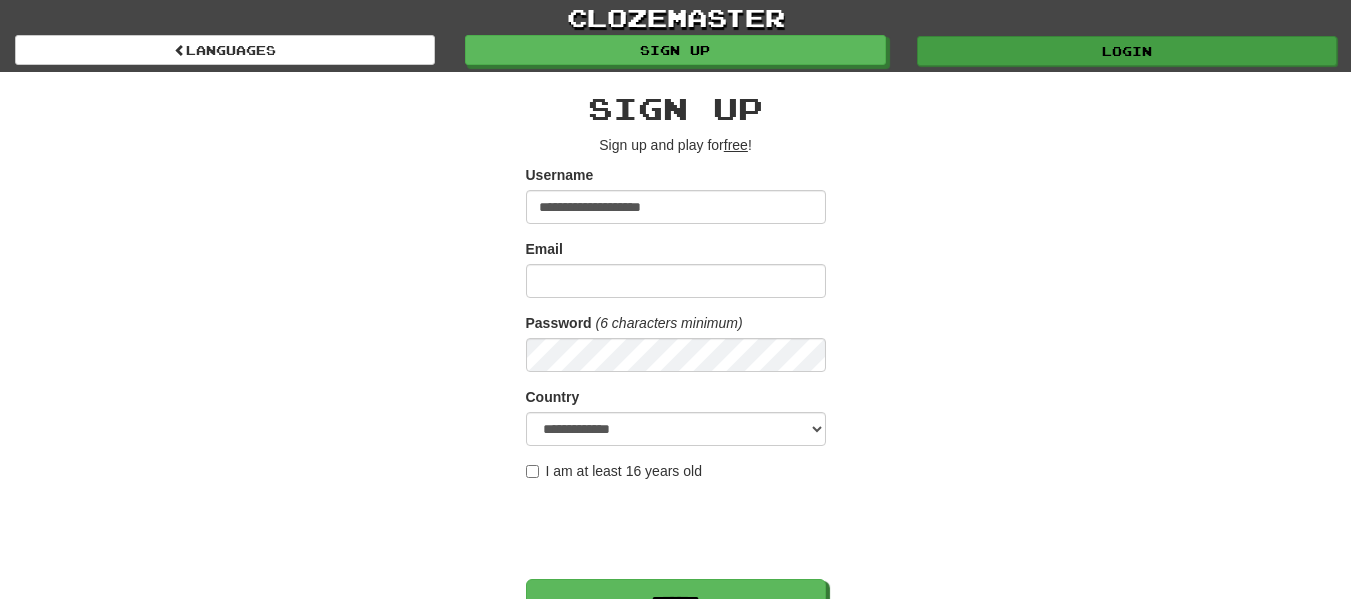 click on "Login" at bounding box center (1127, 51) 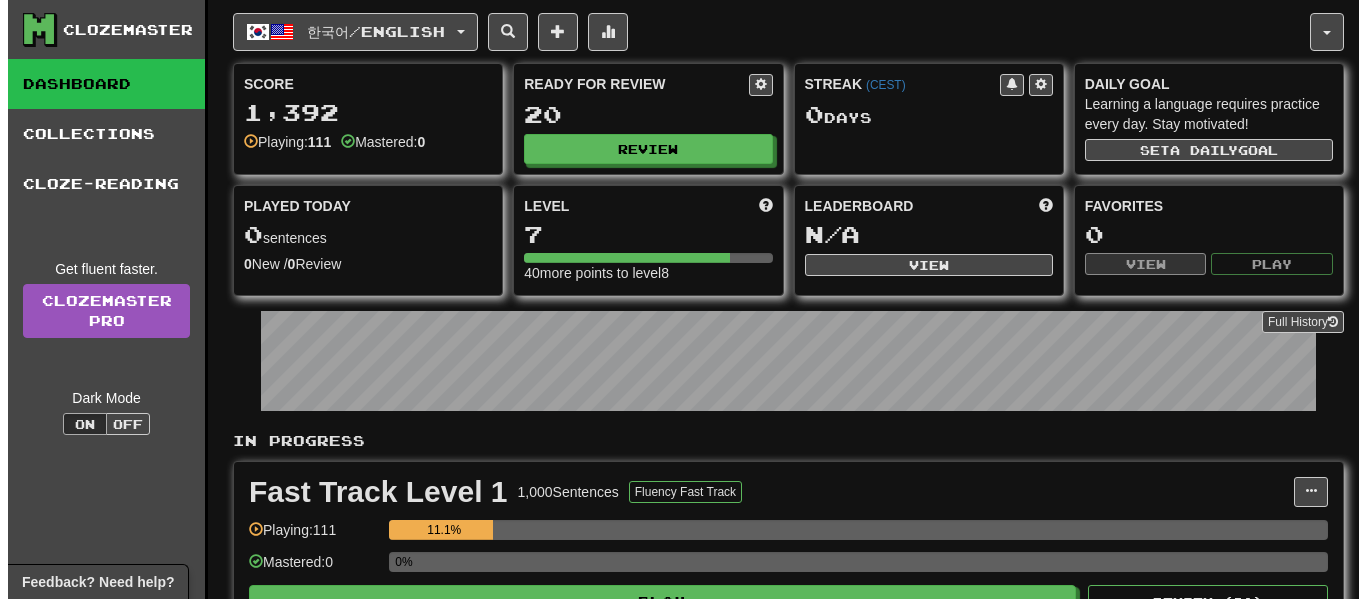 scroll, scrollTop: 0, scrollLeft: 0, axis: both 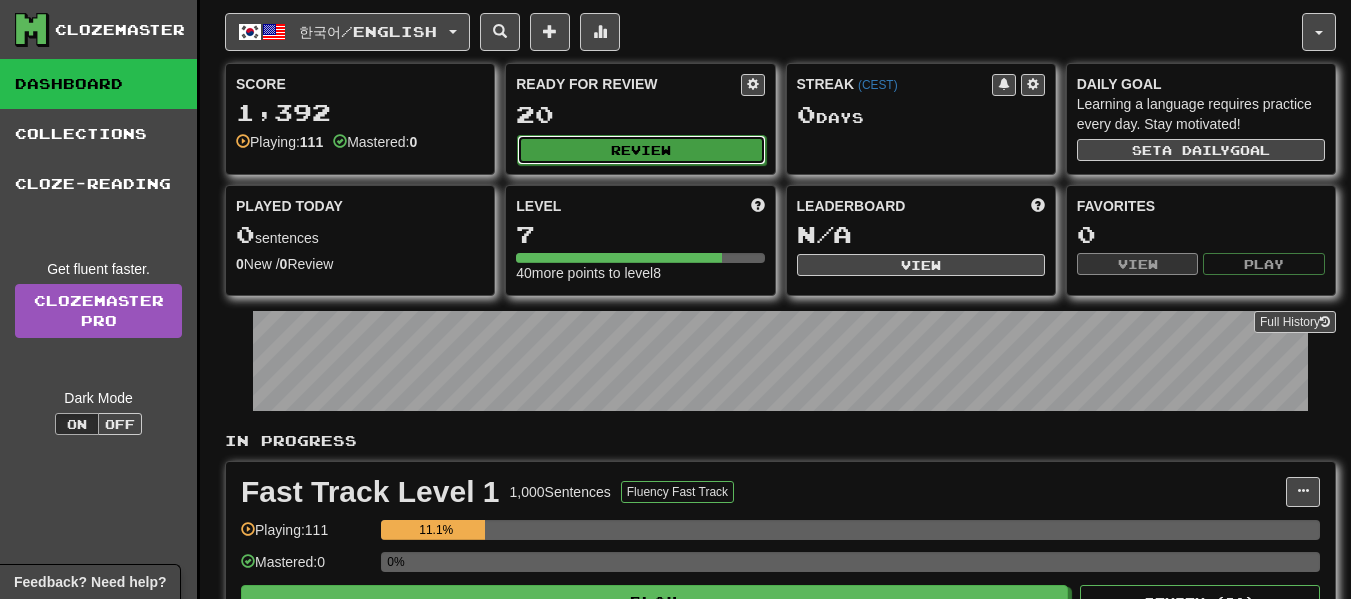 click on "Review" at bounding box center (641, 150) 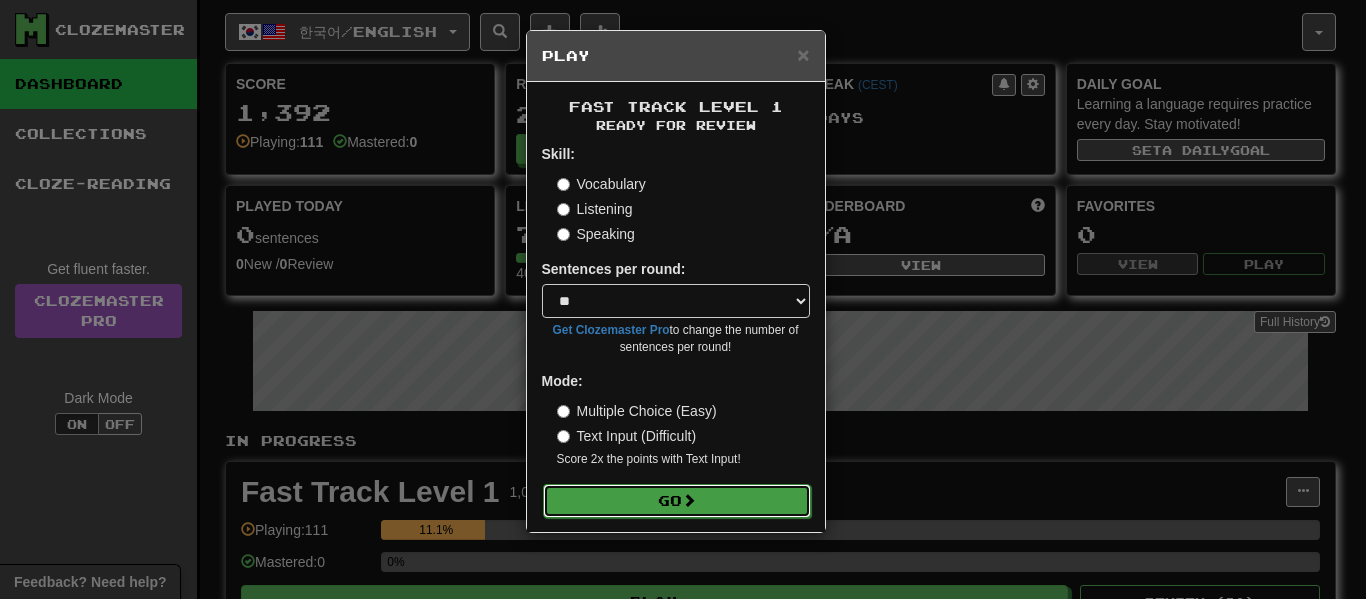 click at bounding box center (689, 500) 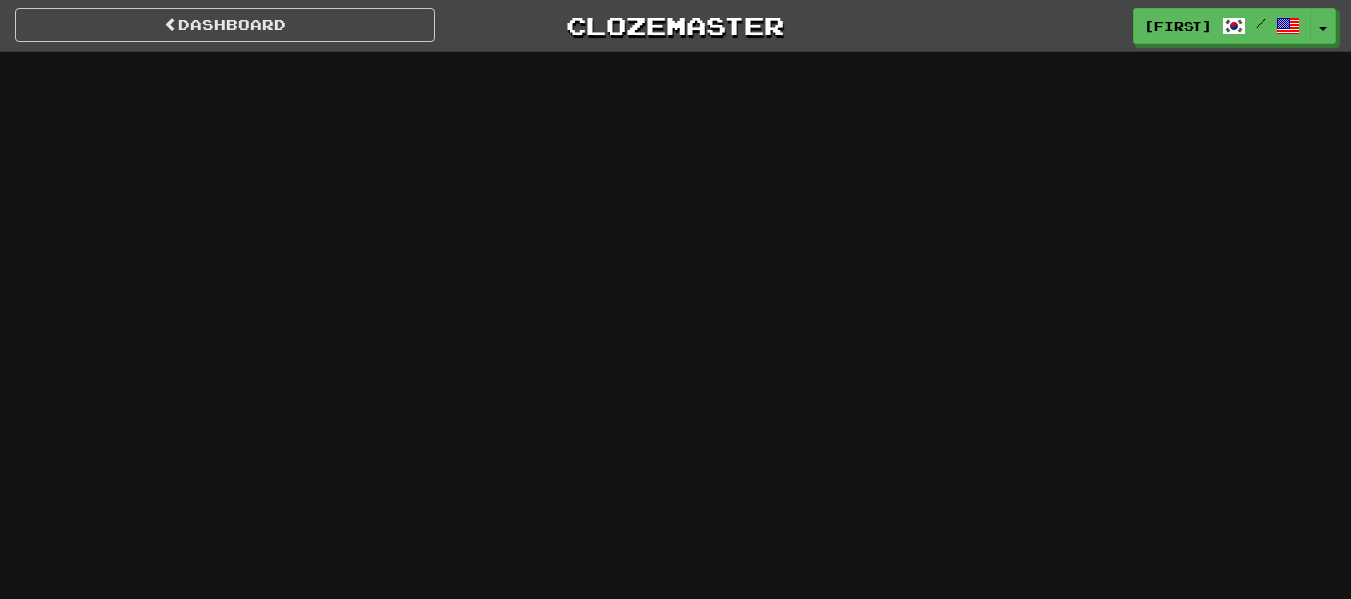scroll, scrollTop: 0, scrollLeft: 0, axis: both 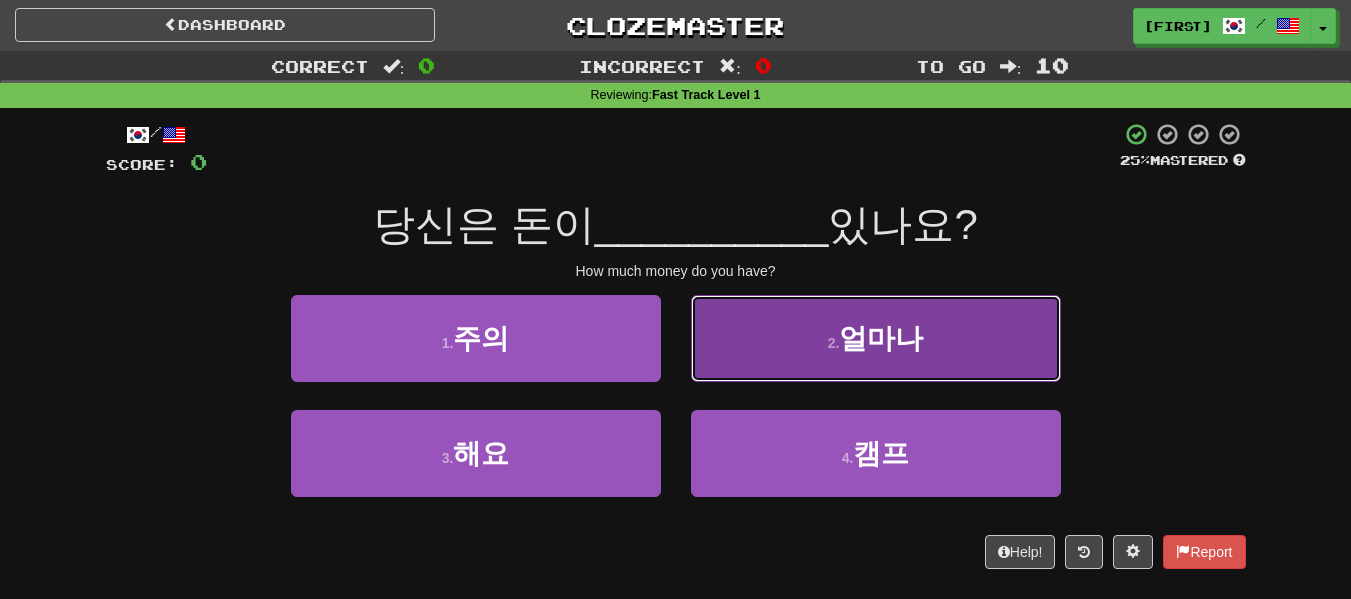 click on "2 .  얼마나" at bounding box center (876, 338) 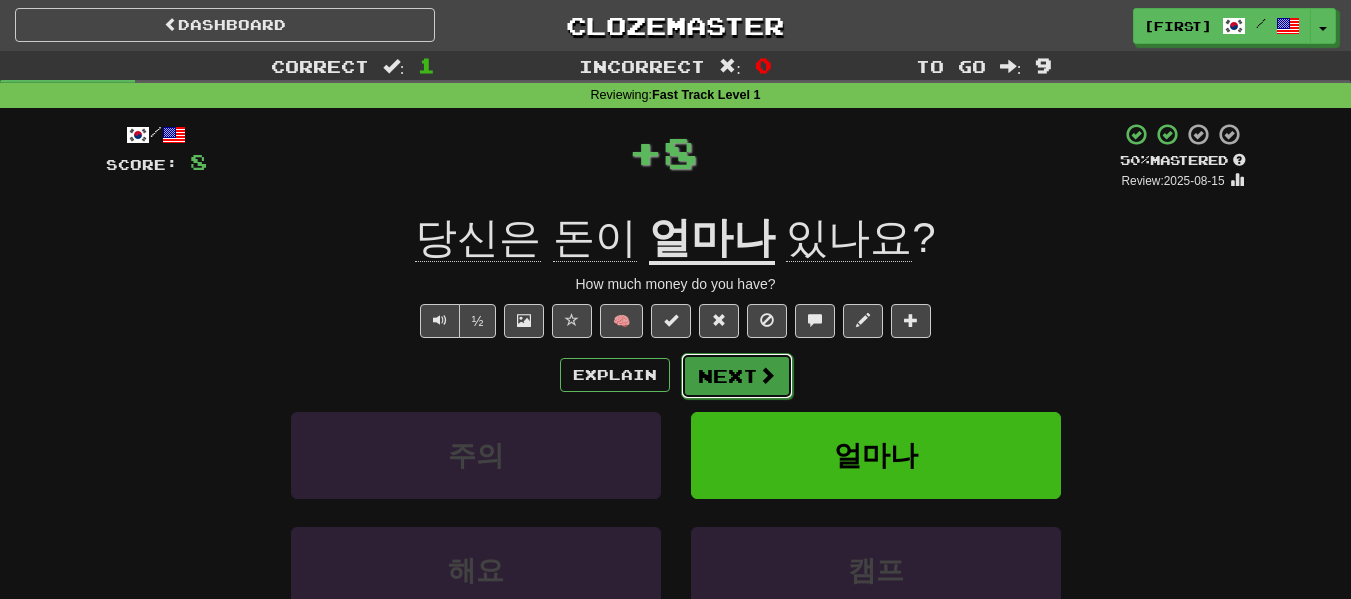 click at bounding box center [767, 375] 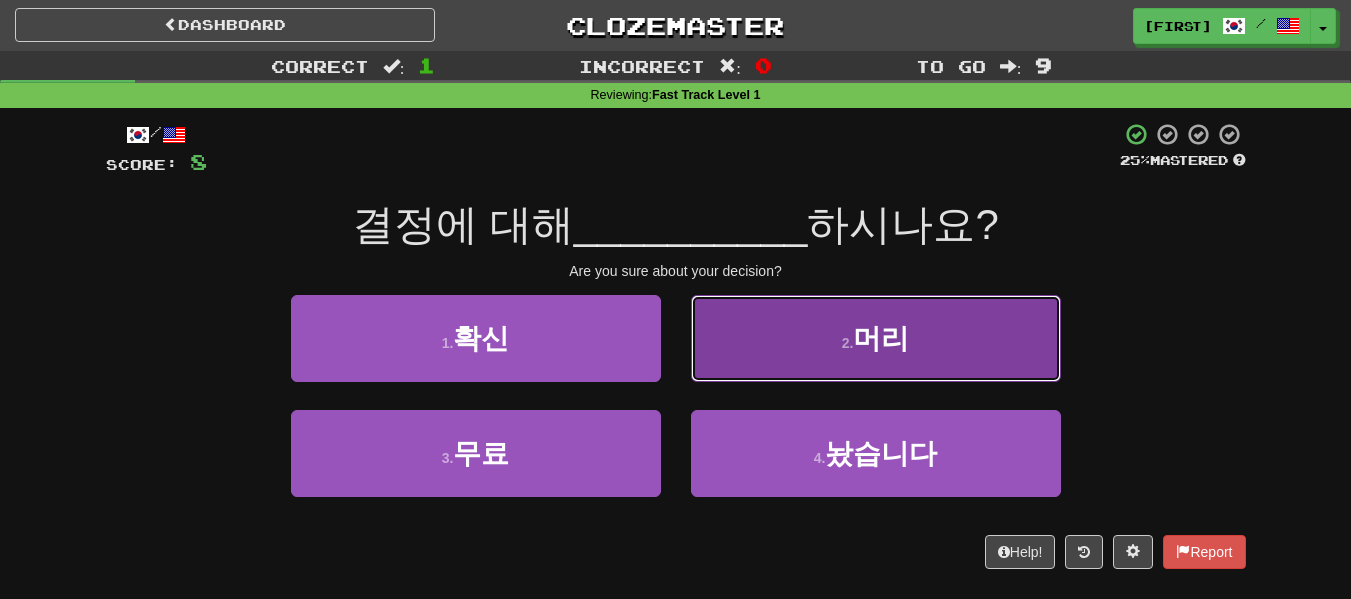 click on "2 .  머리" at bounding box center (876, 338) 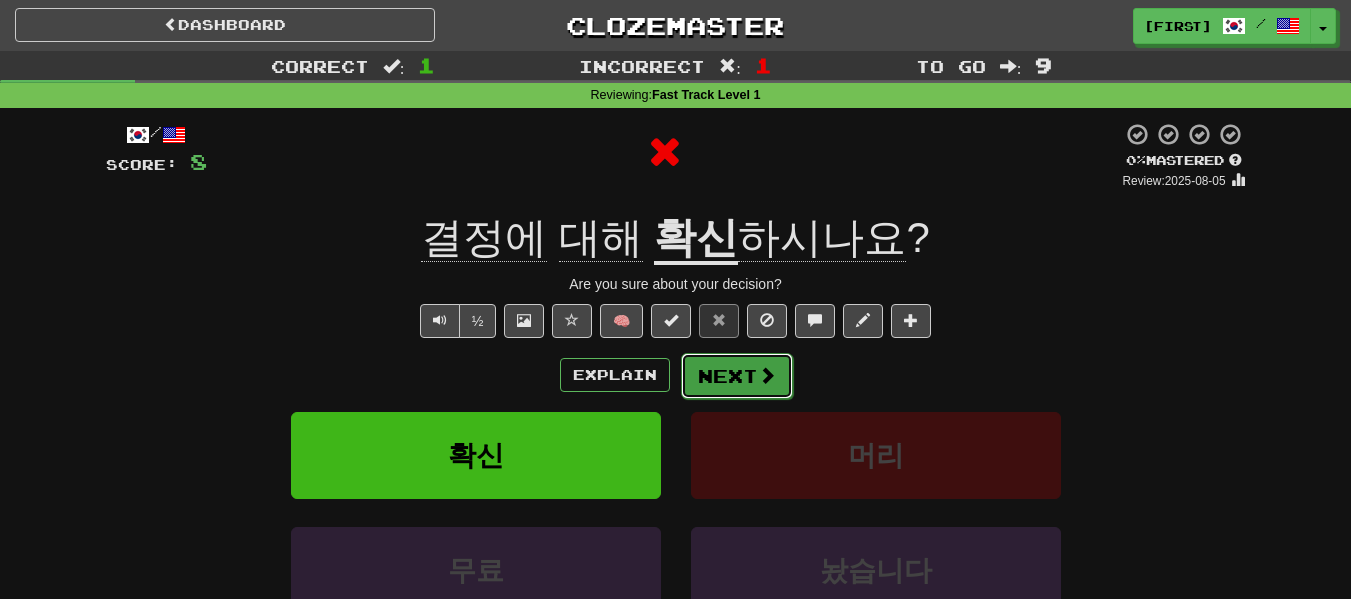 click on "Next" at bounding box center [737, 376] 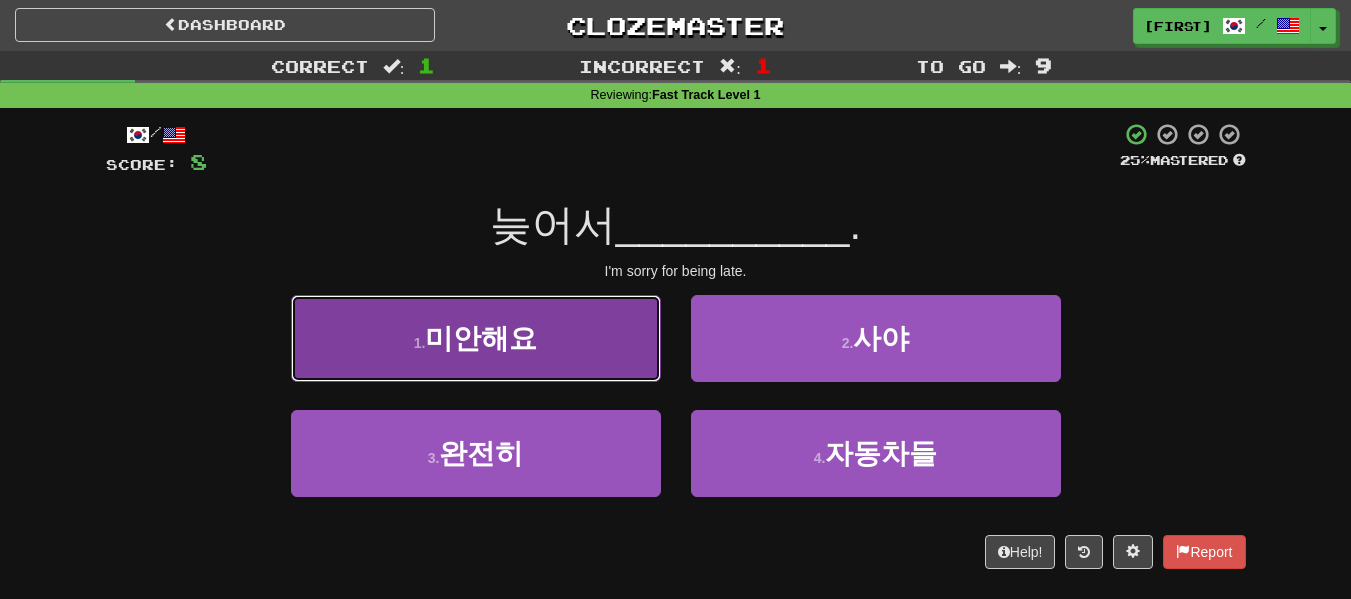 click on "1 .  미안해요" at bounding box center (476, 338) 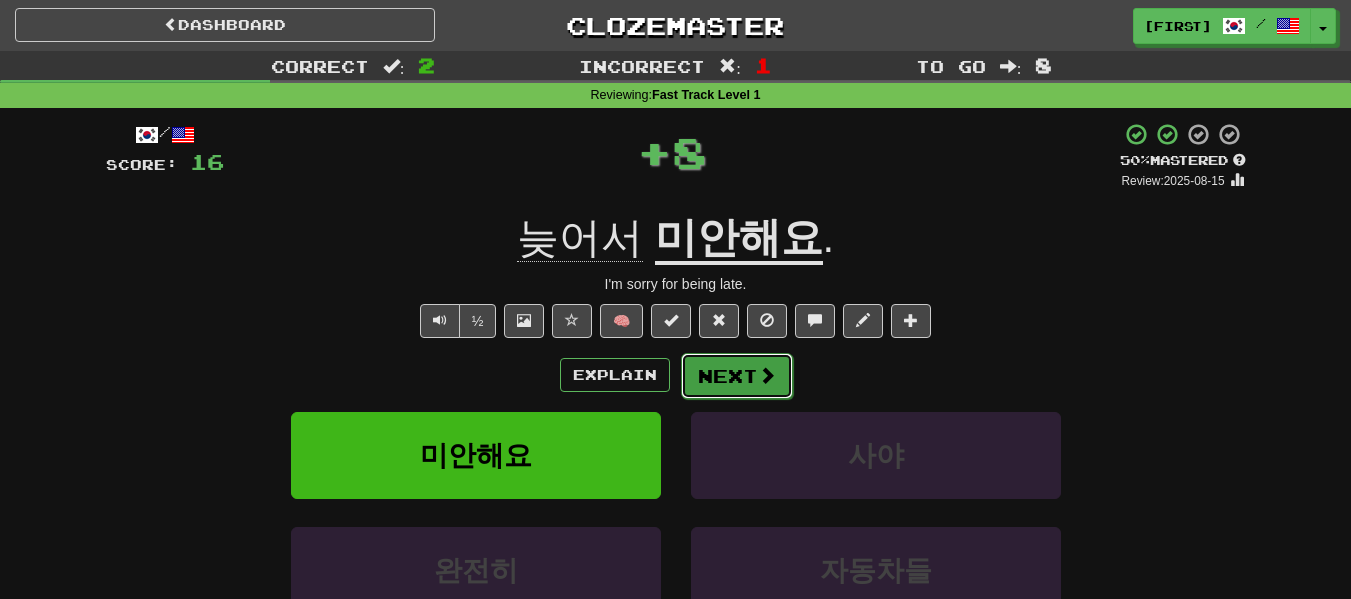 click on "Next" at bounding box center (737, 376) 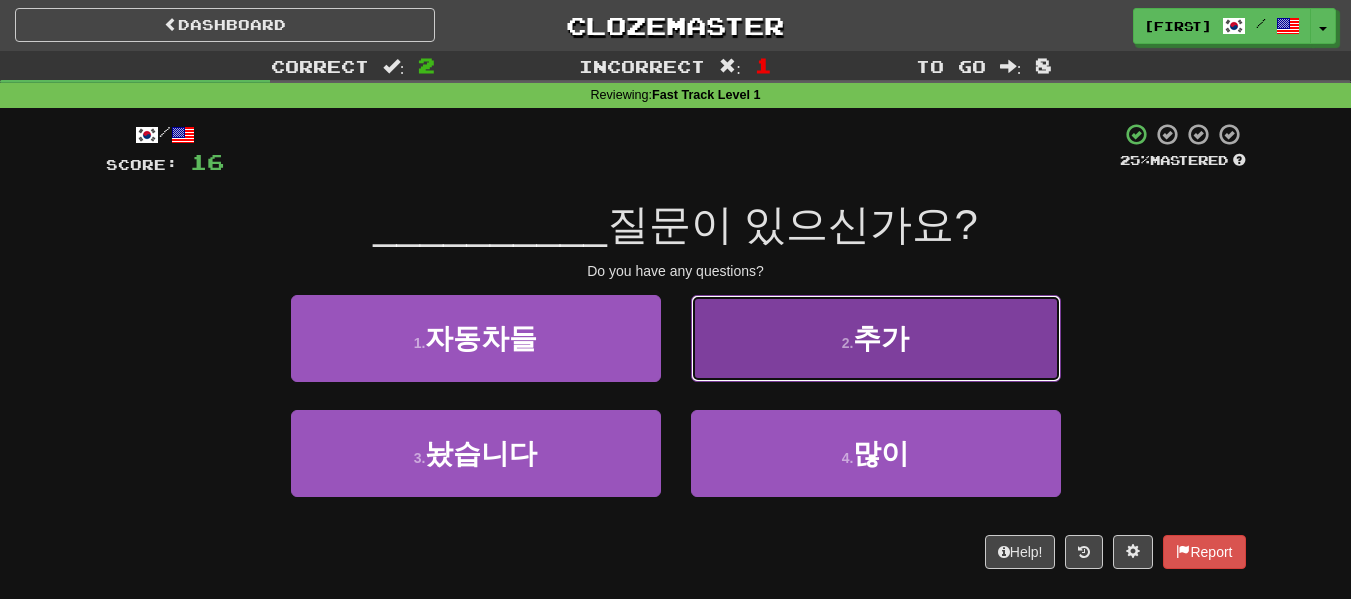 click on "2 .  추가" at bounding box center (876, 338) 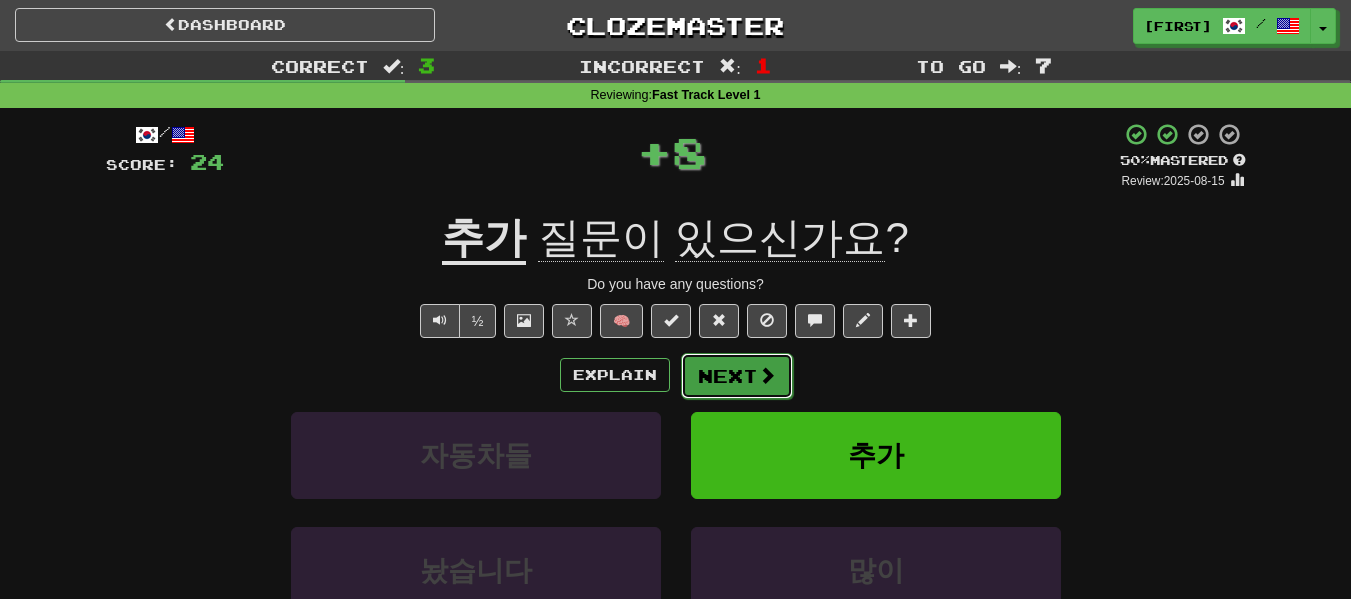 click on "Next" at bounding box center [737, 376] 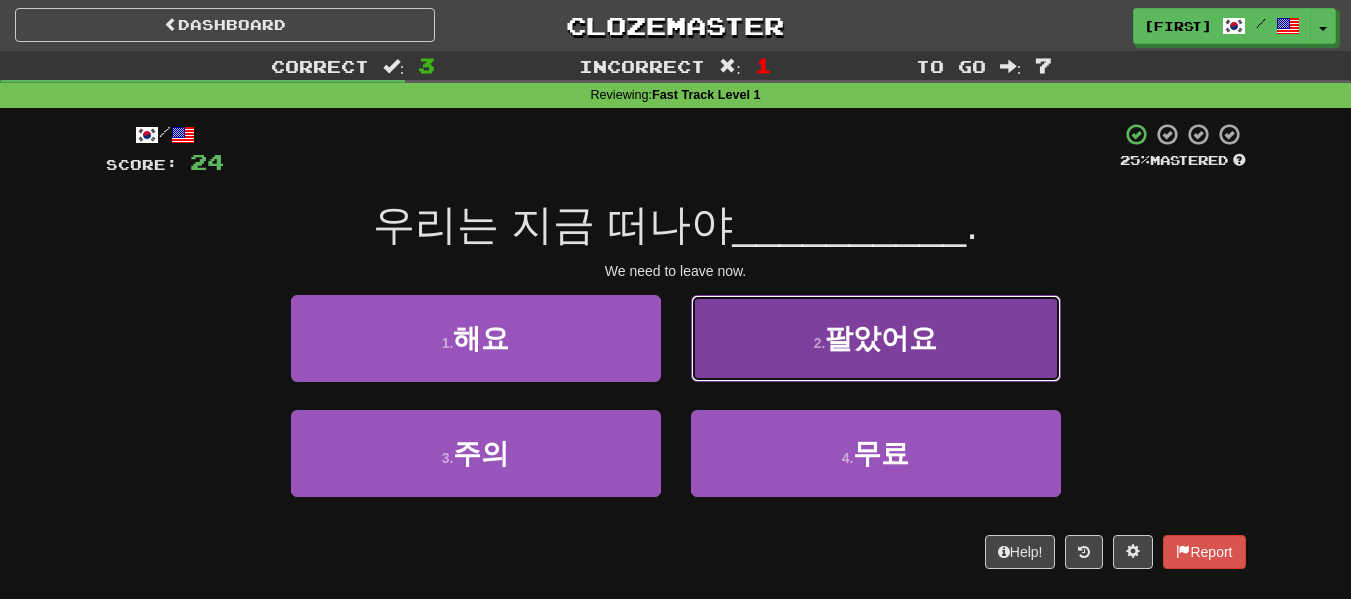 click on "2 .  팔았어요" at bounding box center [876, 338] 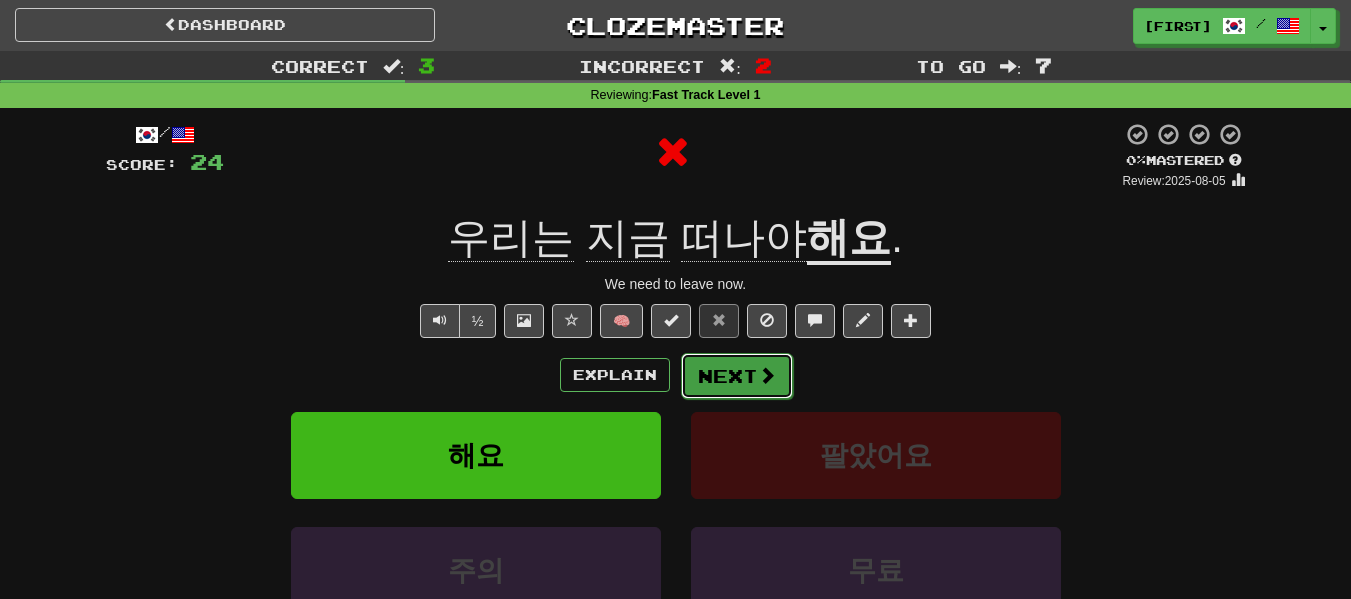 click on "Next" at bounding box center (737, 376) 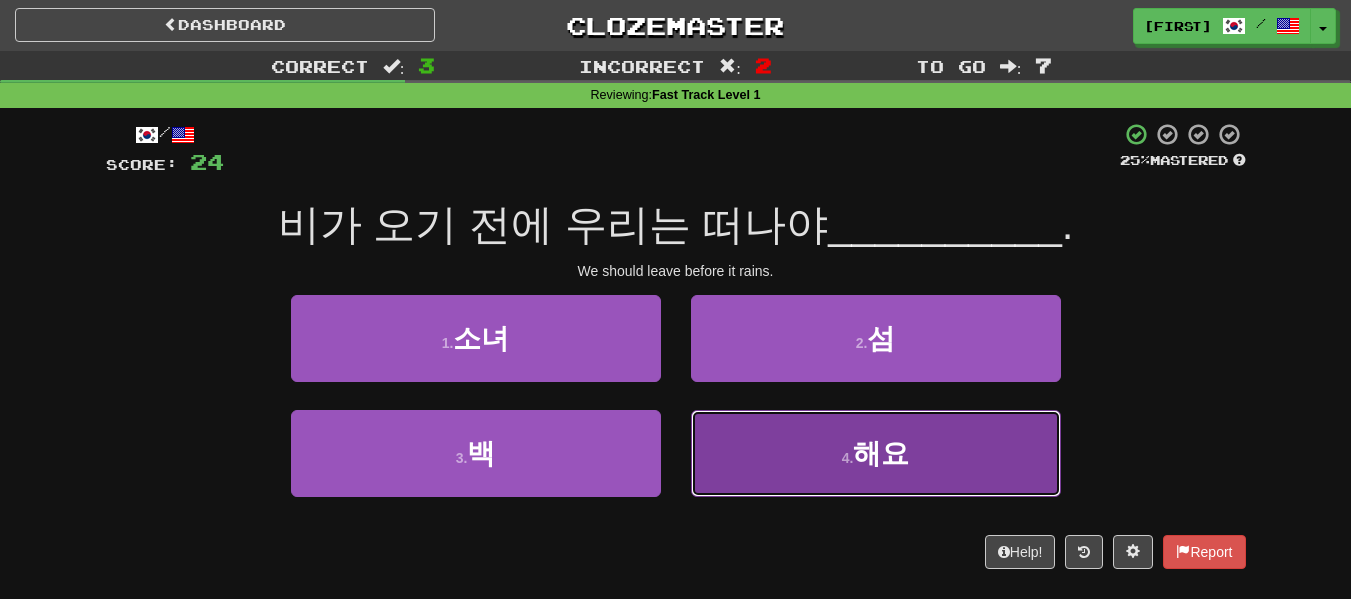 click on "4 .  해요" at bounding box center (876, 453) 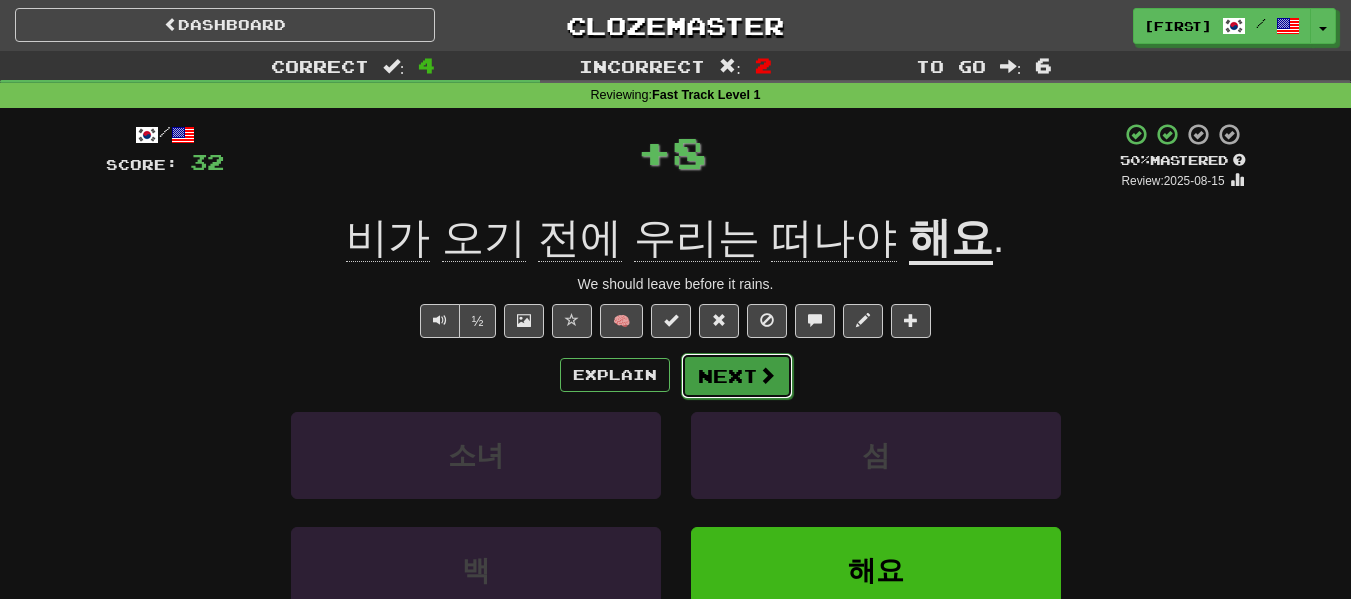 click on "Next" at bounding box center [737, 376] 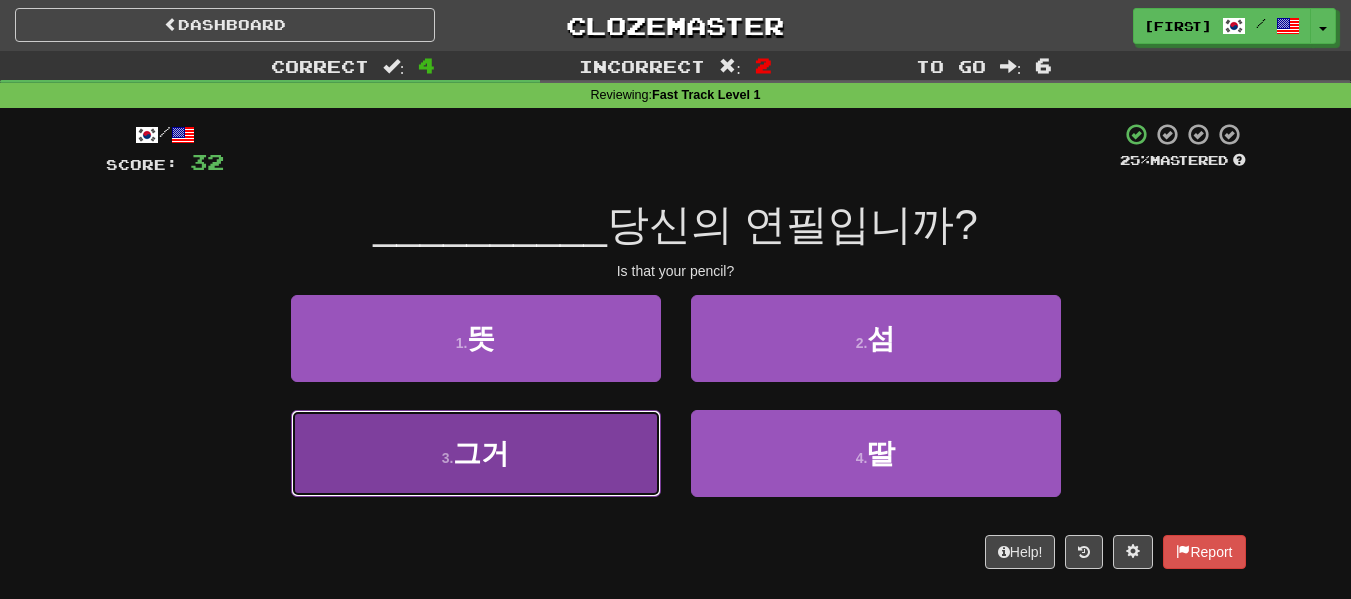 click on "3 .  그거" at bounding box center (476, 453) 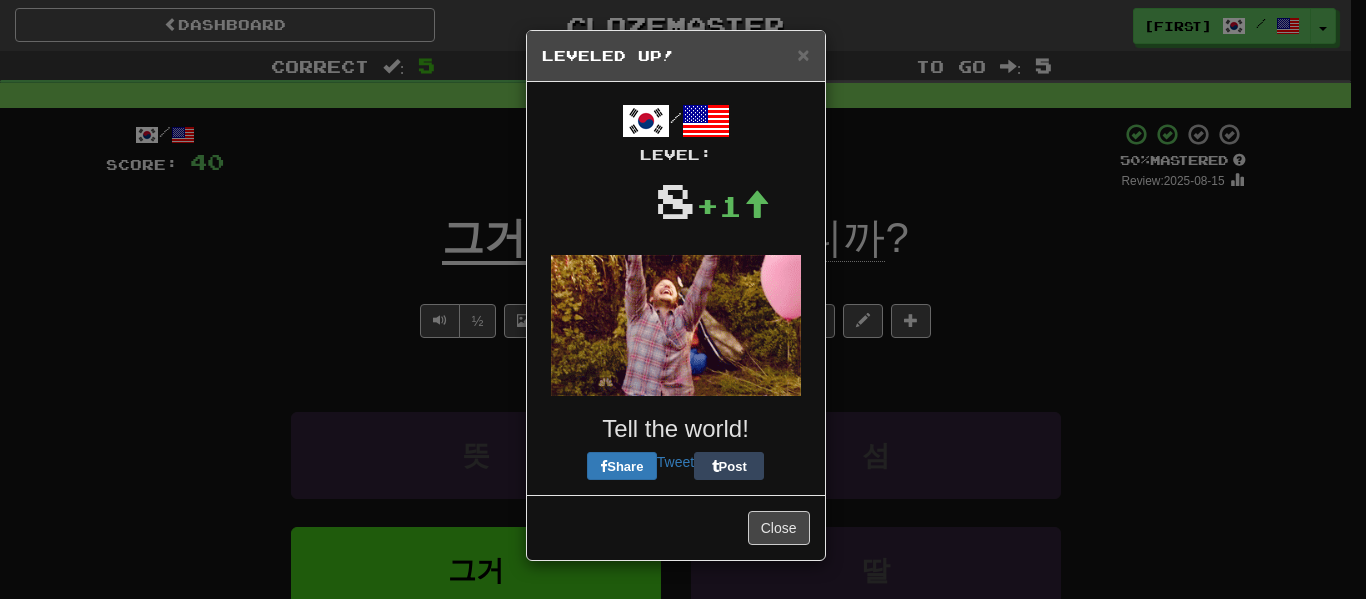 click on "× Leveled Up!  /  Level: 8 +1 Tell the world!  Share Tweet  Post Close" at bounding box center (676, 295) 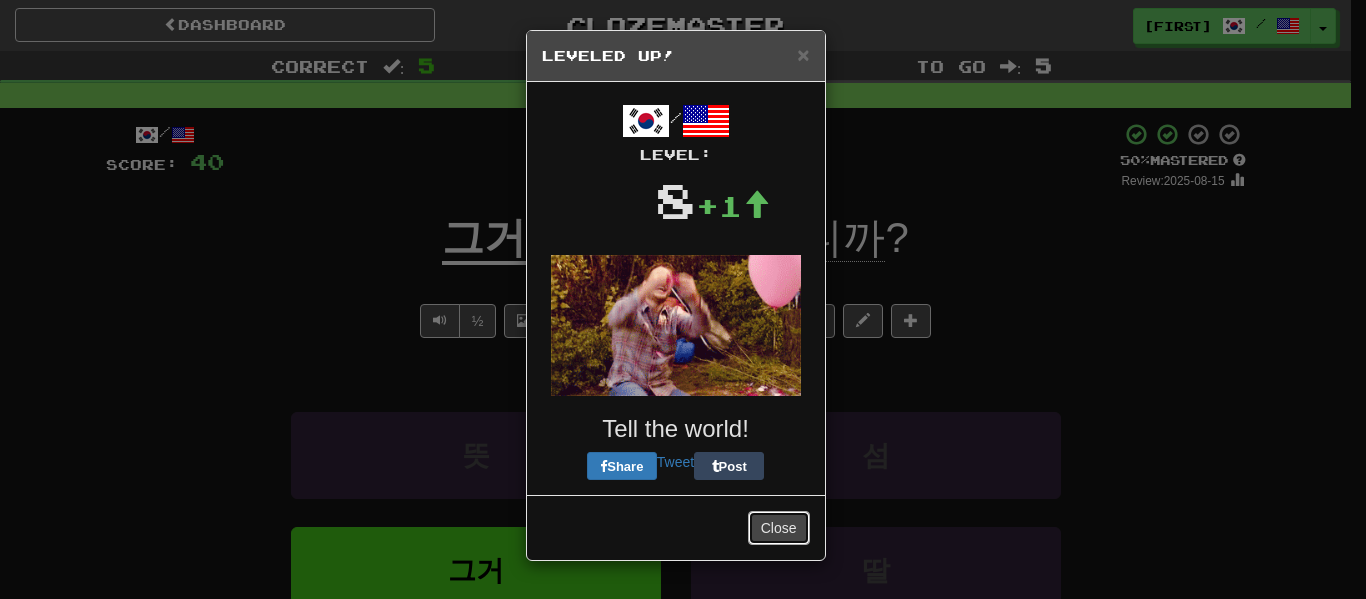 click on "Close" at bounding box center [779, 528] 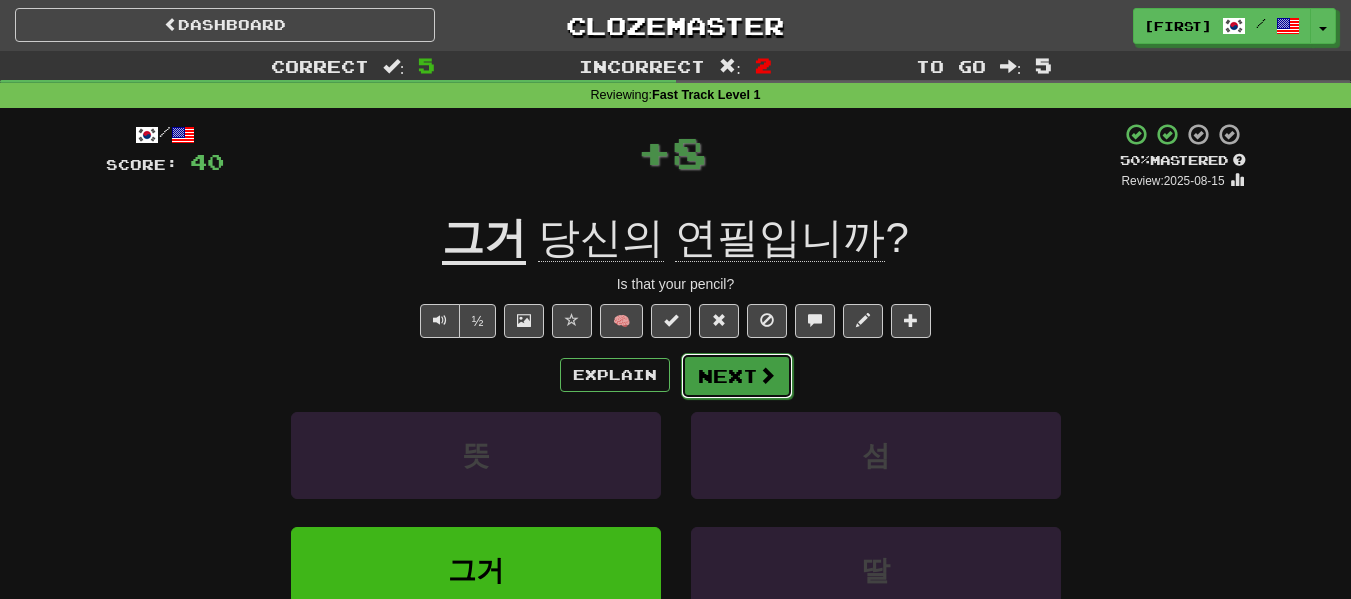 click on "Next" at bounding box center [737, 376] 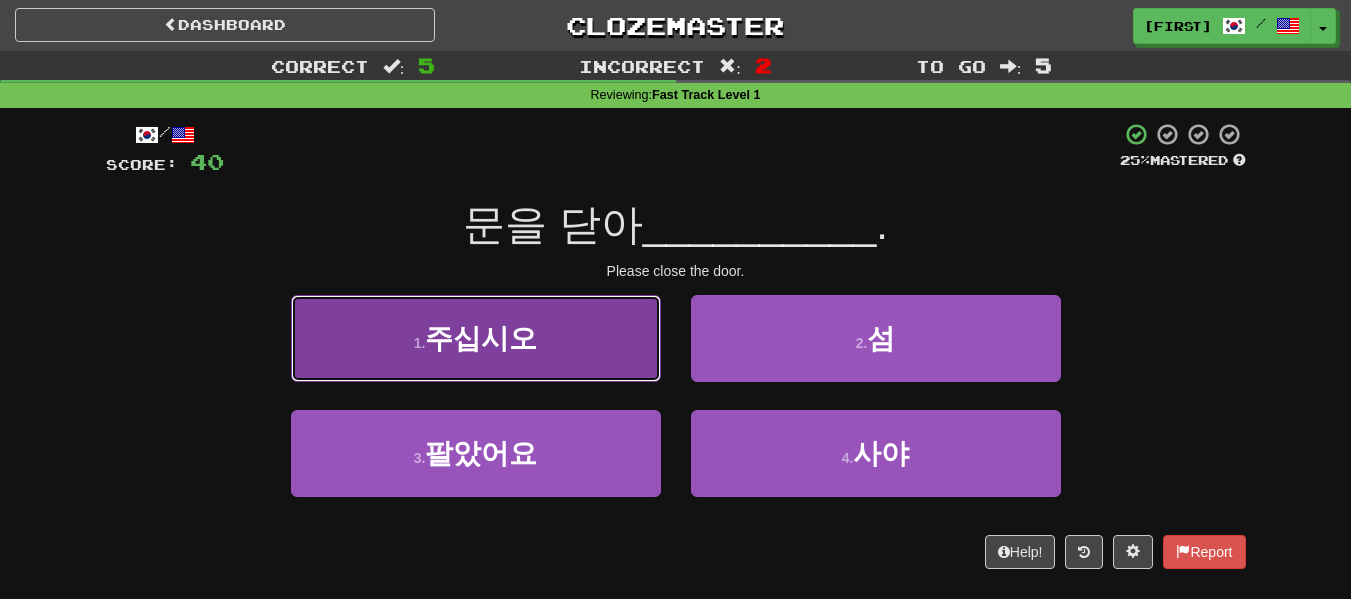 click on "1 .  주십시오" at bounding box center [476, 338] 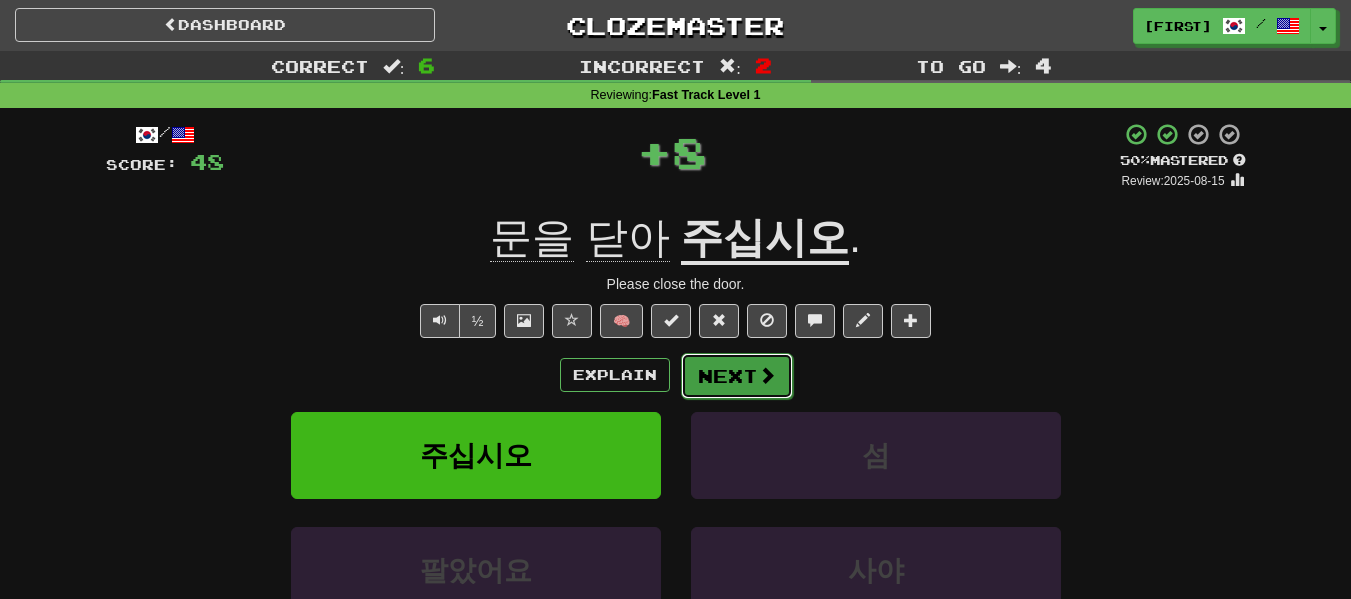 click on "Next" at bounding box center [737, 376] 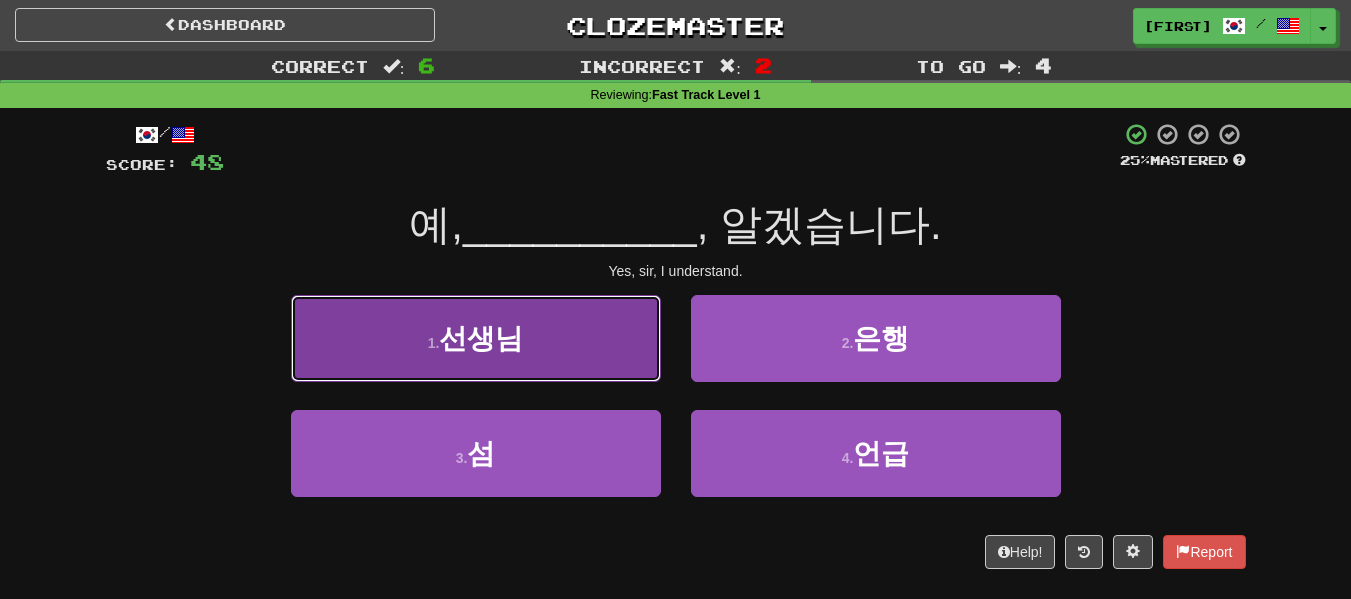 click on "1 .  선생님" at bounding box center [476, 338] 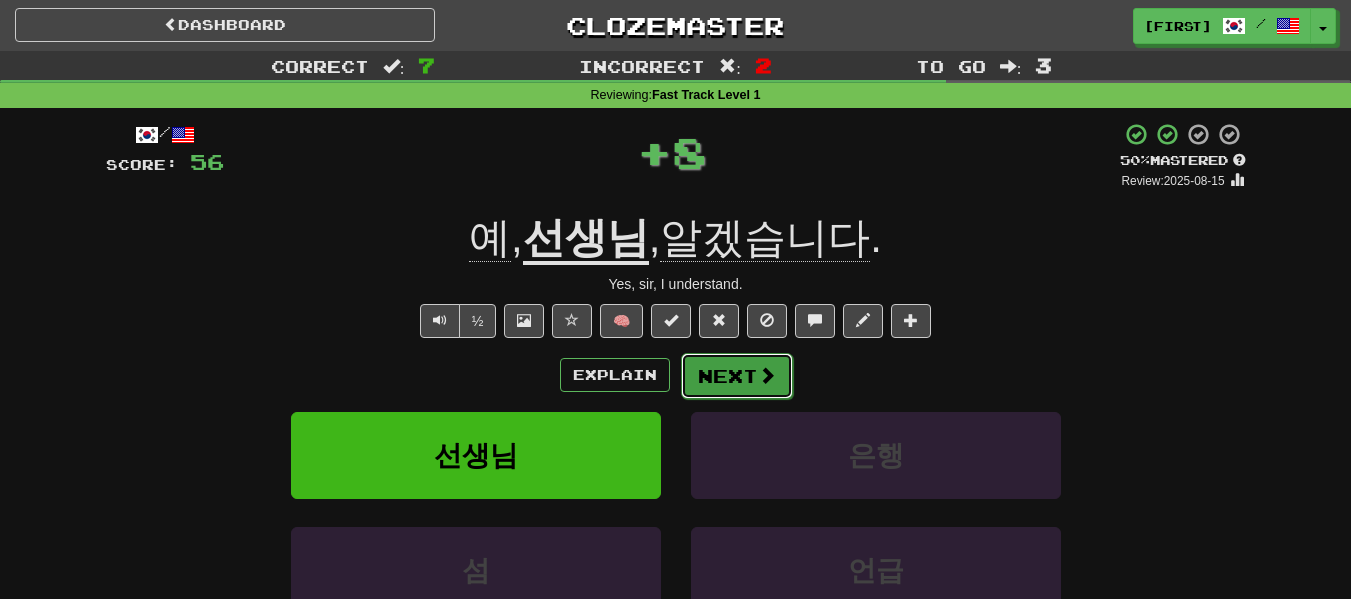 click on "Next" at bounding box center [737, 376] 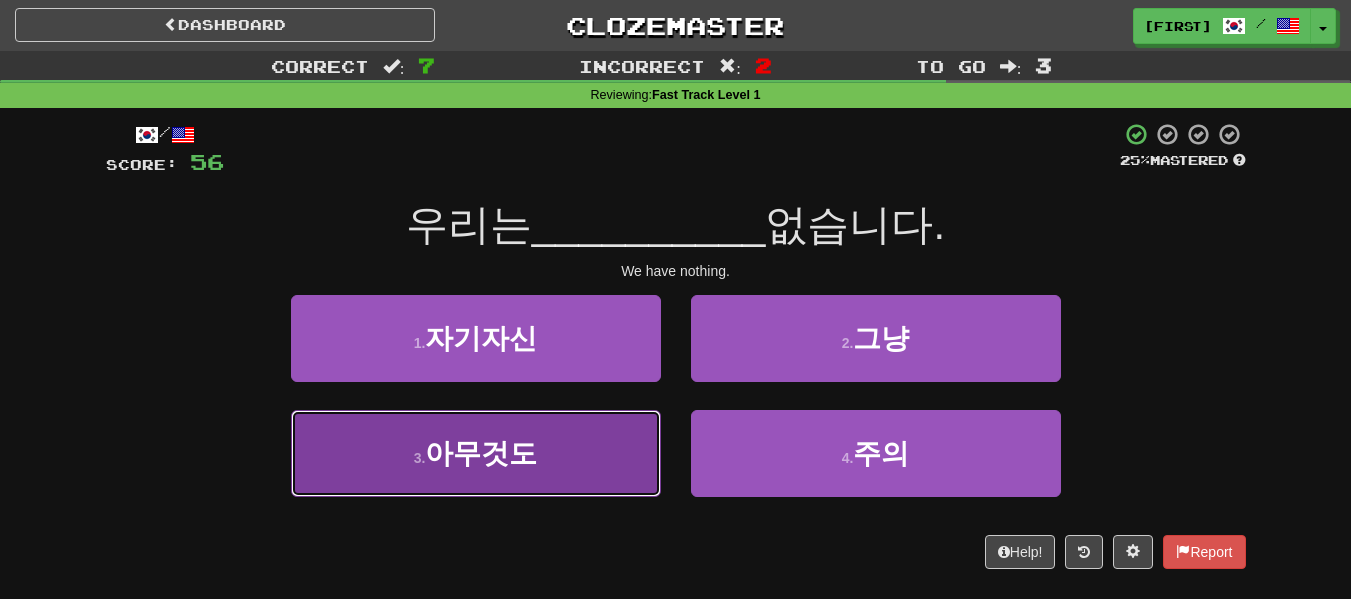 click on "3 .  아무것도" at bounding box center [476, 453] 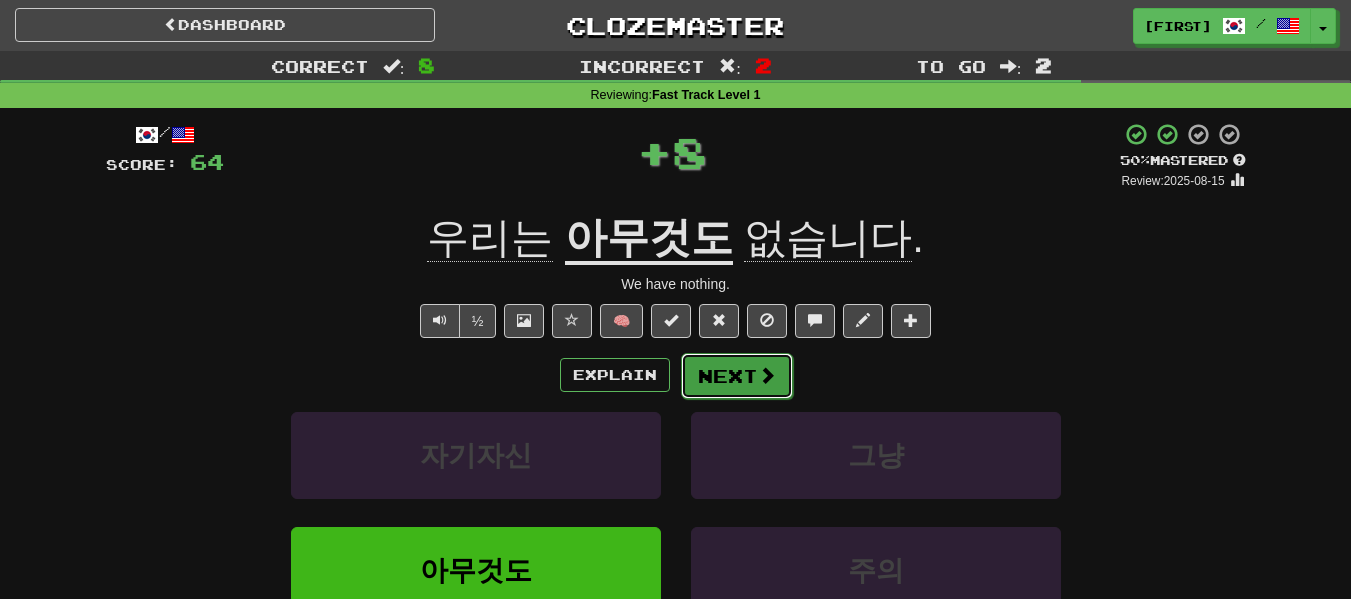 click on "Next" at bounding box center (737, 376) 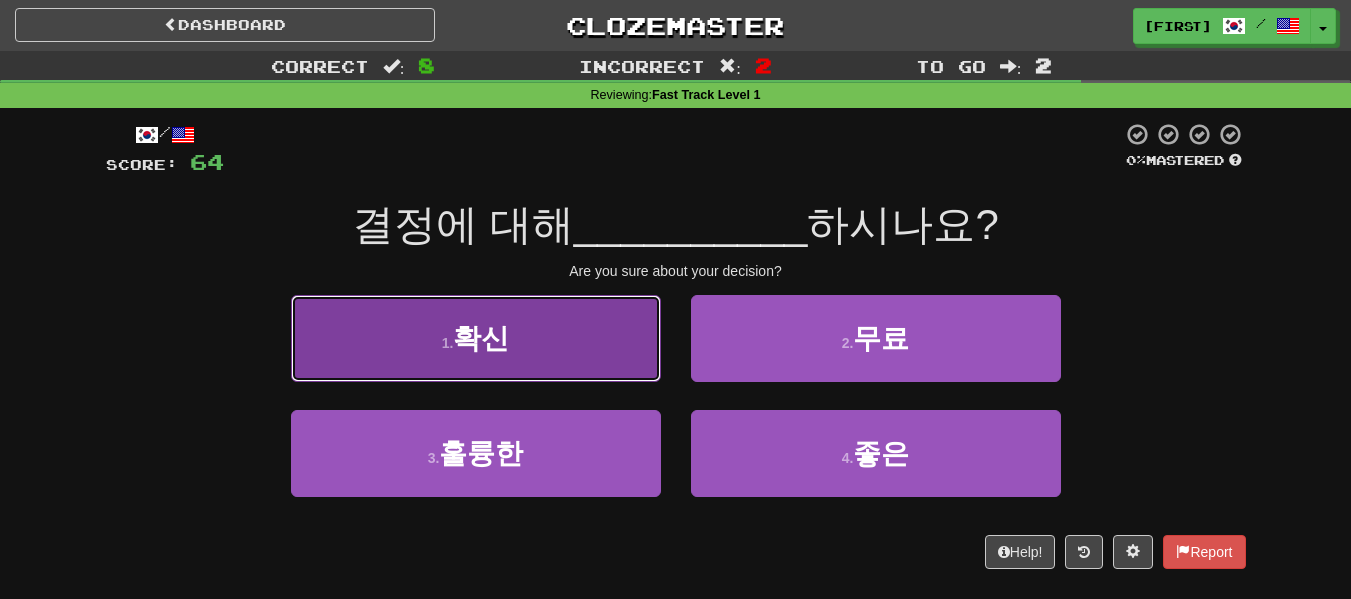 click on "1 .  확신" at bounding box center [476, 338] 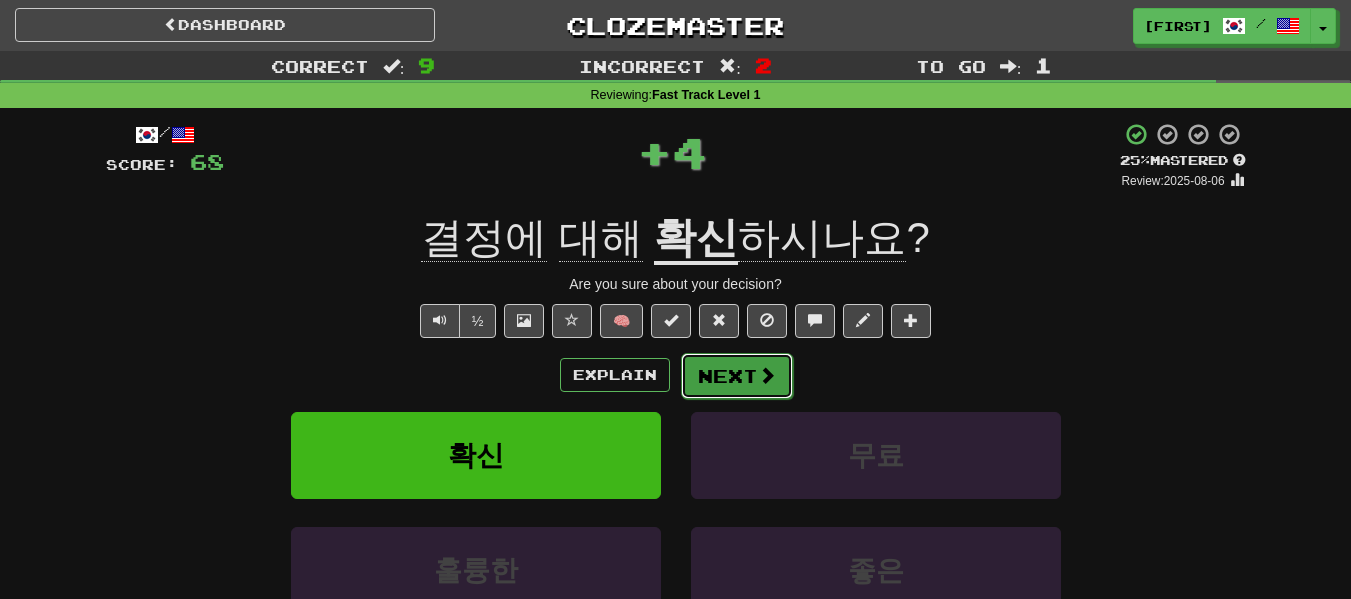 click on "Next" at bounding box center [737, 376] 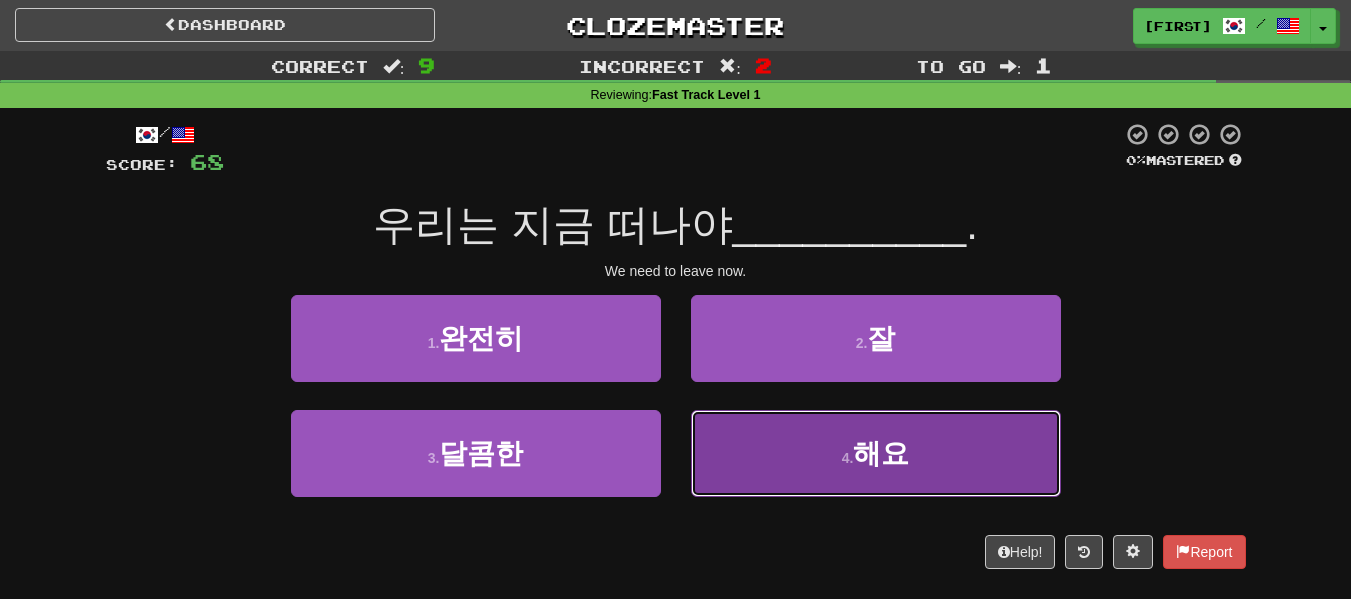 click on "4 .  해요" at bounding box center (876, 453) 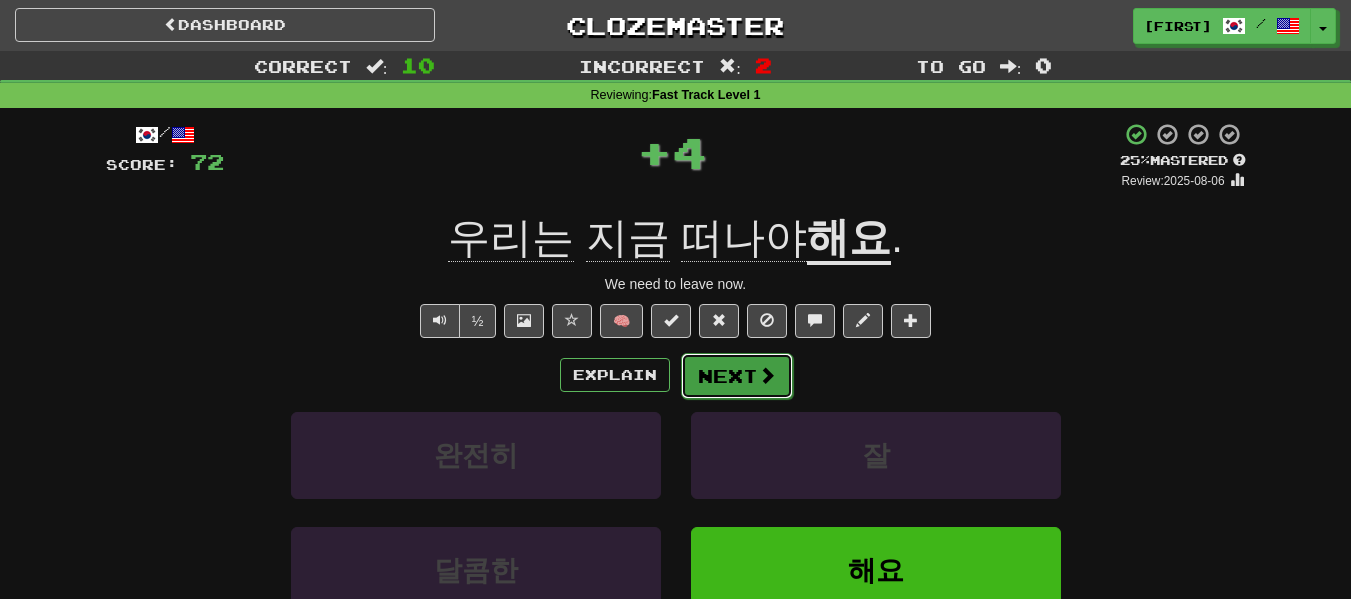 click at bounding box center (767, 375) 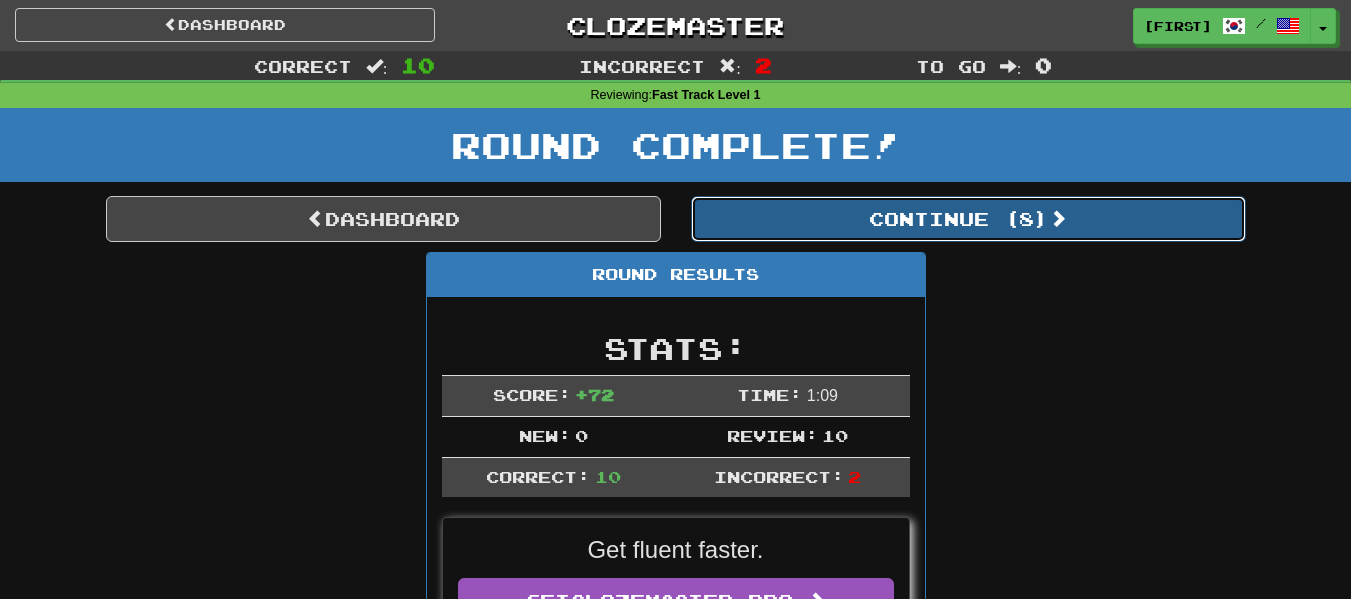 click on "Continue ( 8 )" at bounding box center [968, 219] 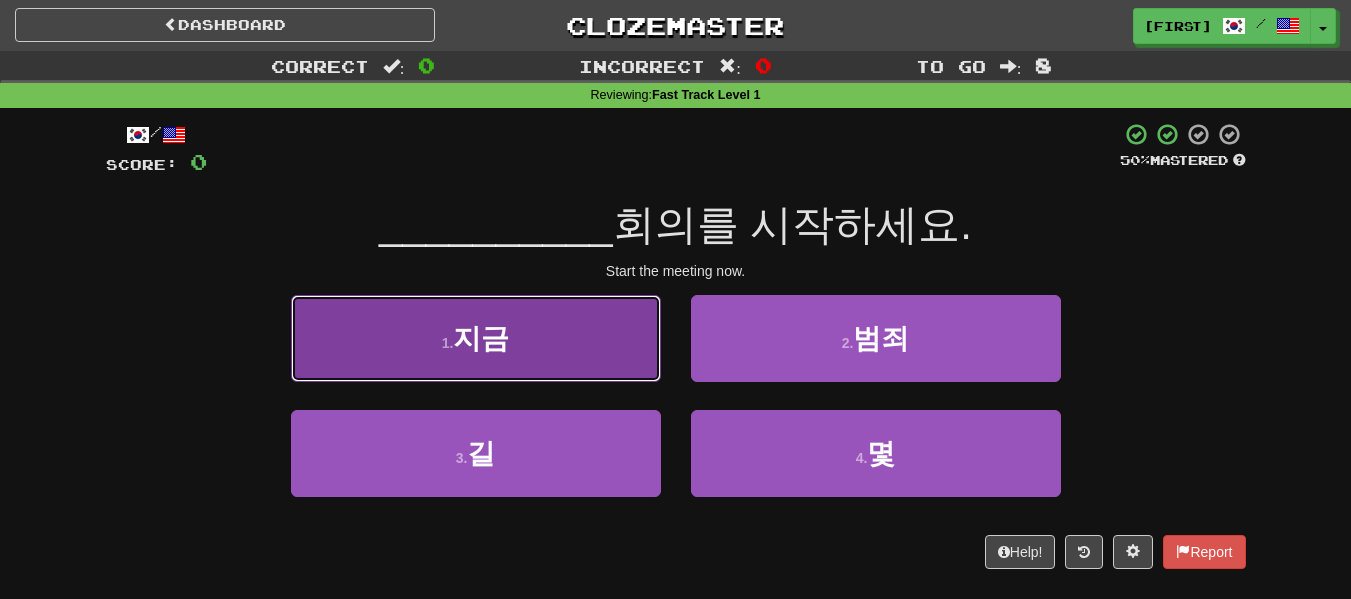 click on "1 .  지금" at bounding box center (476, 338) 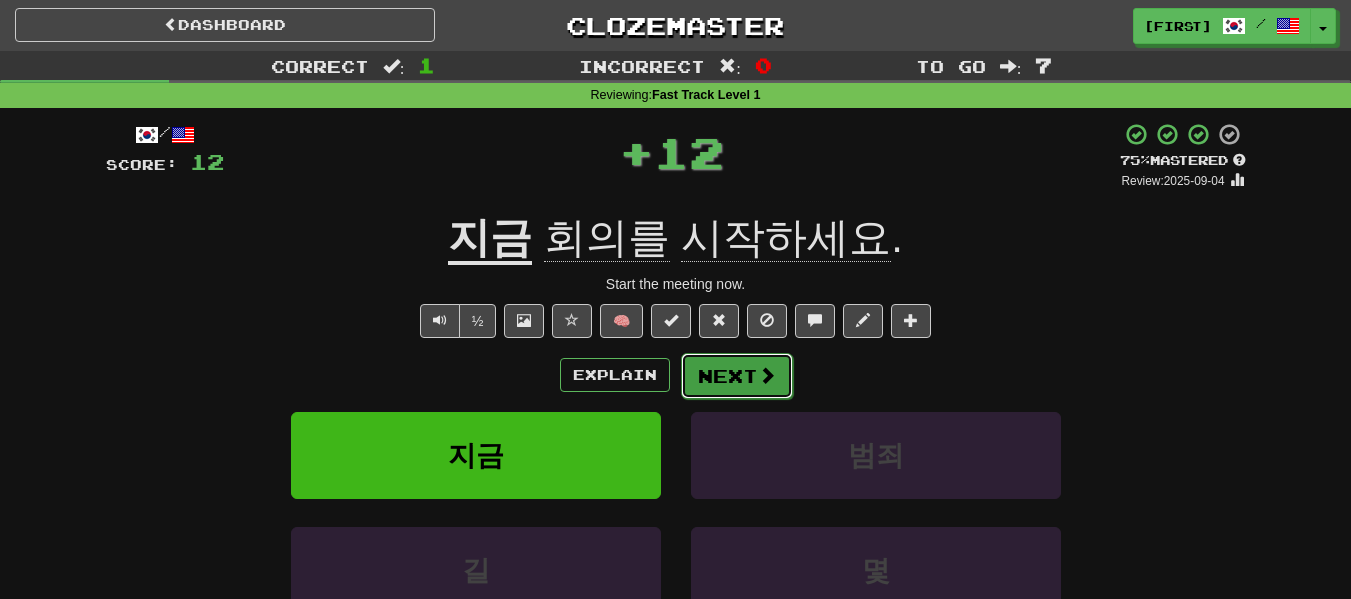 click on "Next" at bounding box center [737, 376] 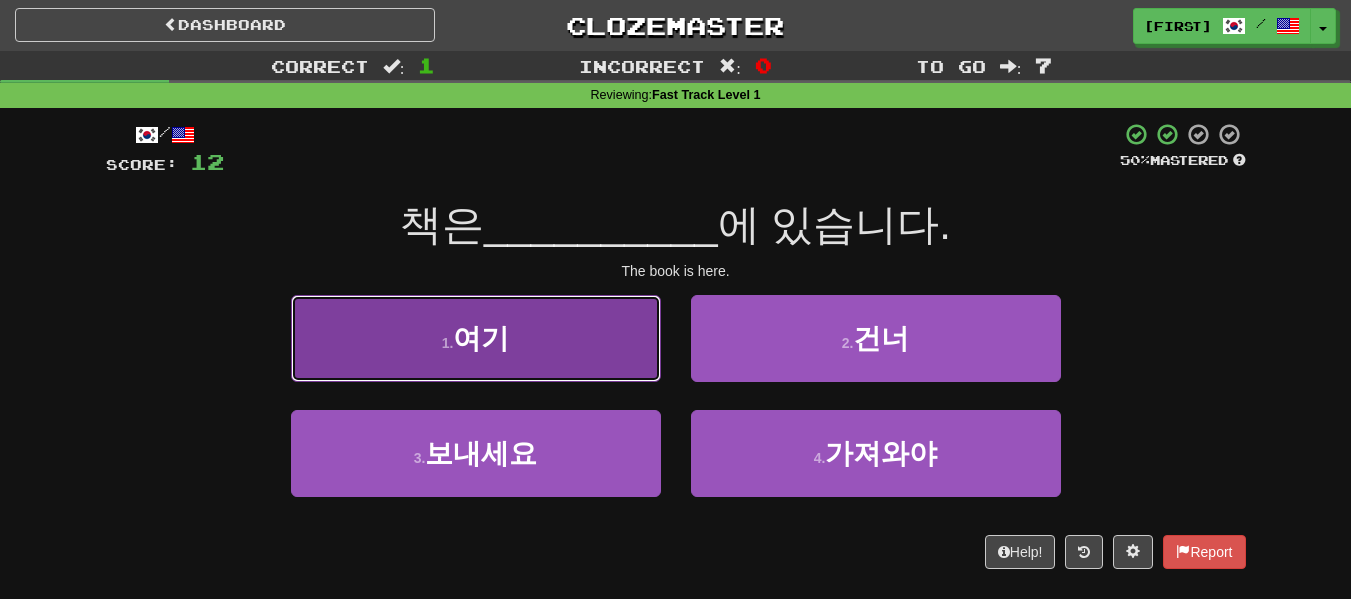 click on "1 .  여기" at bounding box center [476, 338] 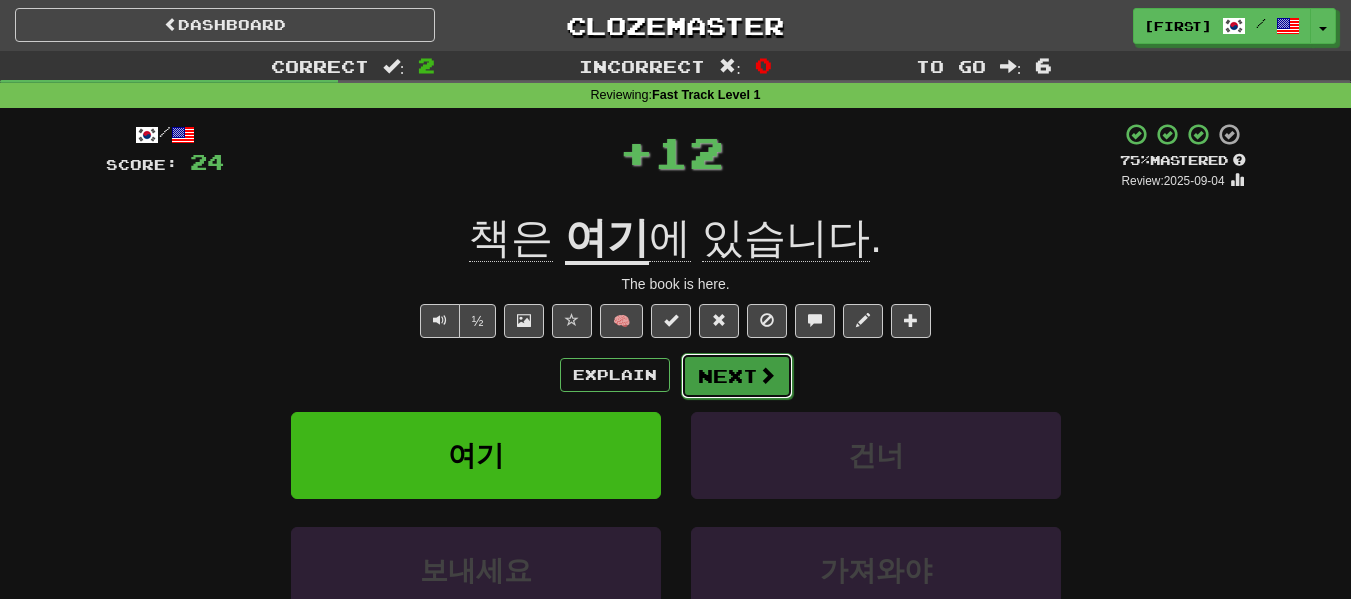 click on "Next" at bounding box center [737, 376] 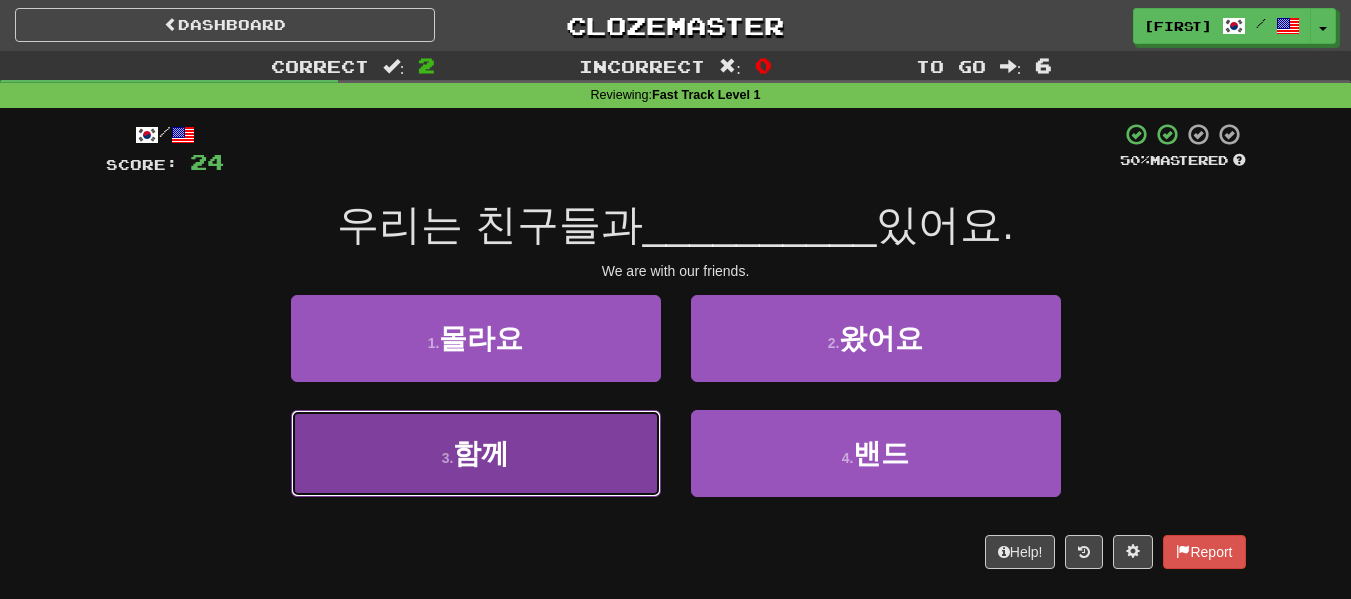 click on "3 .  함께" at bounding box center (476, 453) 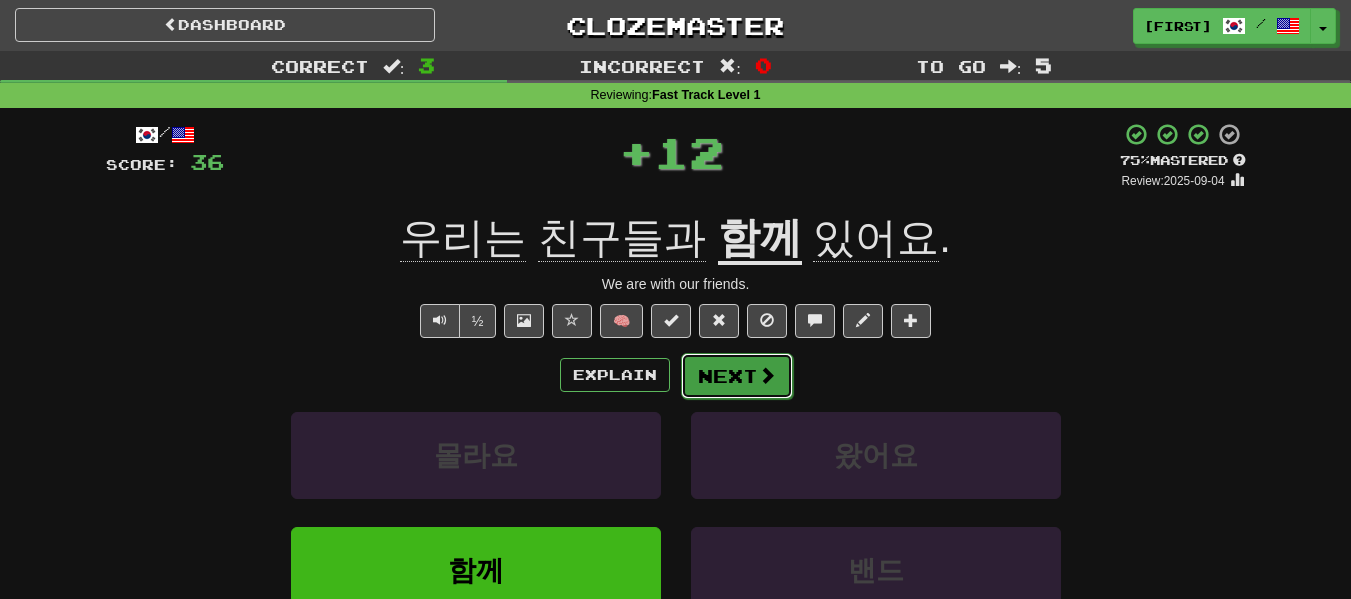 click on "Next" at bounding box center (737, 376) 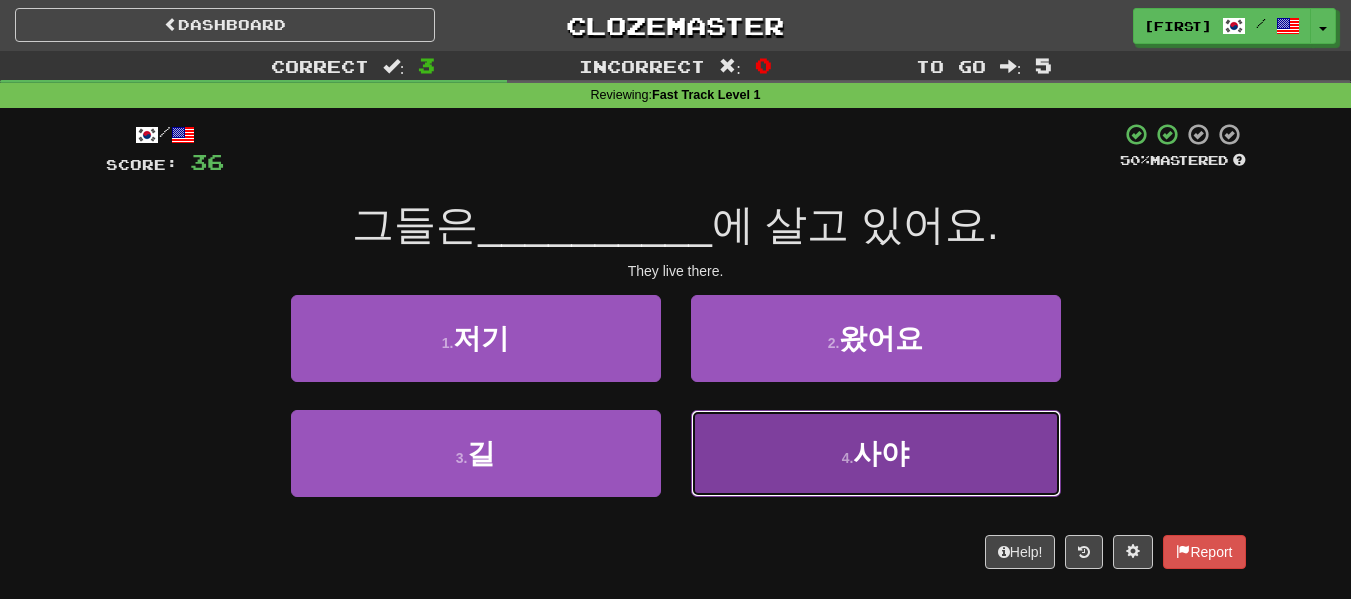 click on "4 .  사야" at bounding box center (876, 453) 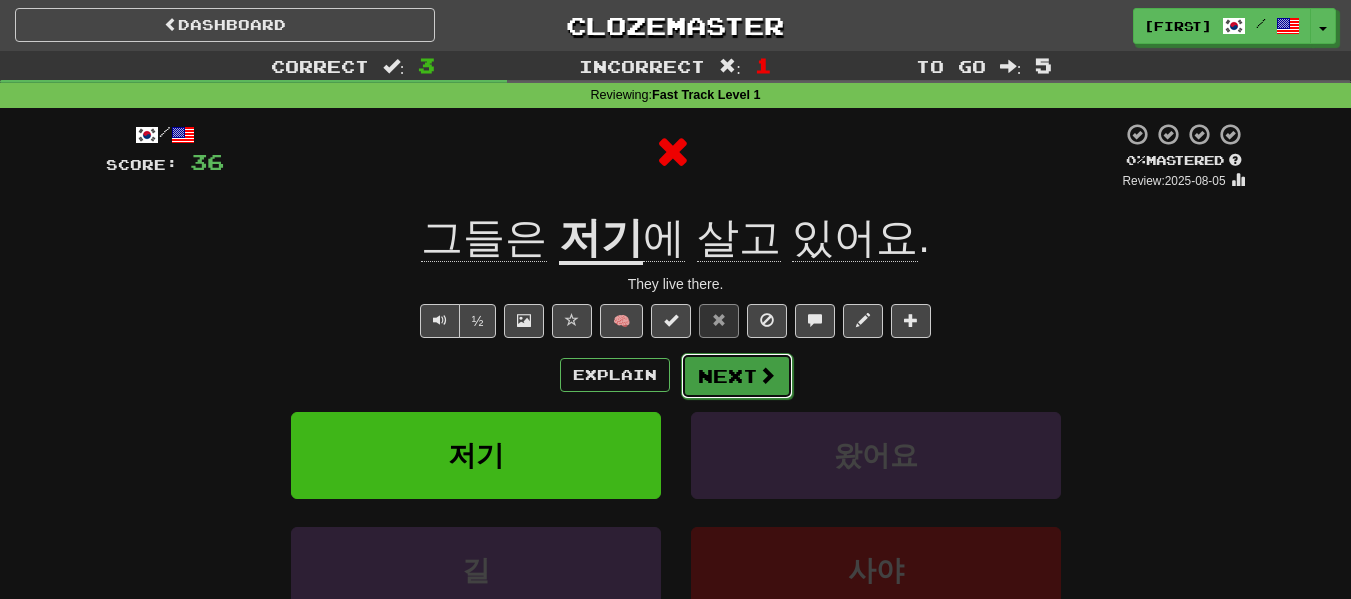 click on "Next" at bounding box center (737, 376) 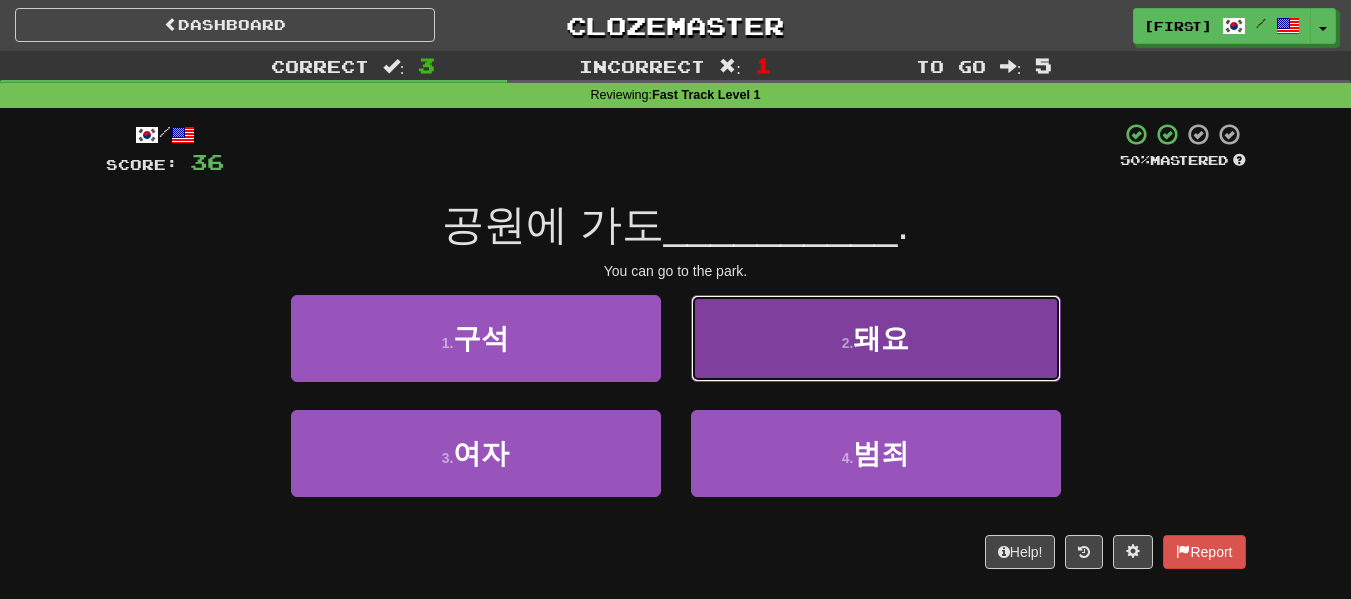 click on "2 .  돼요" at bounding box center (876, 338) 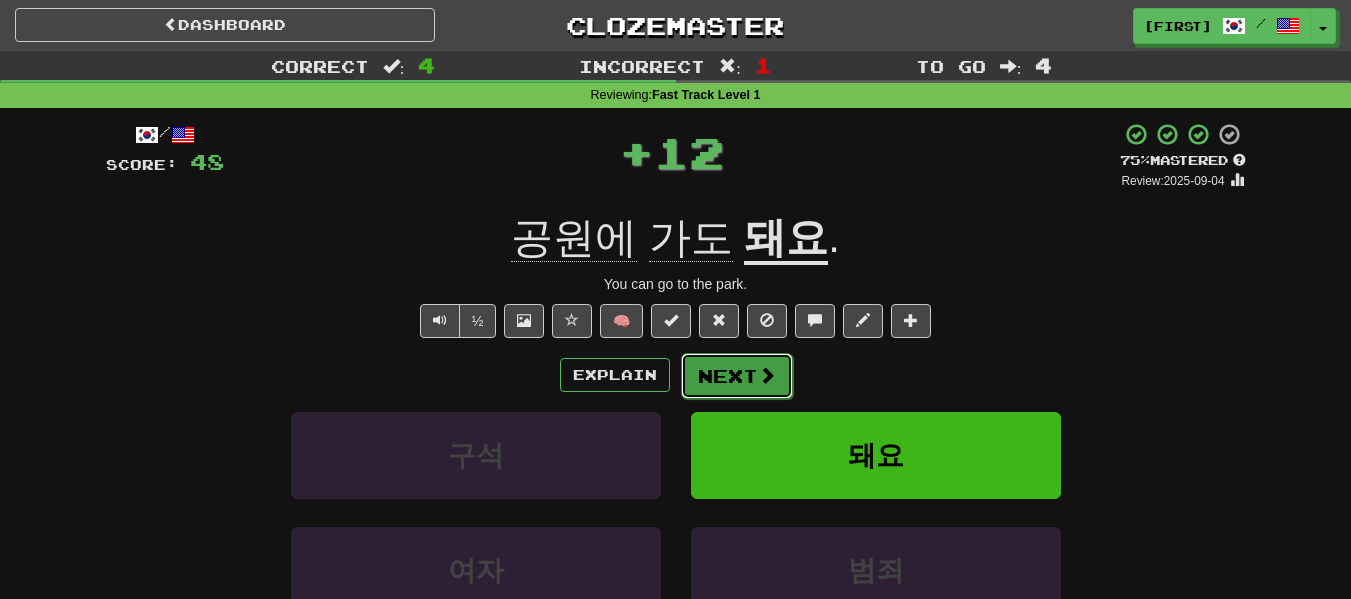 click at bounding box center (767, 375) 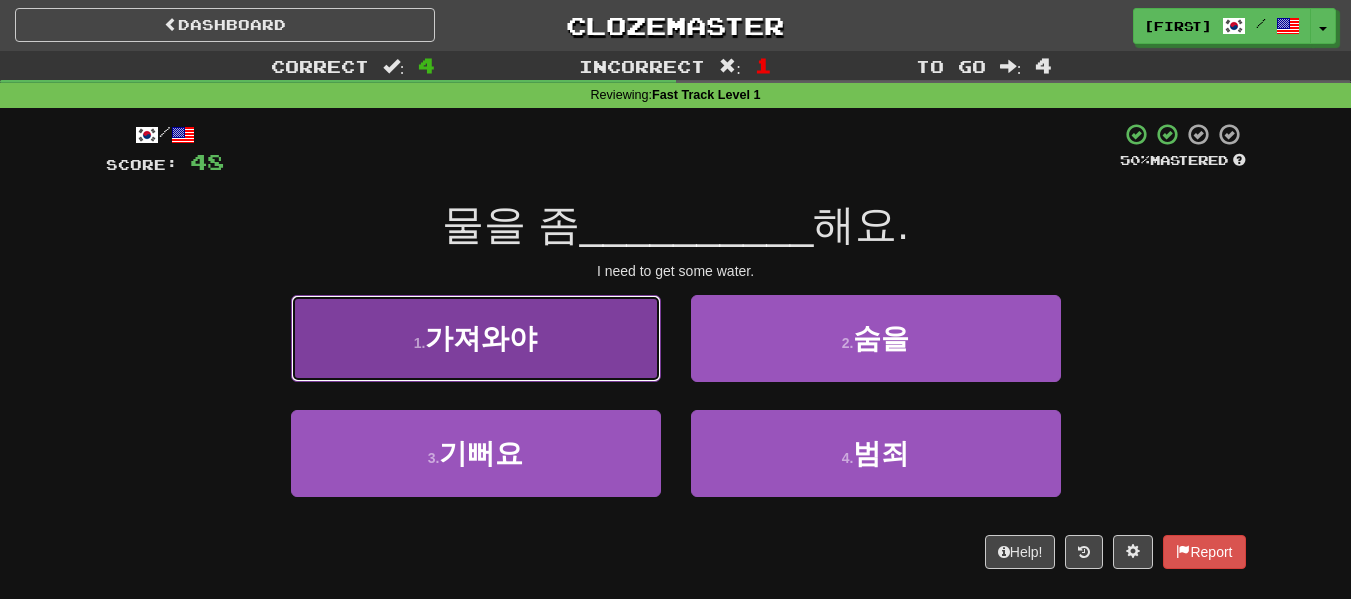 click on "1 .  가져와야" at bounding box center (476, 338) 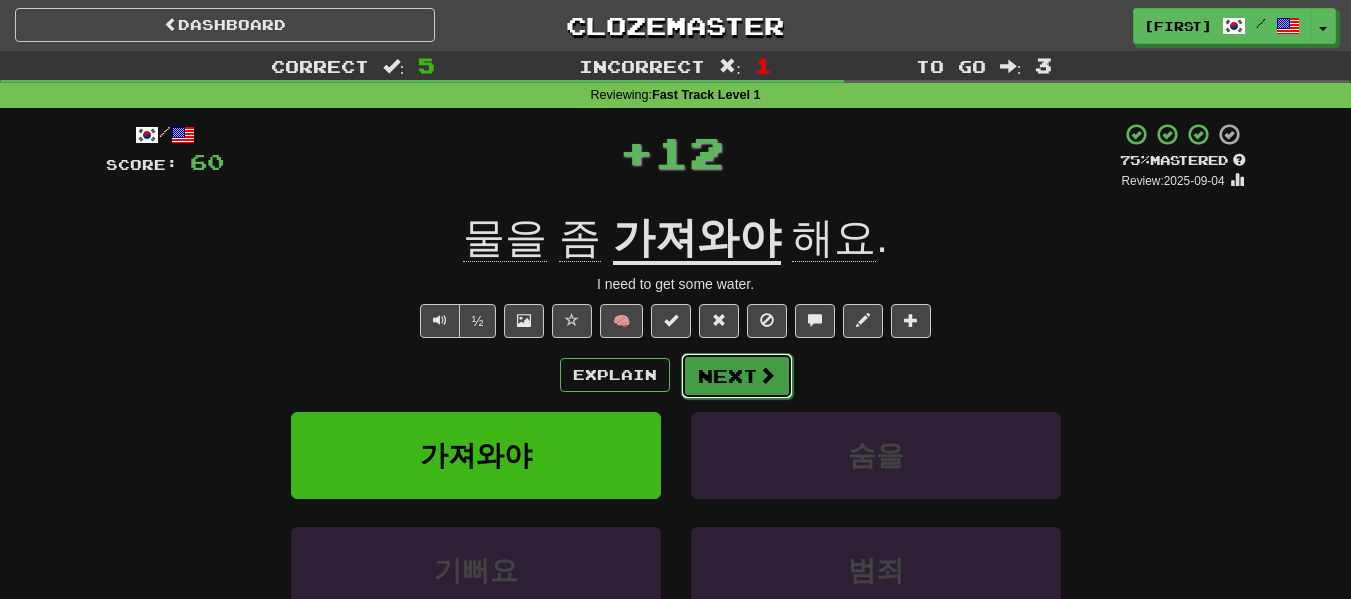 click on "Next" at bounding box center [737, 376] 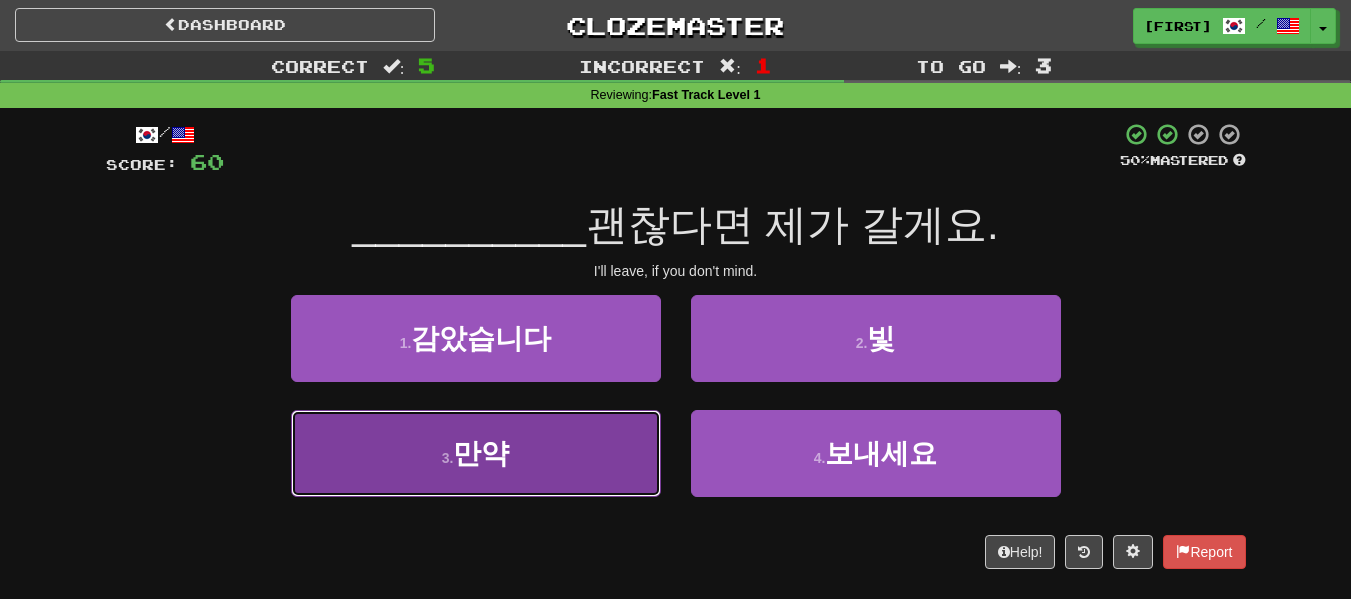 click on "3 .  만약" at bounding box center (476, 453) 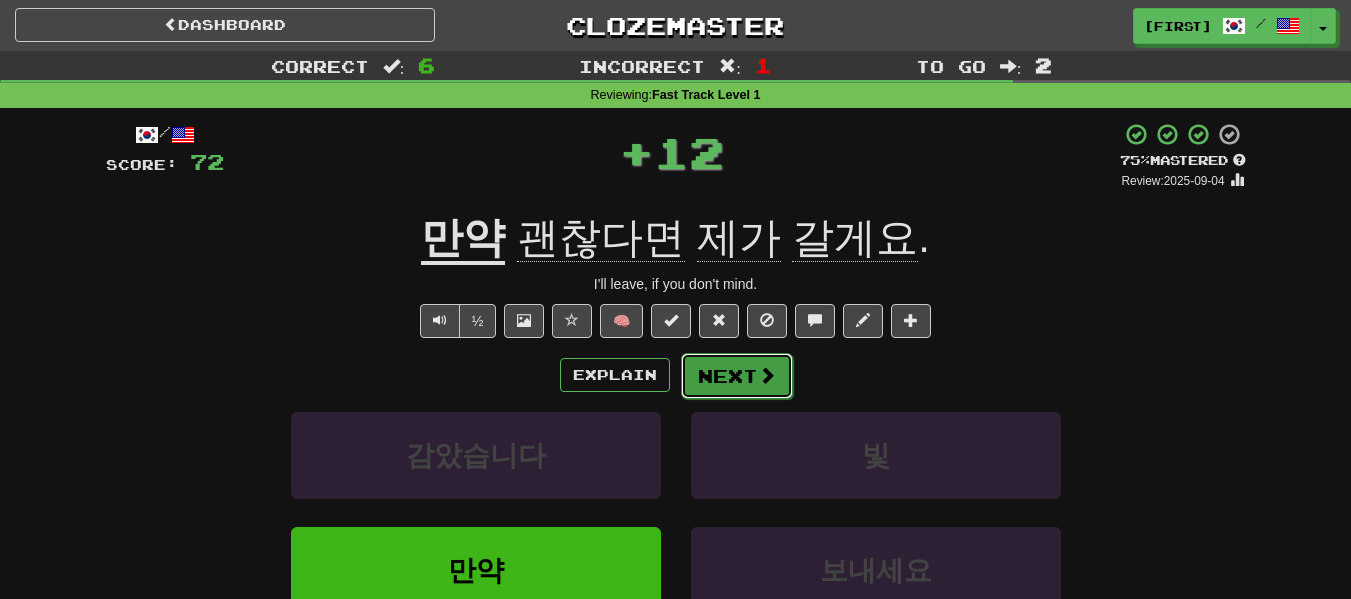 click on "Next" at bounding box center [737, 376] 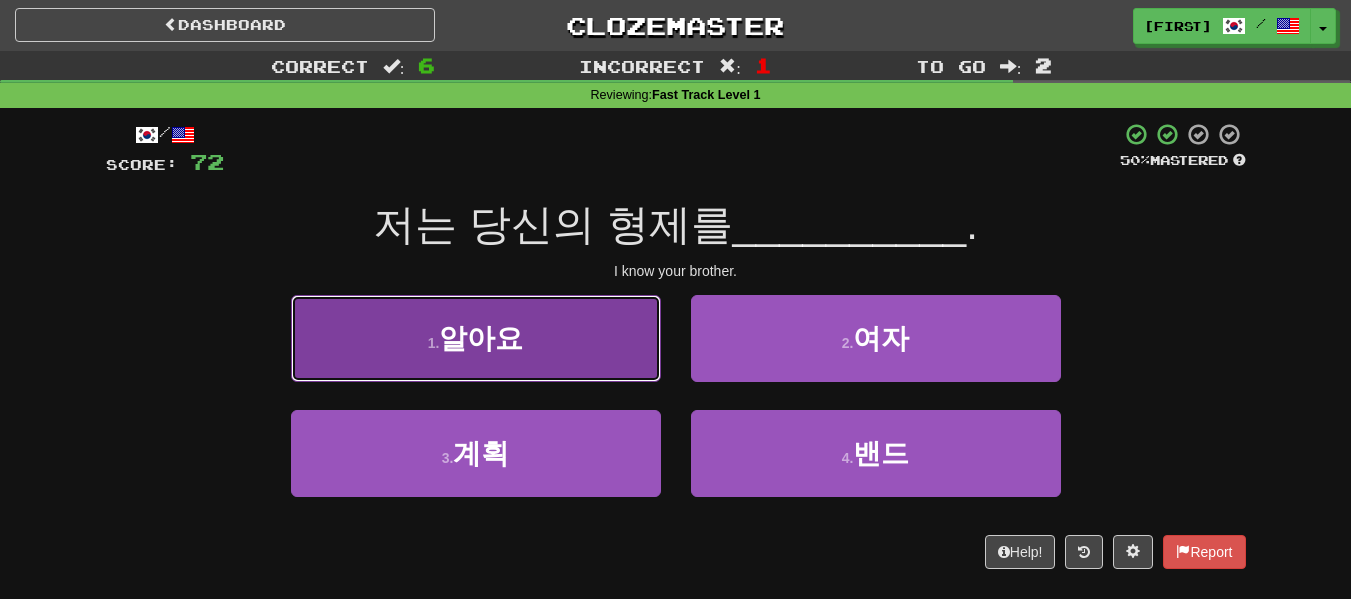 click on "1 .  알아요" at bounding box center (476, 338) 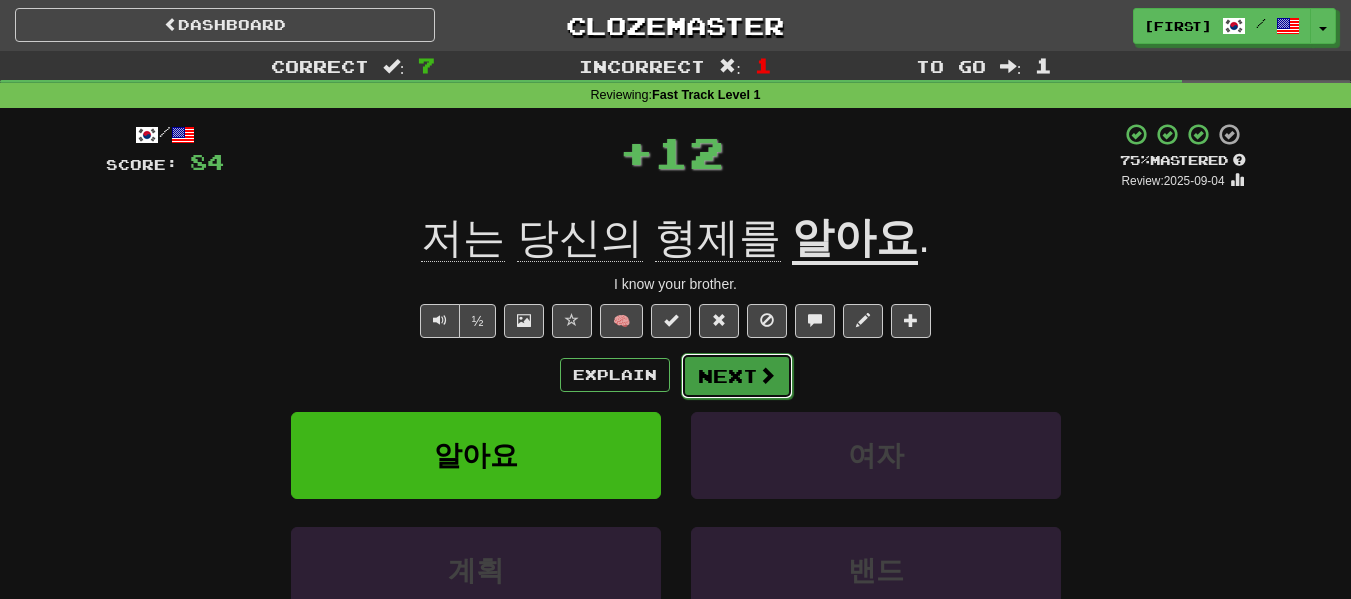 click on "Next" at bounding box center [737, 376] 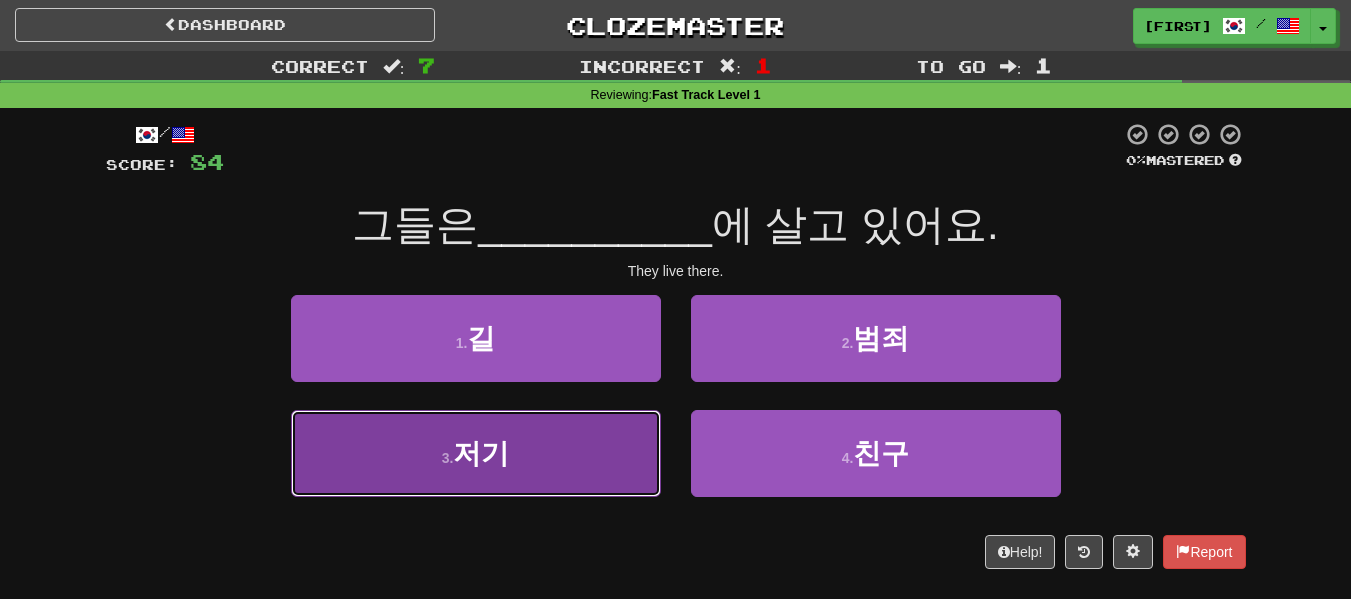 click on "3 .  저기" at bounding box center [476, 453] 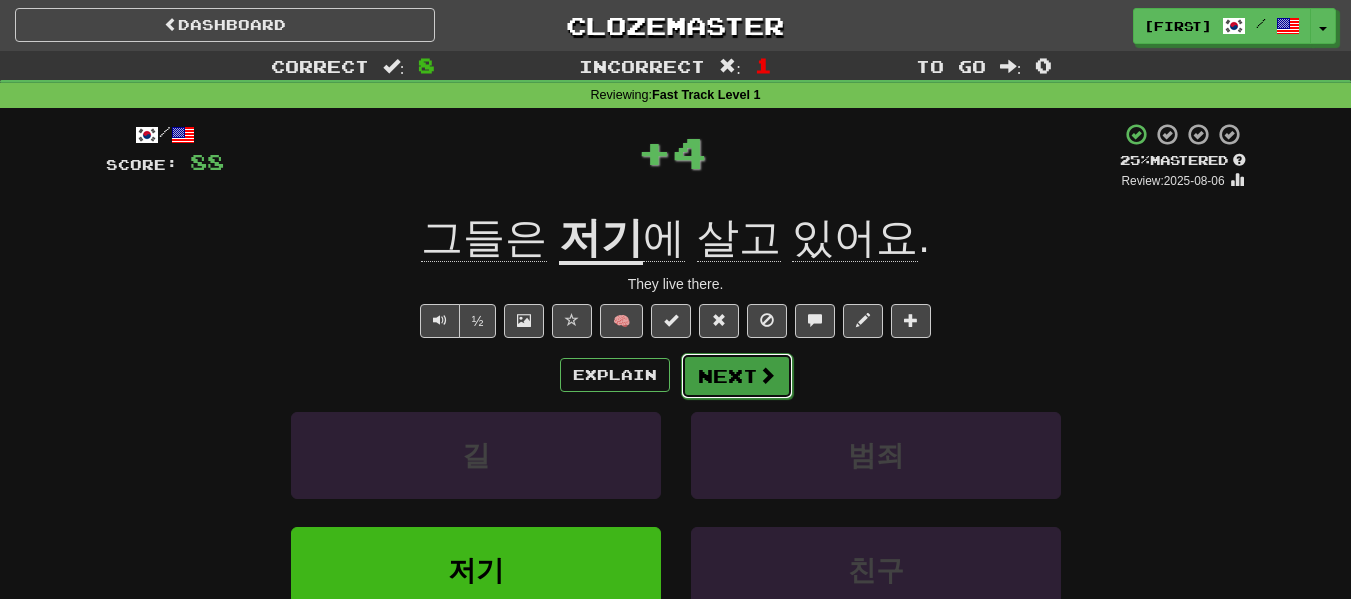 click on "Next" at bounding box center (737, 376) 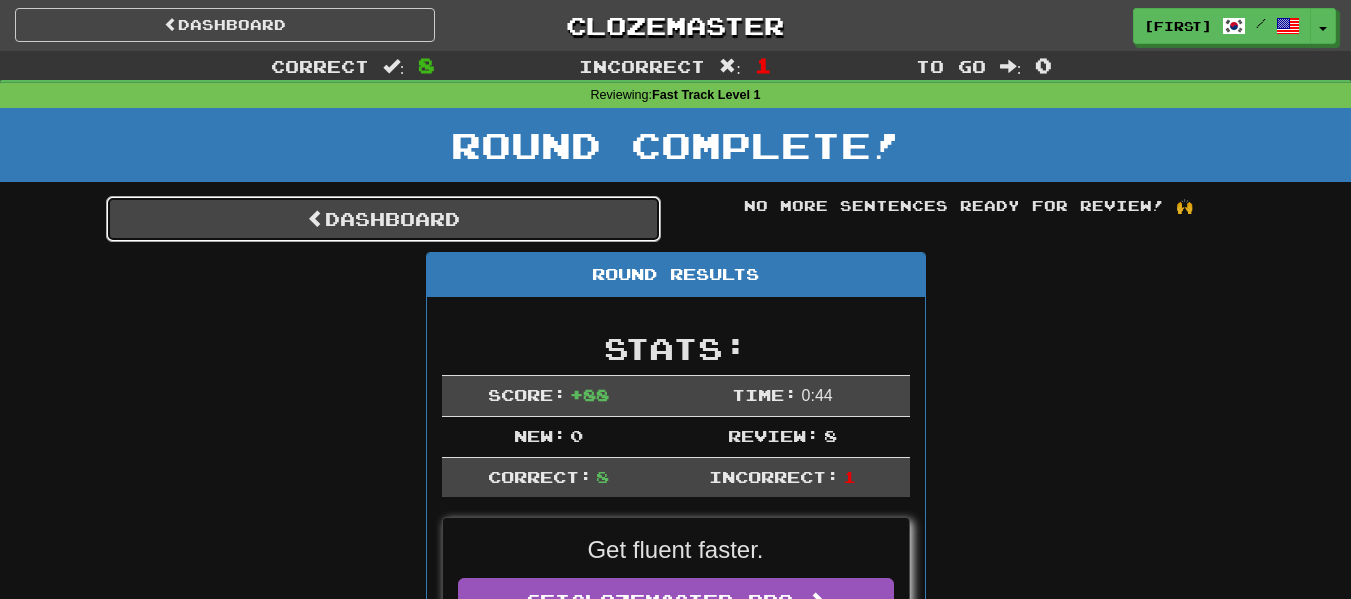click on "Dashboard" at bounding box center (383, 219) 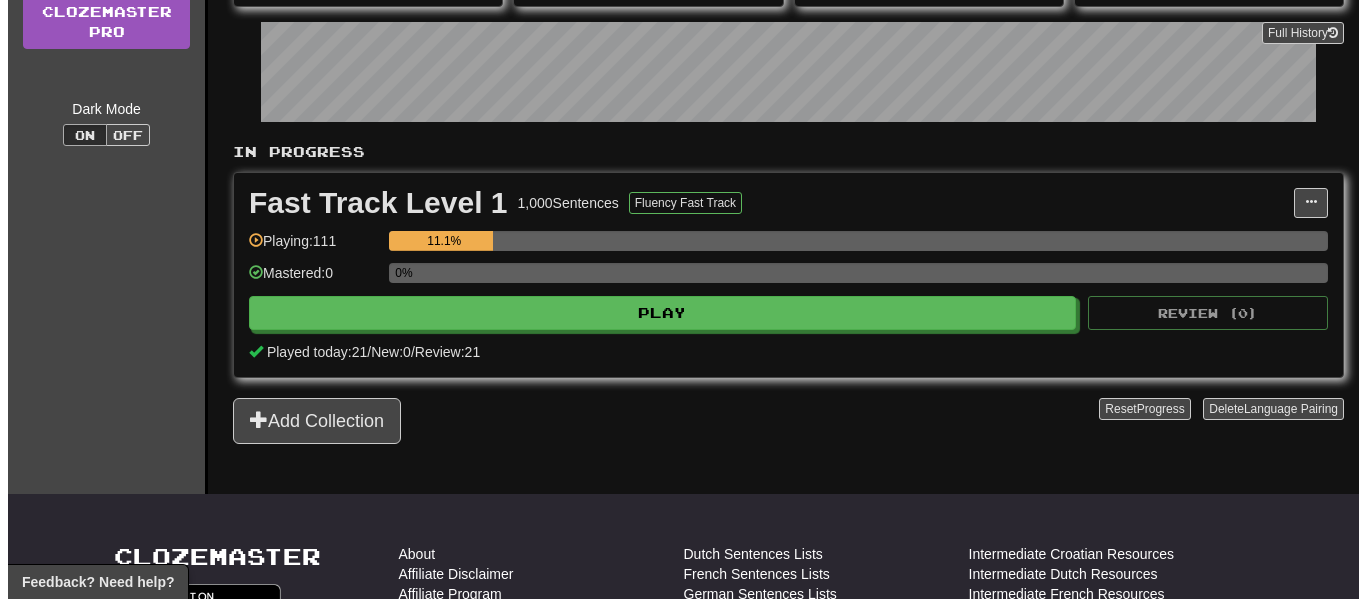 scroll, scrollTop: 300, scrollLeft: 0, axis: vertical 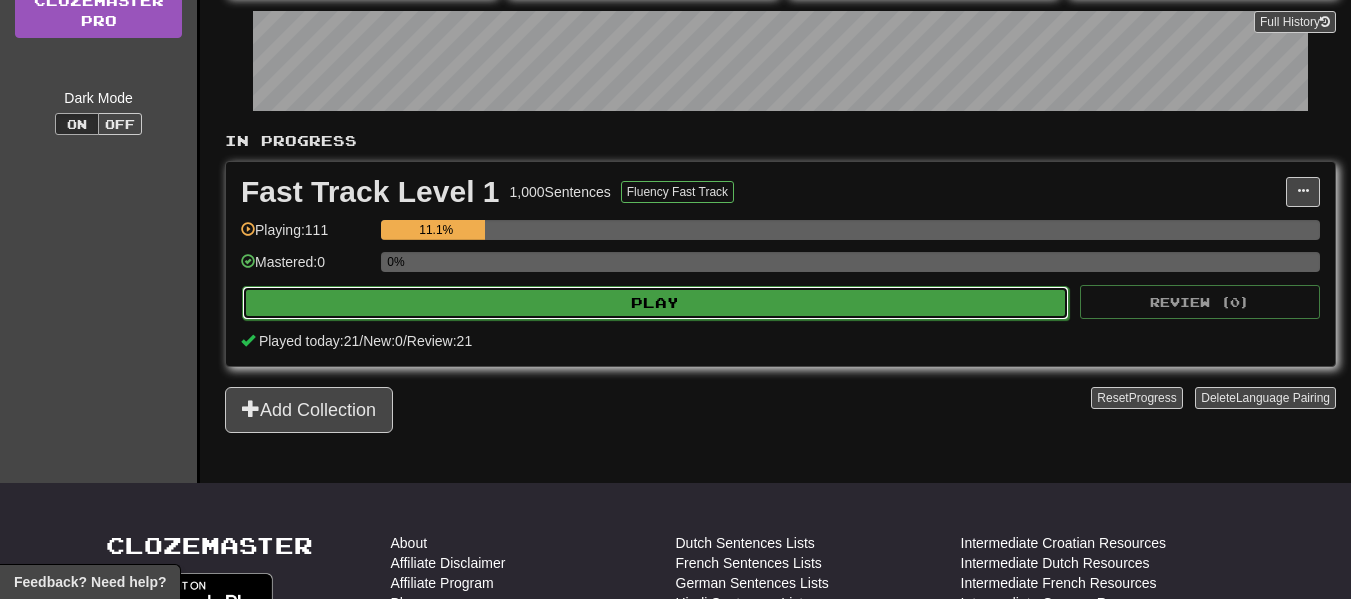 click on "Play" at bounding box center [655, 303] 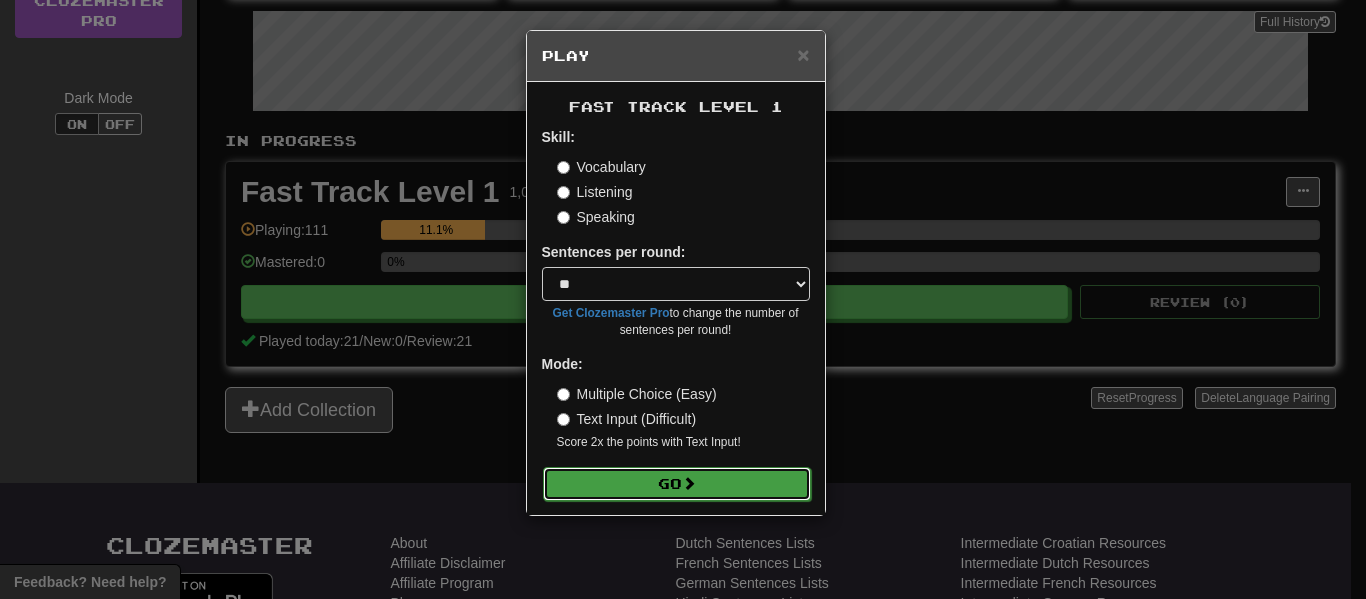 click on "Go" at bounding box center (677, 484) 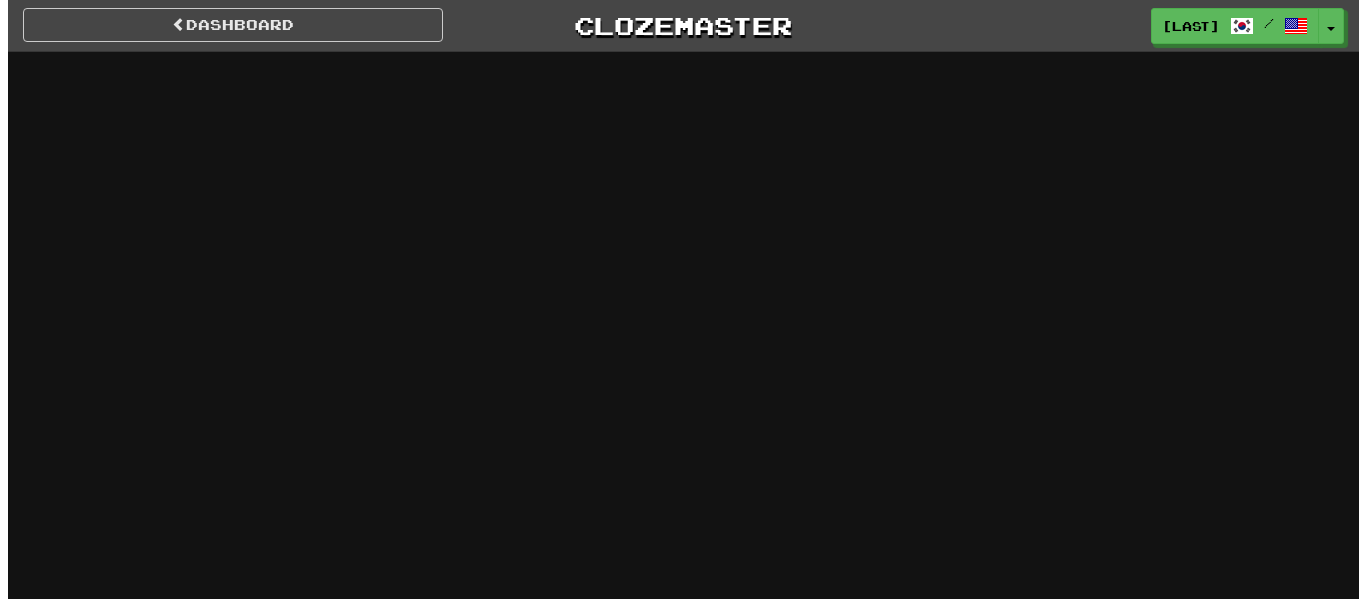 scroll, scrollTop: 0, scrollLeft: 0, axis: both 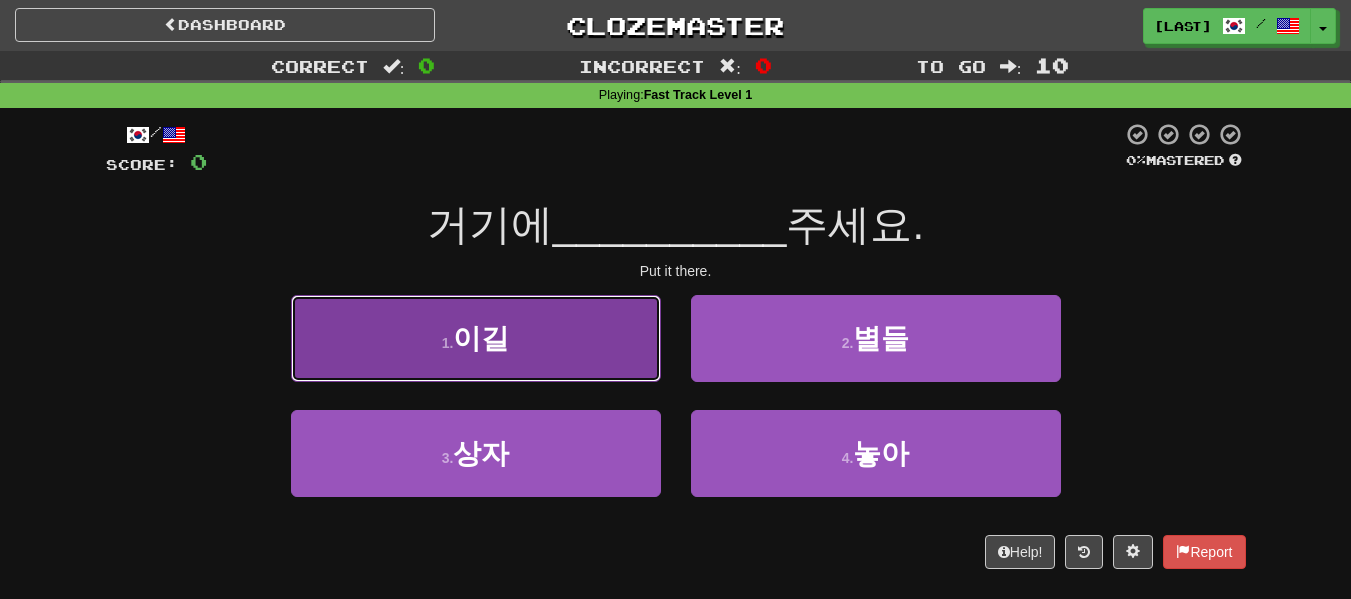 click on "1 .  이길" at bounding box center (476, 338) 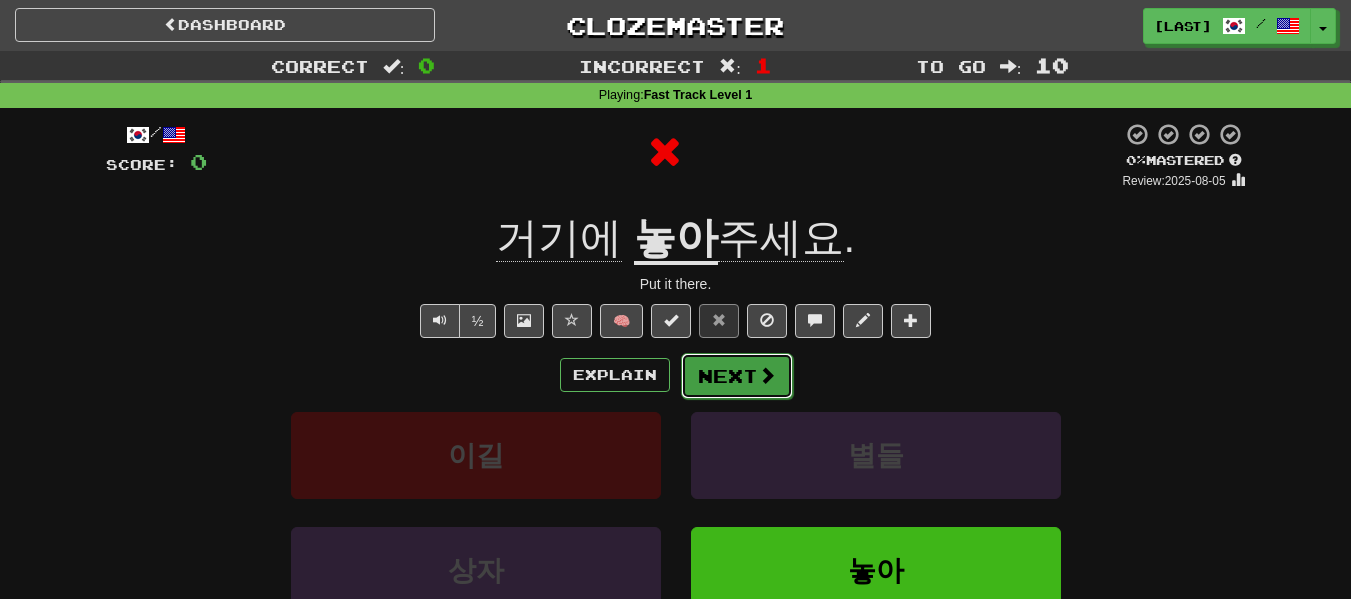 click at bounding box center [767, 375] 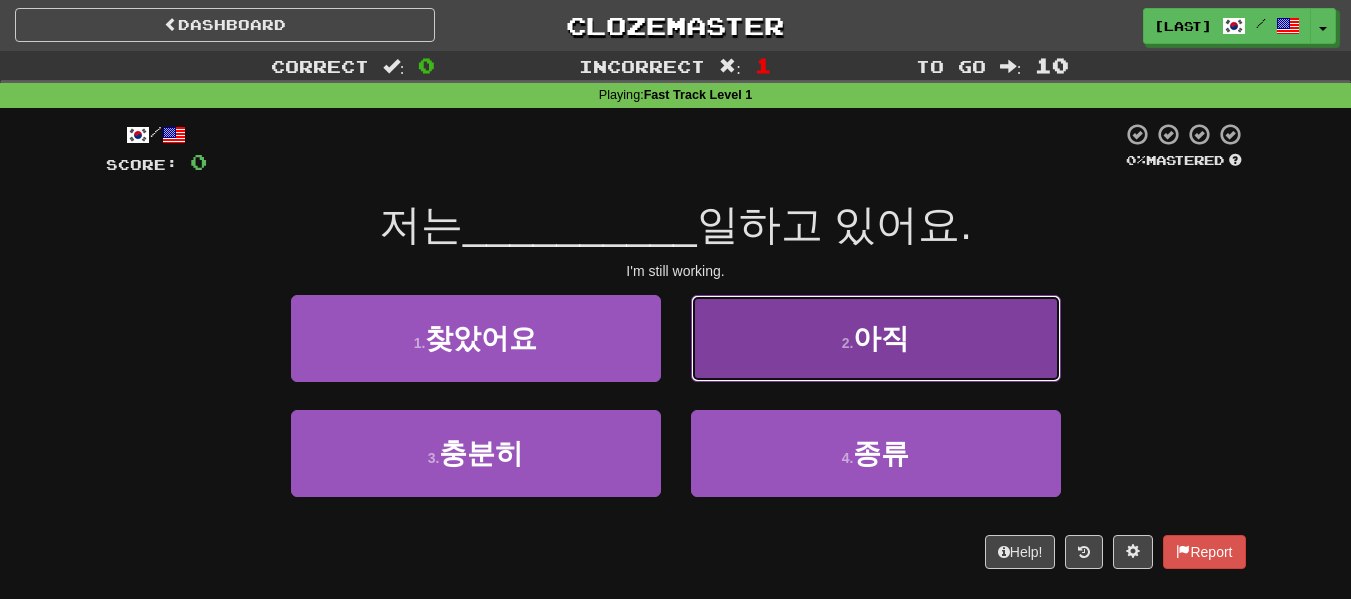 click on "2 .  아직" at bounding box center [876, 338] 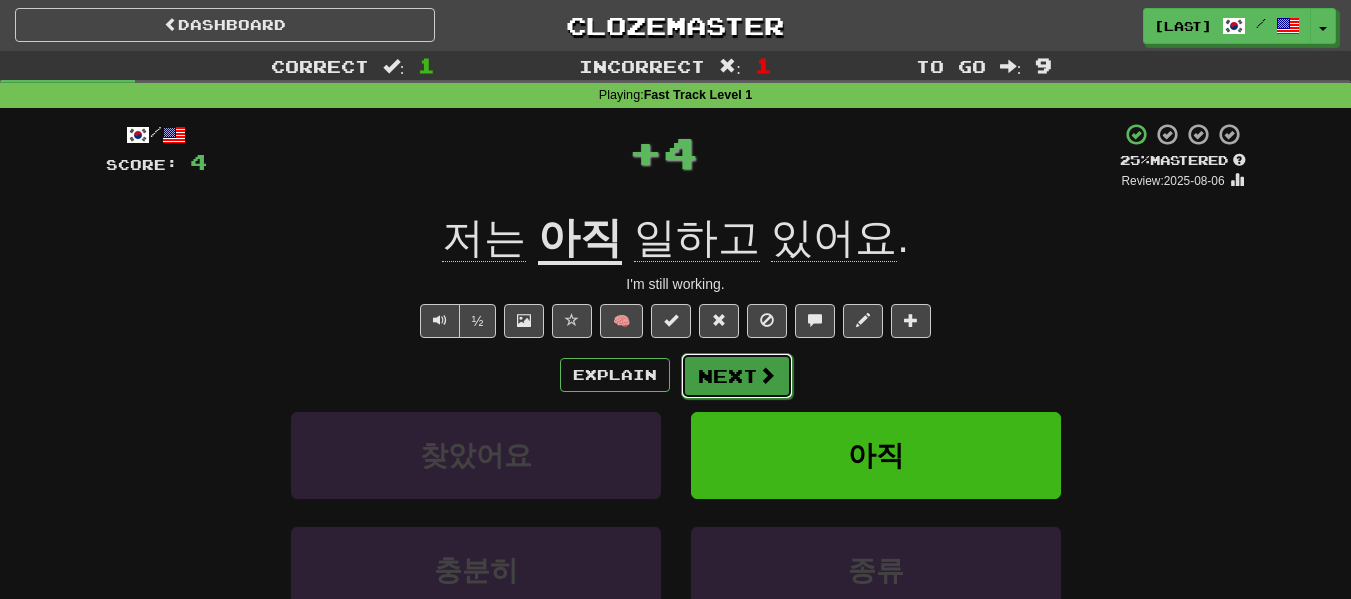 click at bounding box center (767, 375) 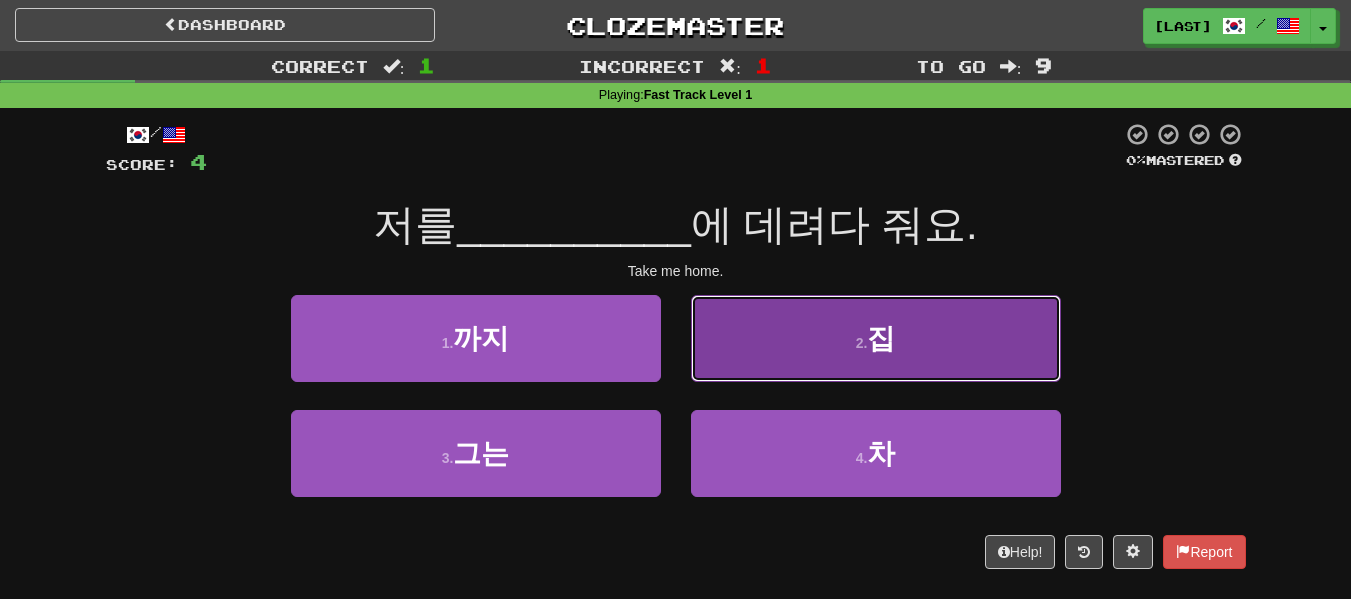click on "2 .  집" at bounding box center (876, 338) 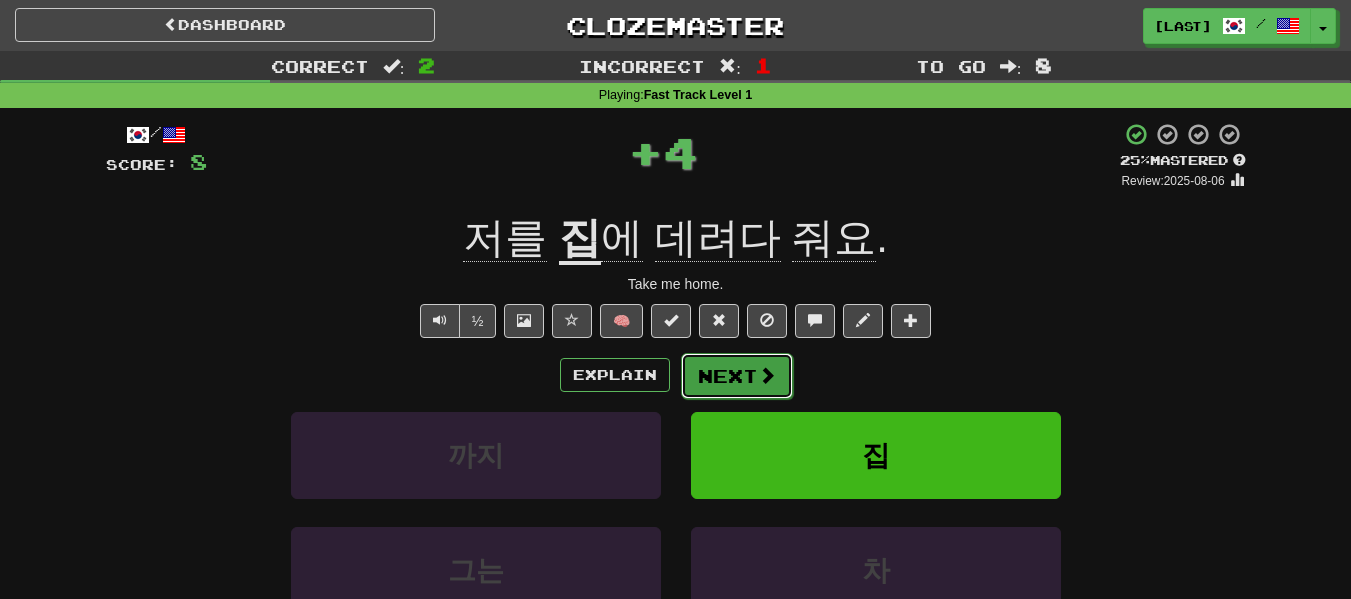 click on "Next" at bounding box center (737, 376) 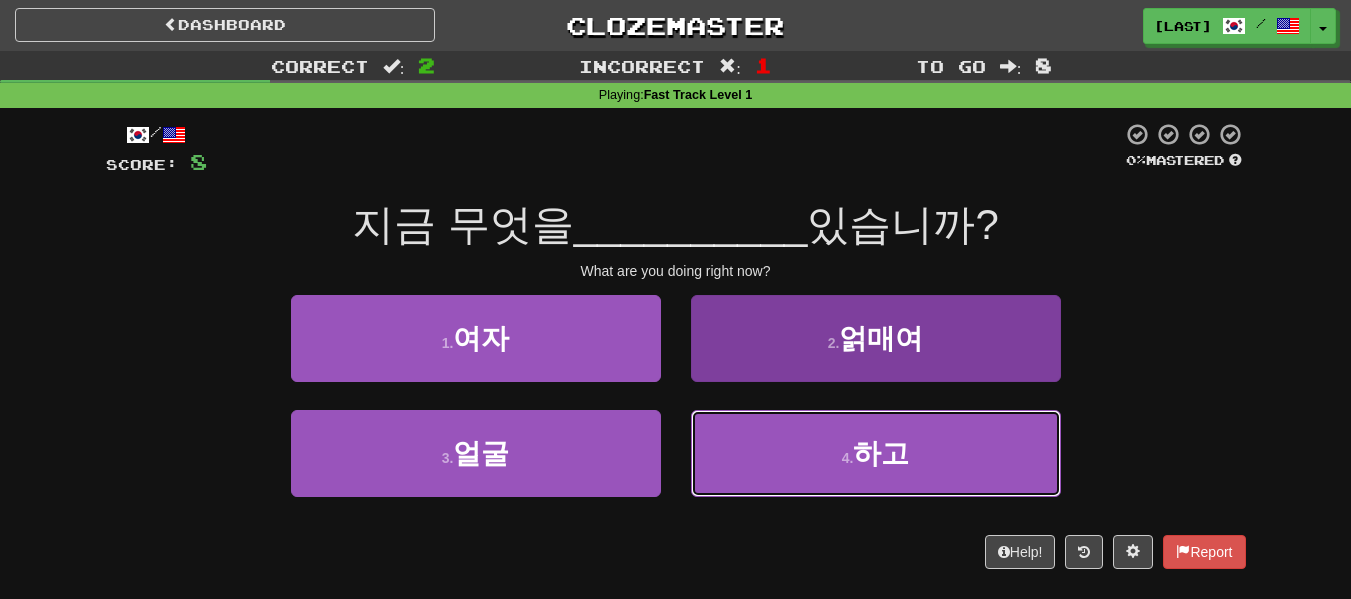 click on "4 .  하고" at bounding box center [876, 453] 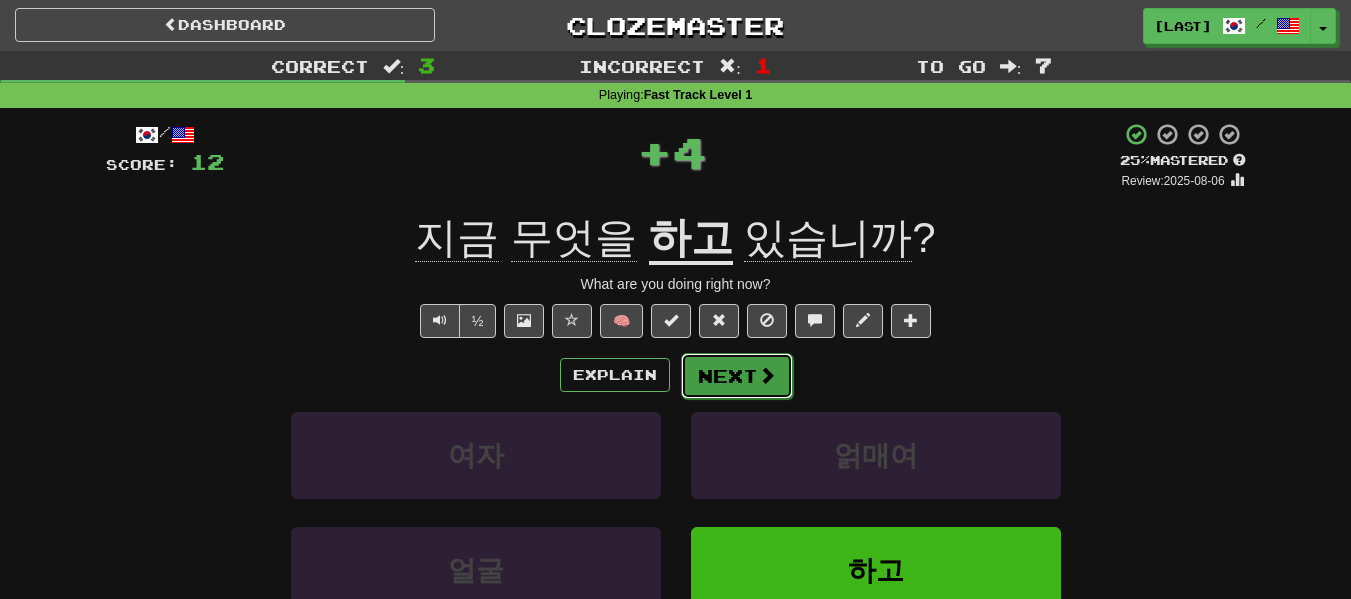 click on "Next" at bounding box center [737, 376] 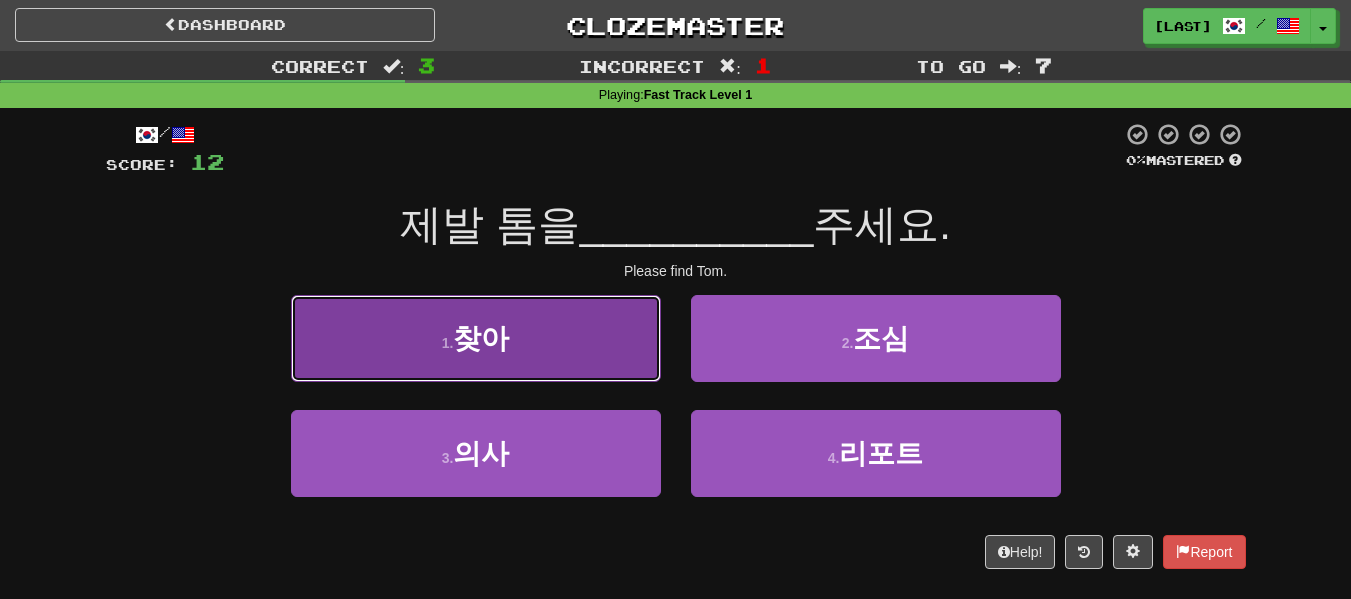 click on "1 .  찾아" at bounding box center (476, 338) 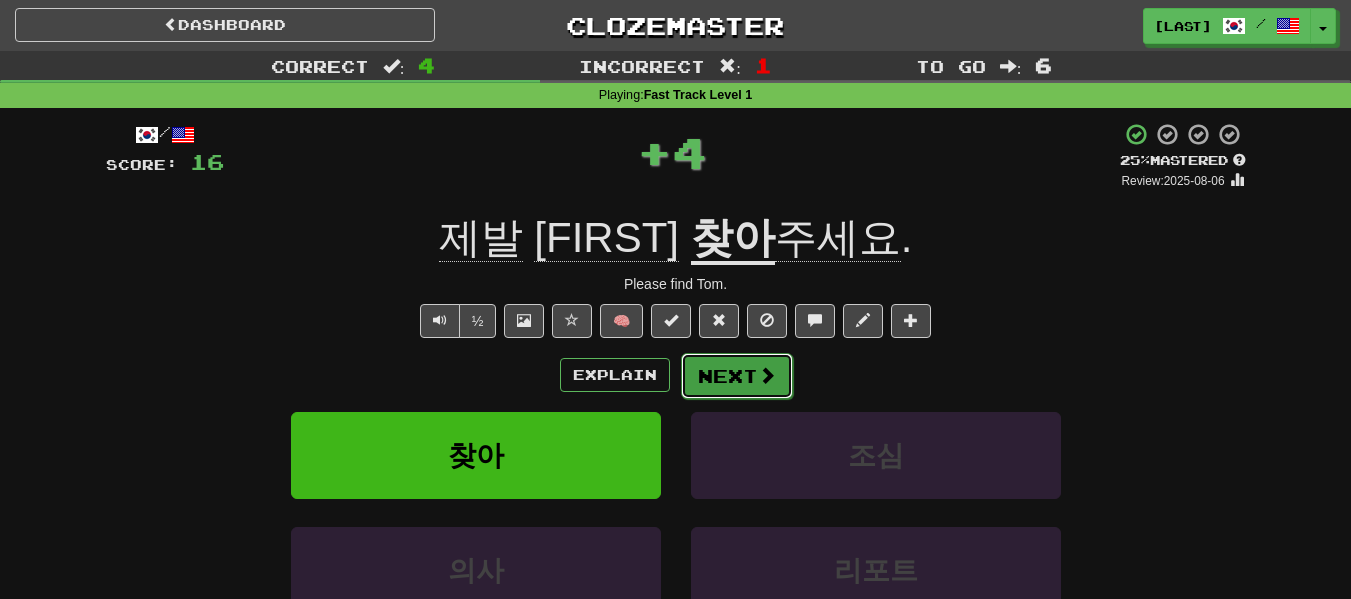 click on "Next" at bounding box center [737, 376] 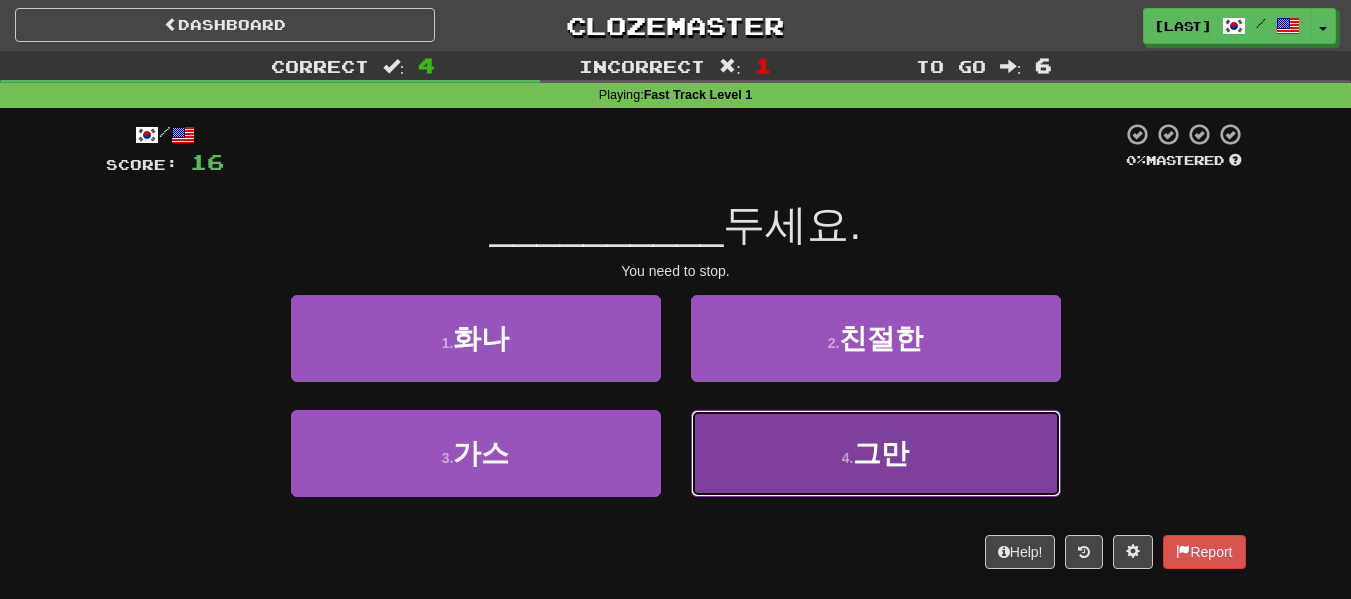click on "4 .  그만" at bounding box center (876, 453) 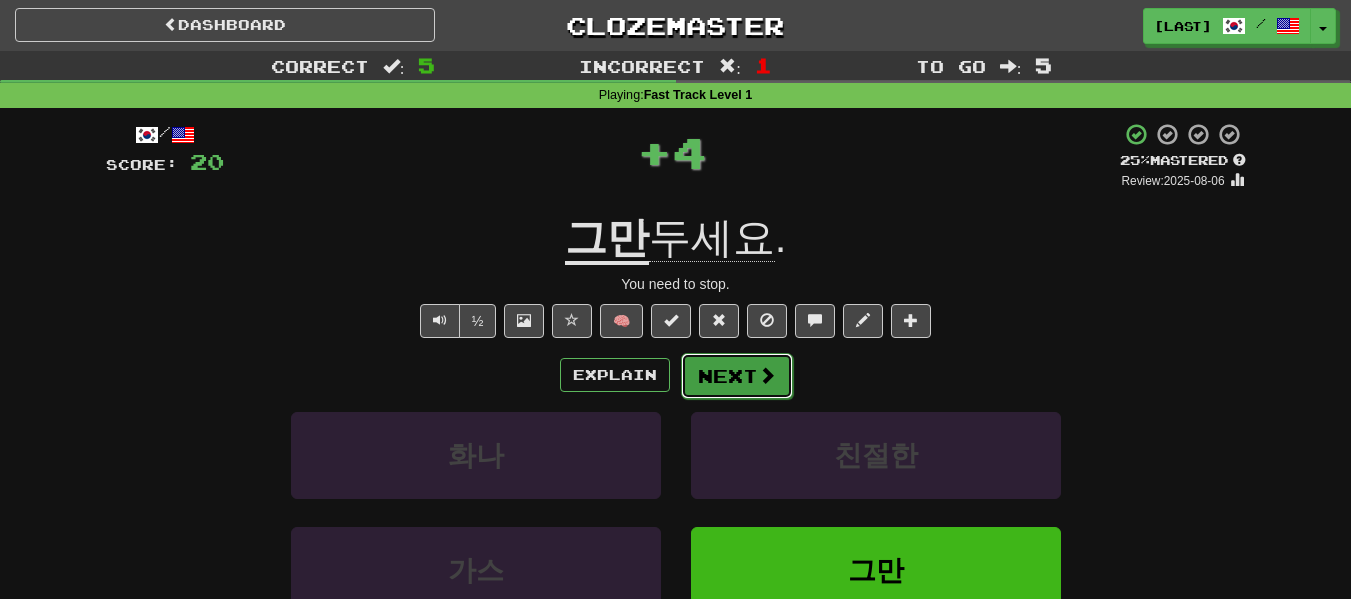click on "Next" at bounding box center [737, 376] 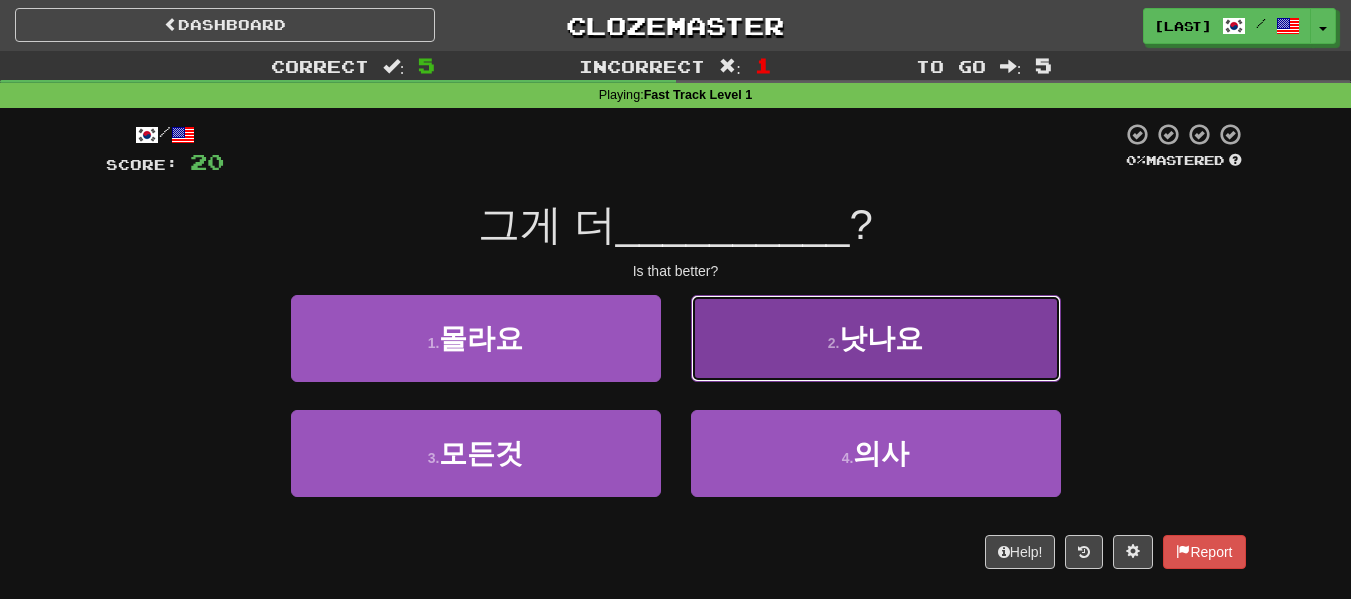 click on "2 .  낫나요" at bounding box center [876, 338] 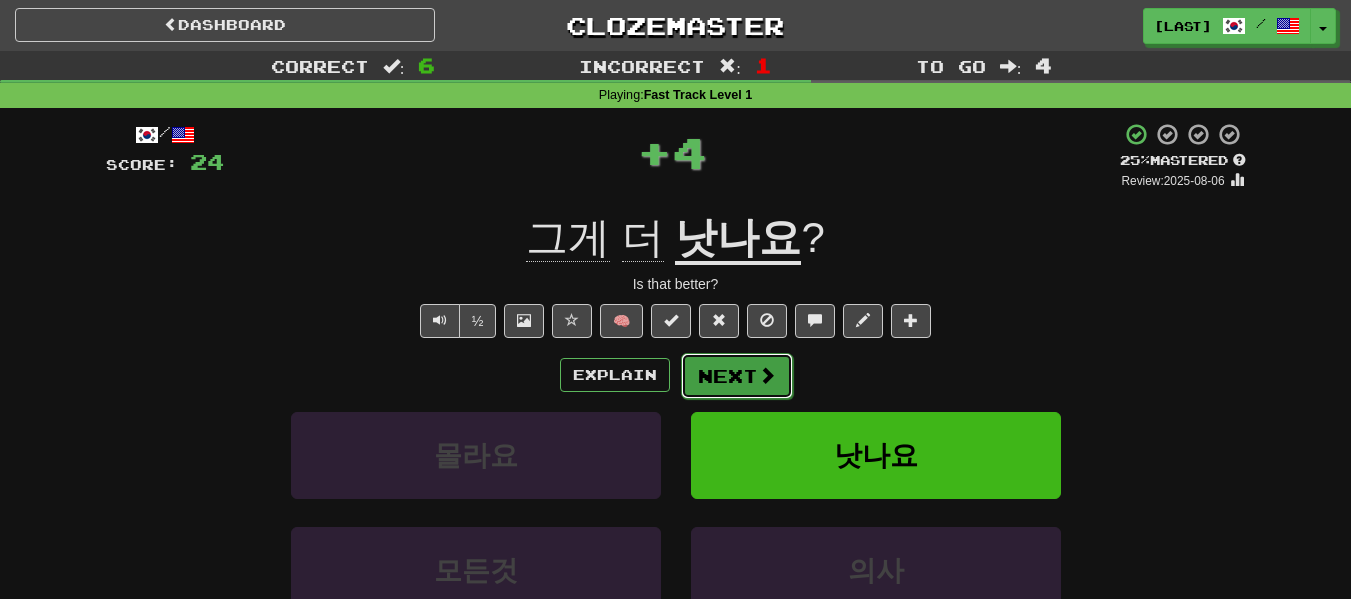 click on "Next" at bounding box center (737, 376) 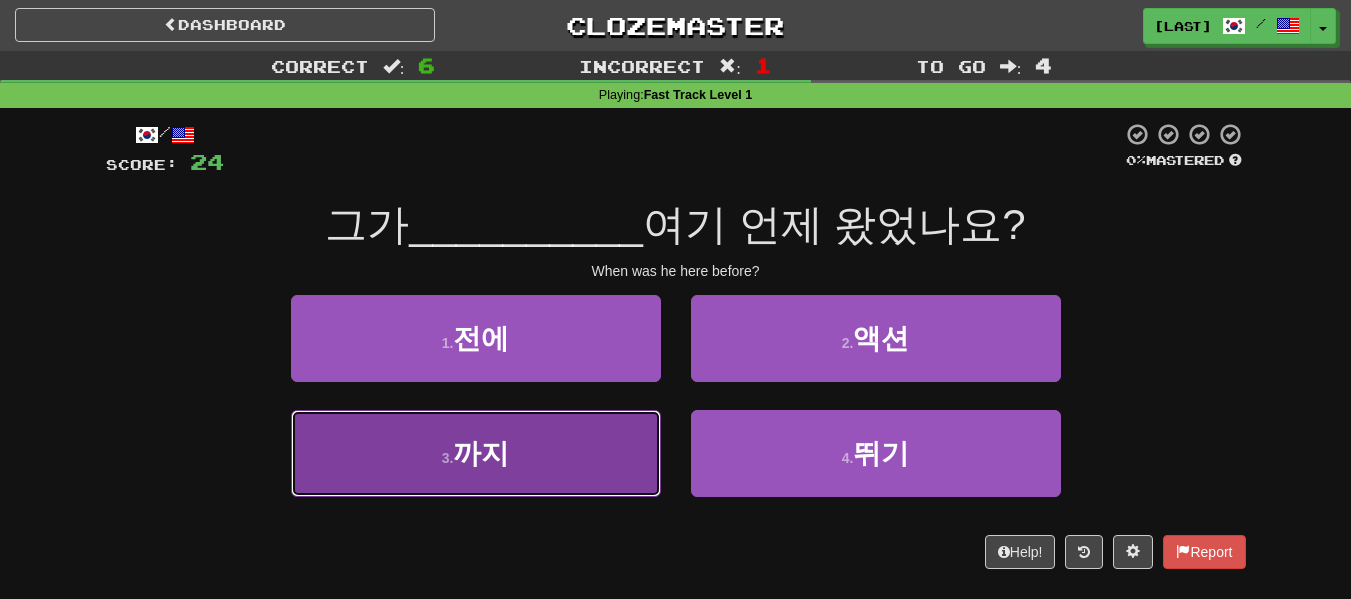 click on "3 .  까지" at bounding box center [476, 453] 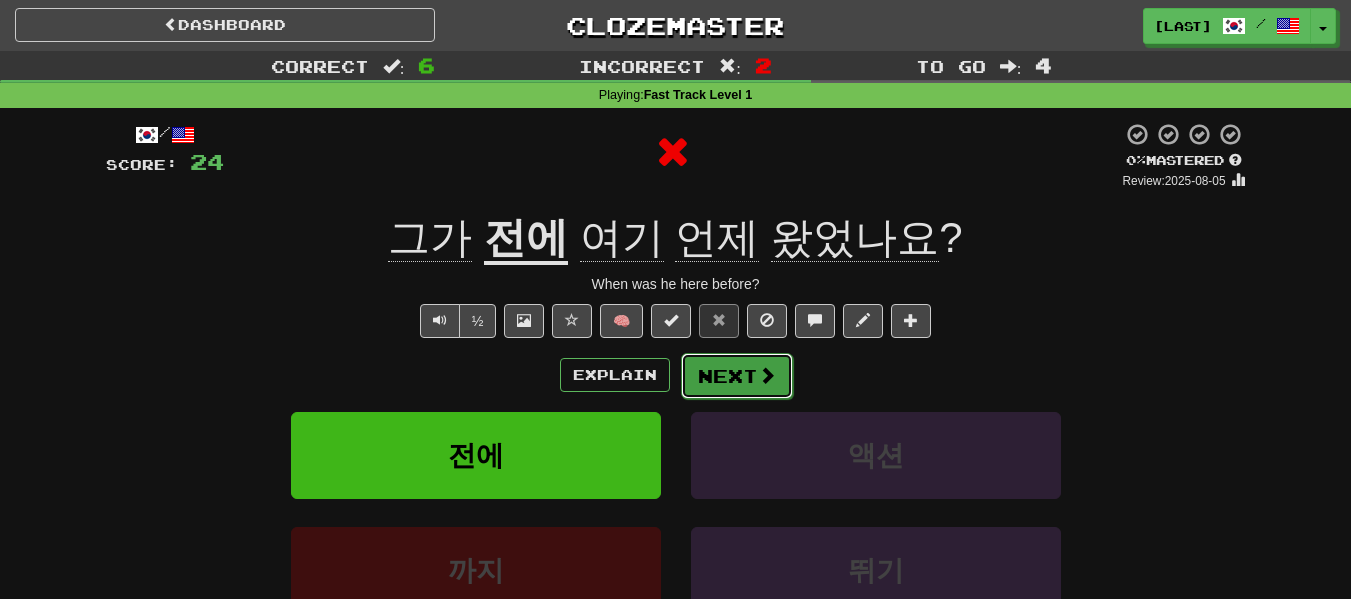 click on "Next" at bounding box center [737, 376] 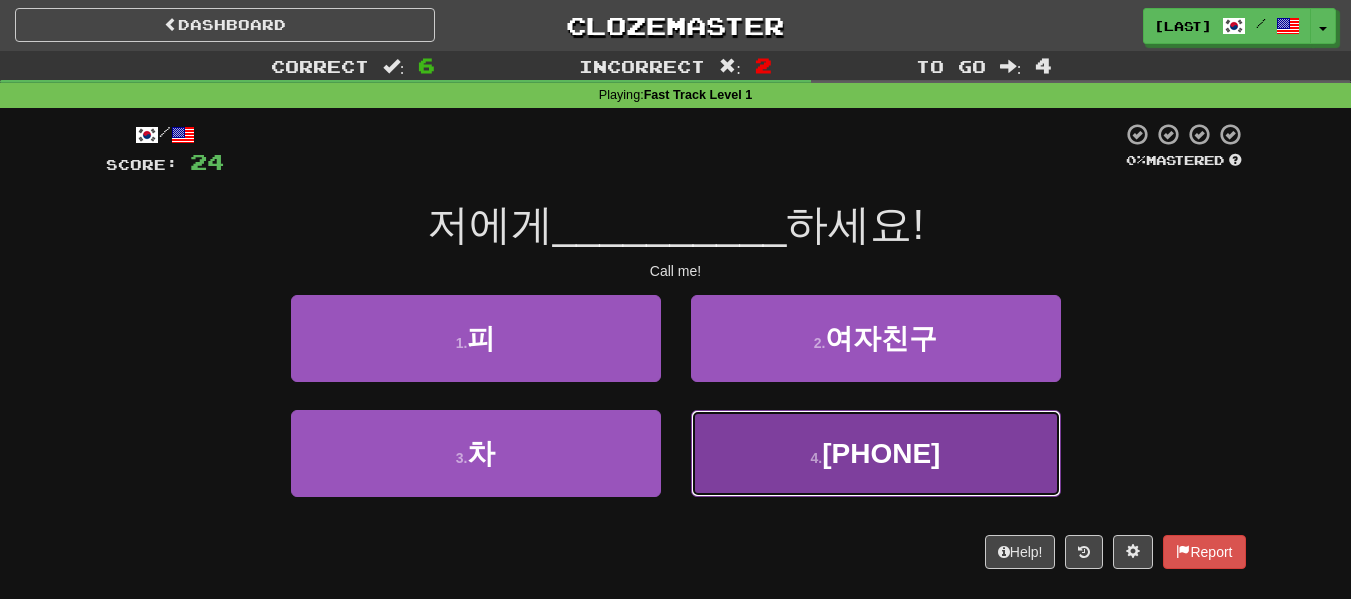 click on "4 .  전화" at bounding box center (876, 453) 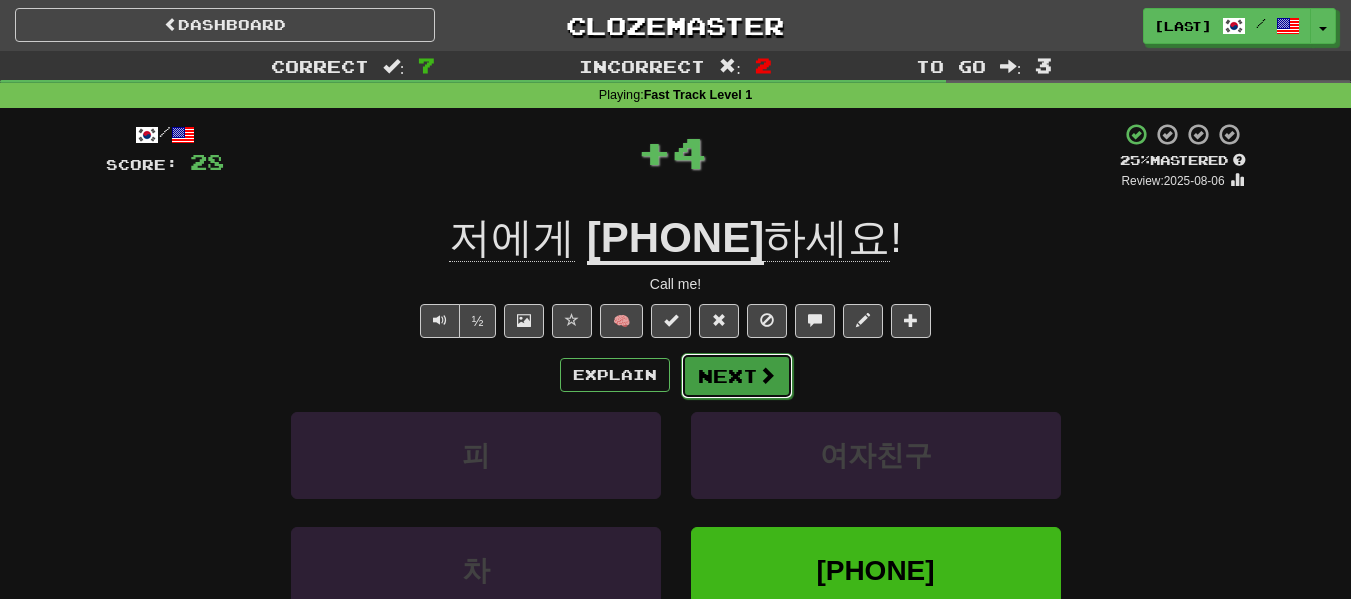click at bounding box center (767, 375) 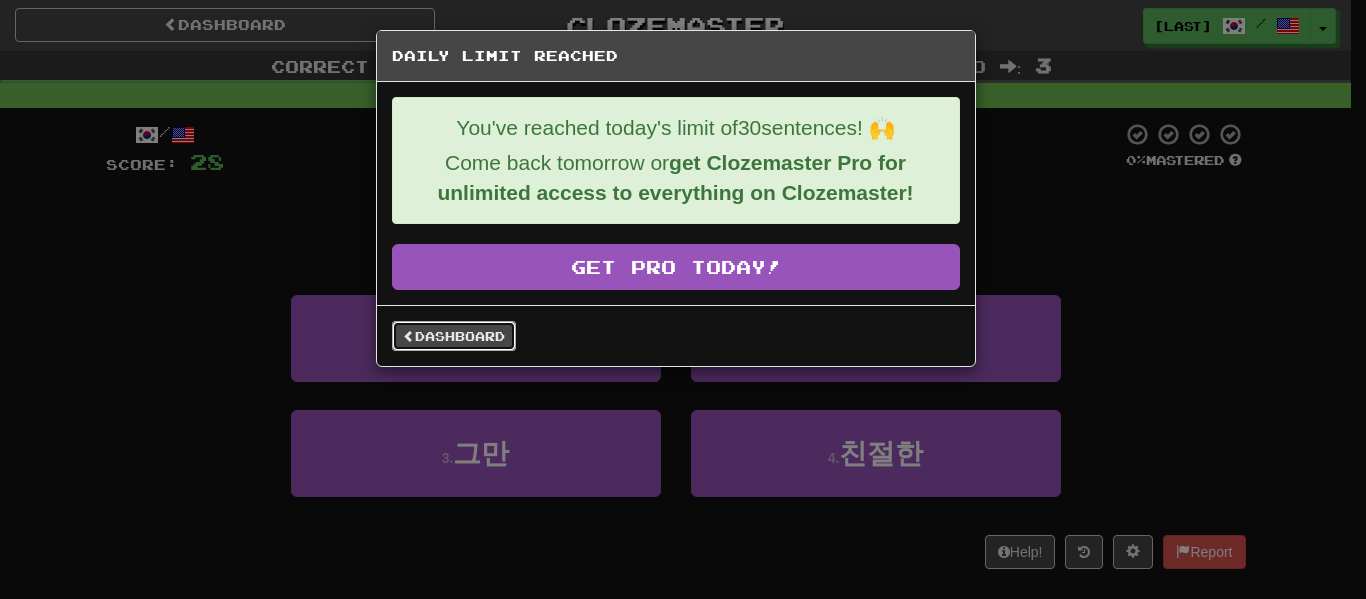 click at bounding box center (409, 336) 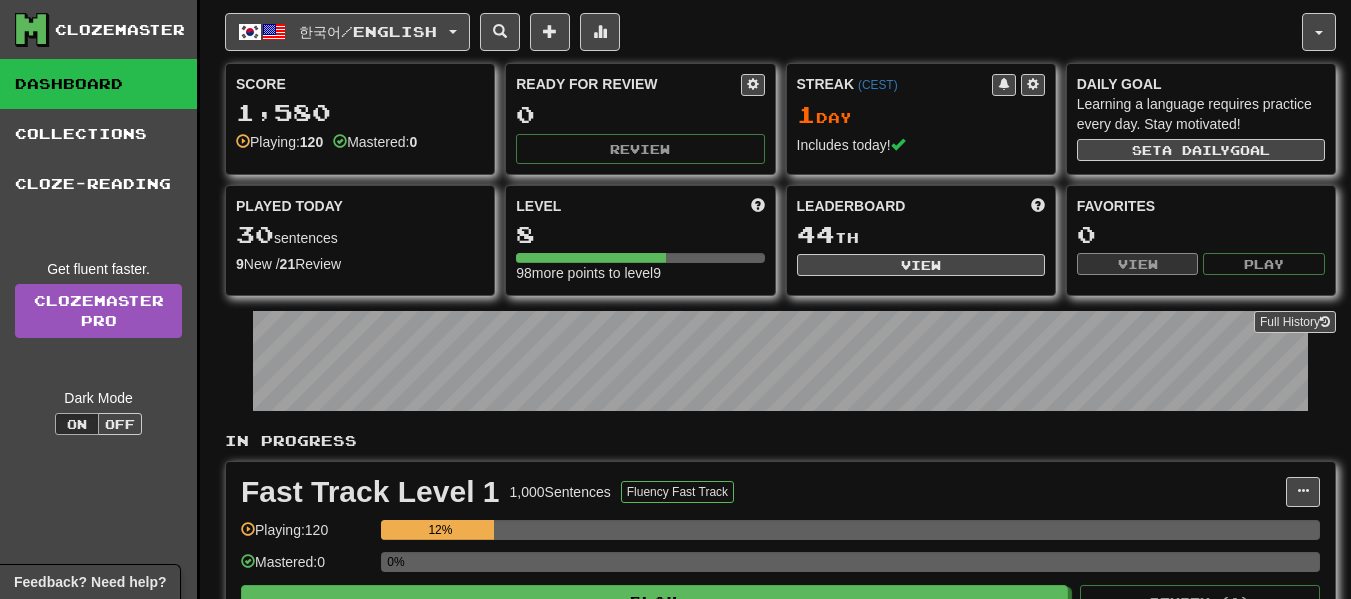 scroll, scrollTop: 0, scrollLeft: 0, axis: both 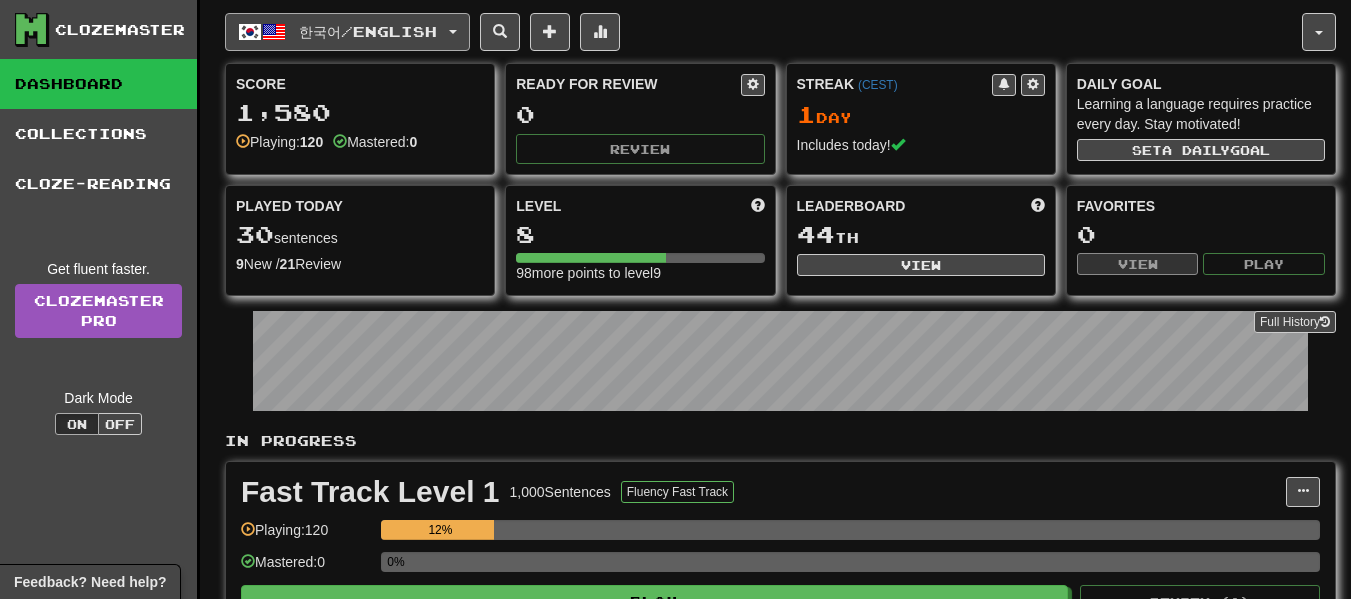 click on "한국어  /  English" at bounding box center [368, 31] 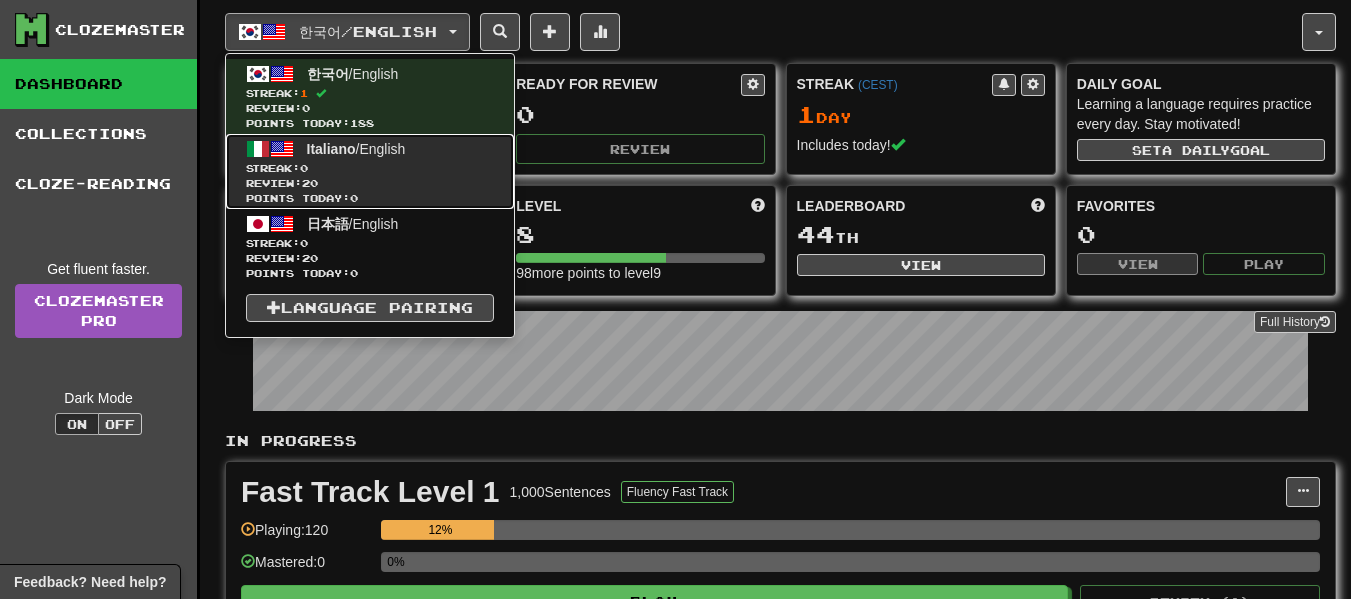 click on "Review:  20" at bounding box center [370, 183] 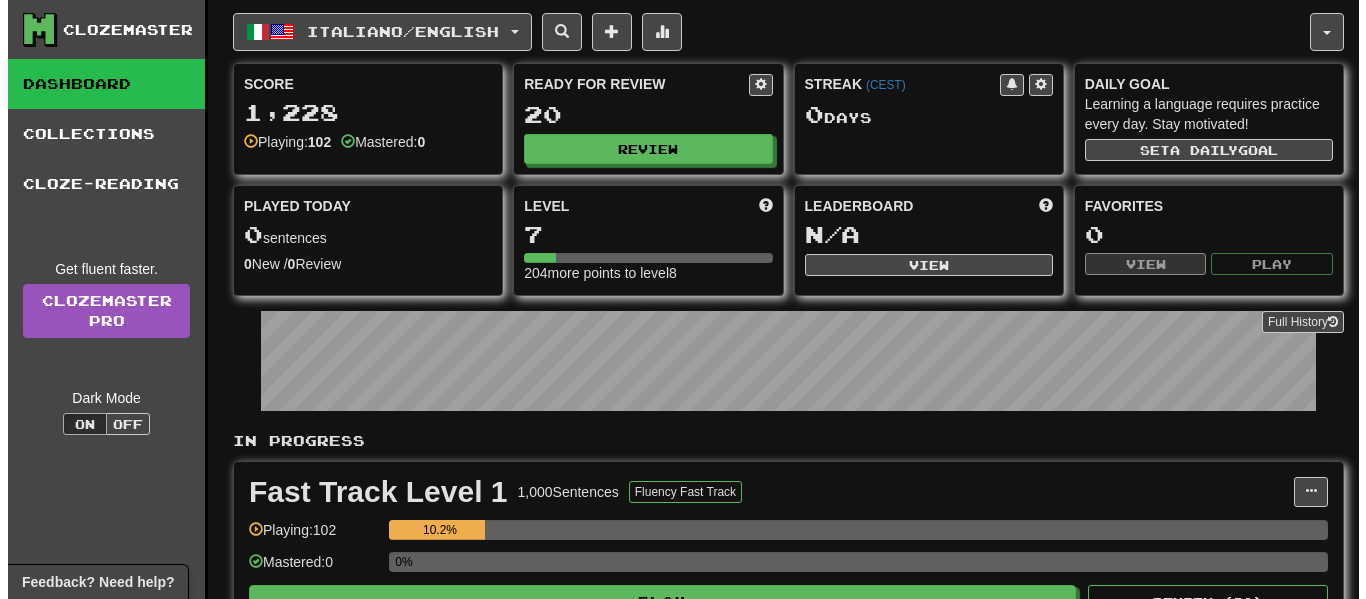 scroll, scrollTop: 0, scrollLeft: 0, axis: both 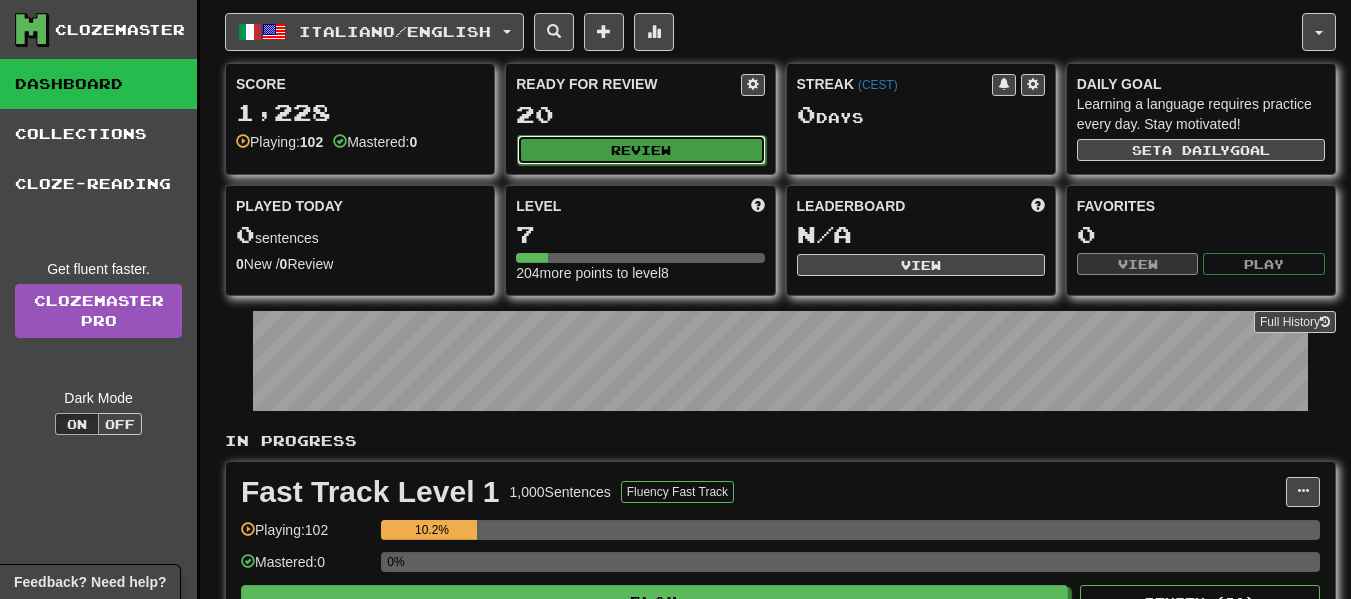 click on "Review" at bounding box center [641, 150] 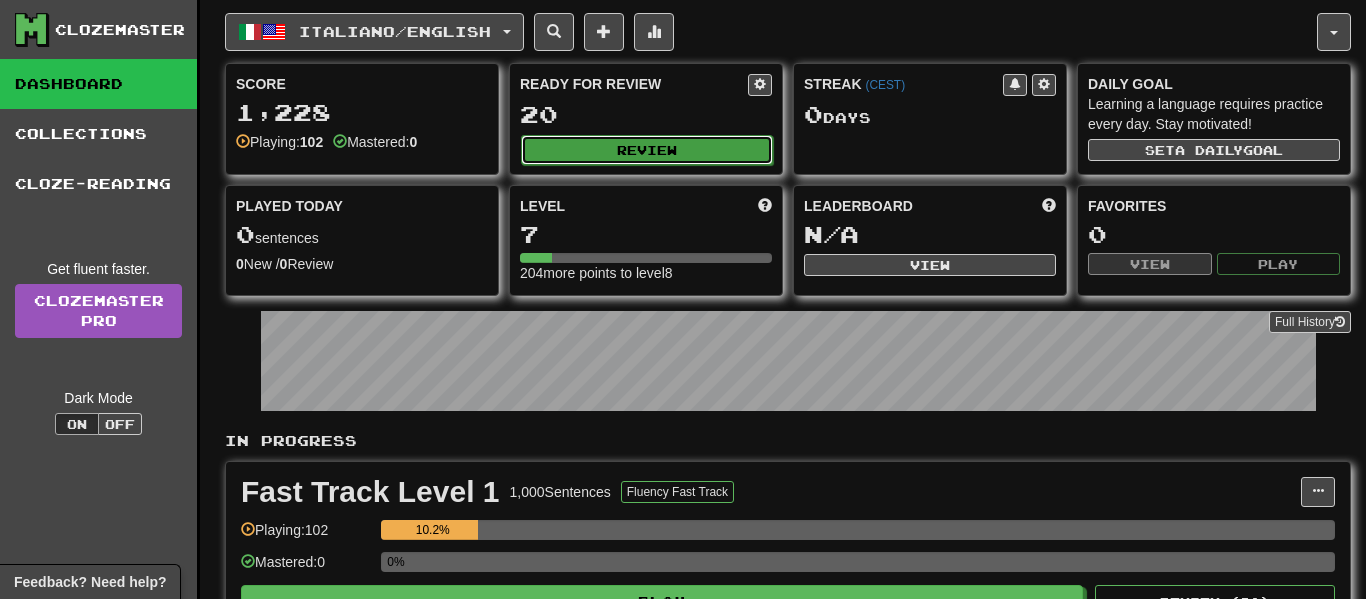 select on "**" 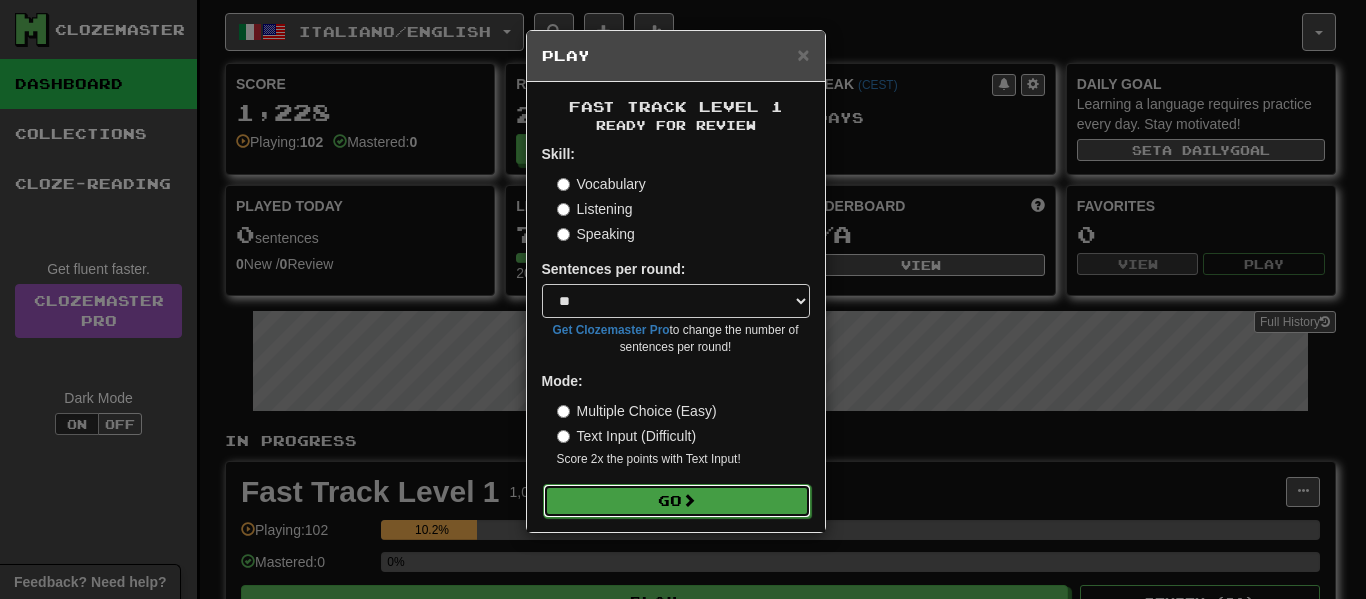 click at bounding box center [689, 500] 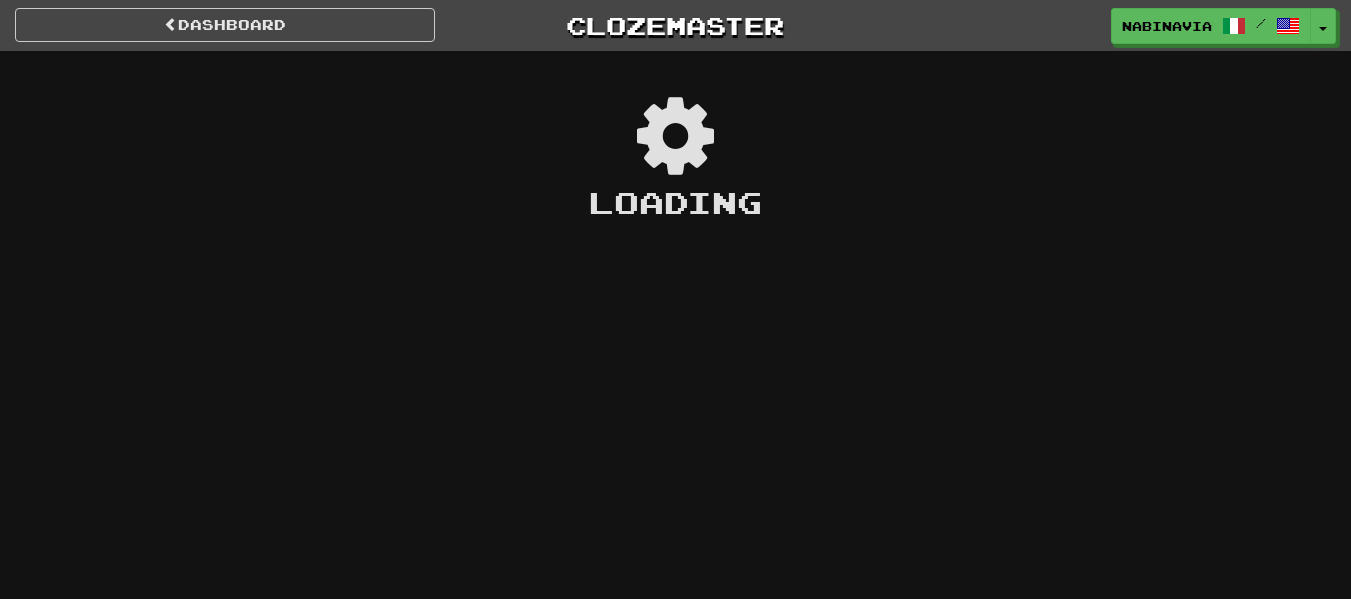 scroll, scrollTop: 0, scrollLeft: 0, axis: both 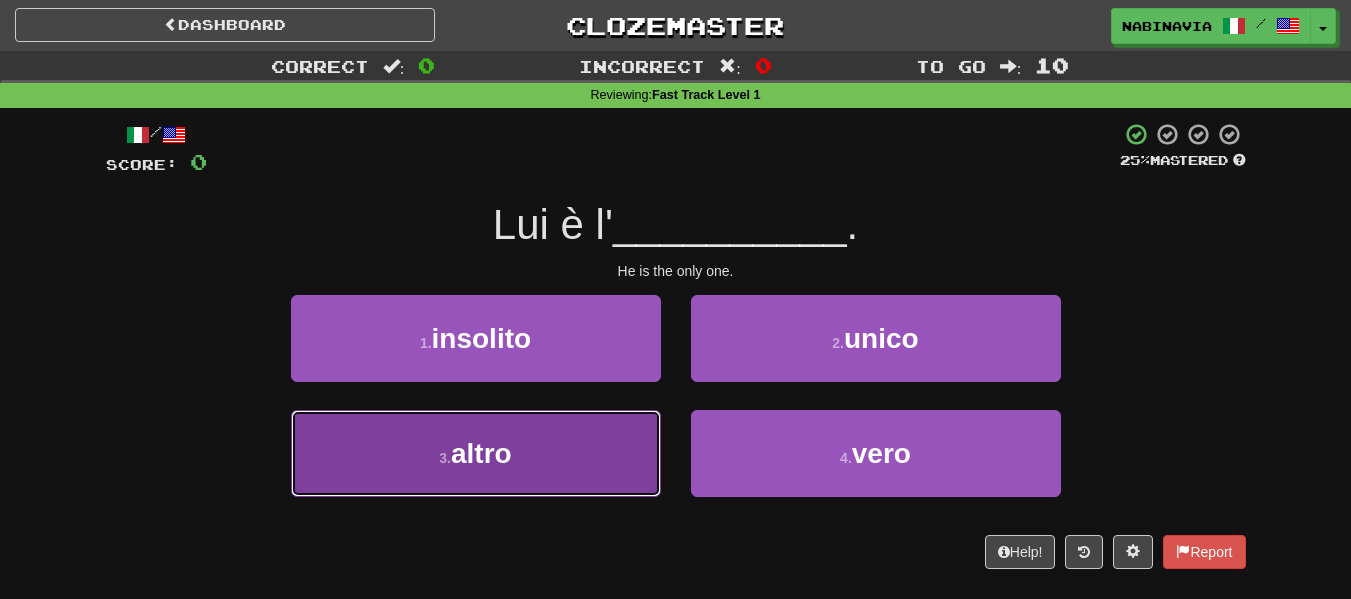 click on "3 .  altro" at bounding box center [476, 453] 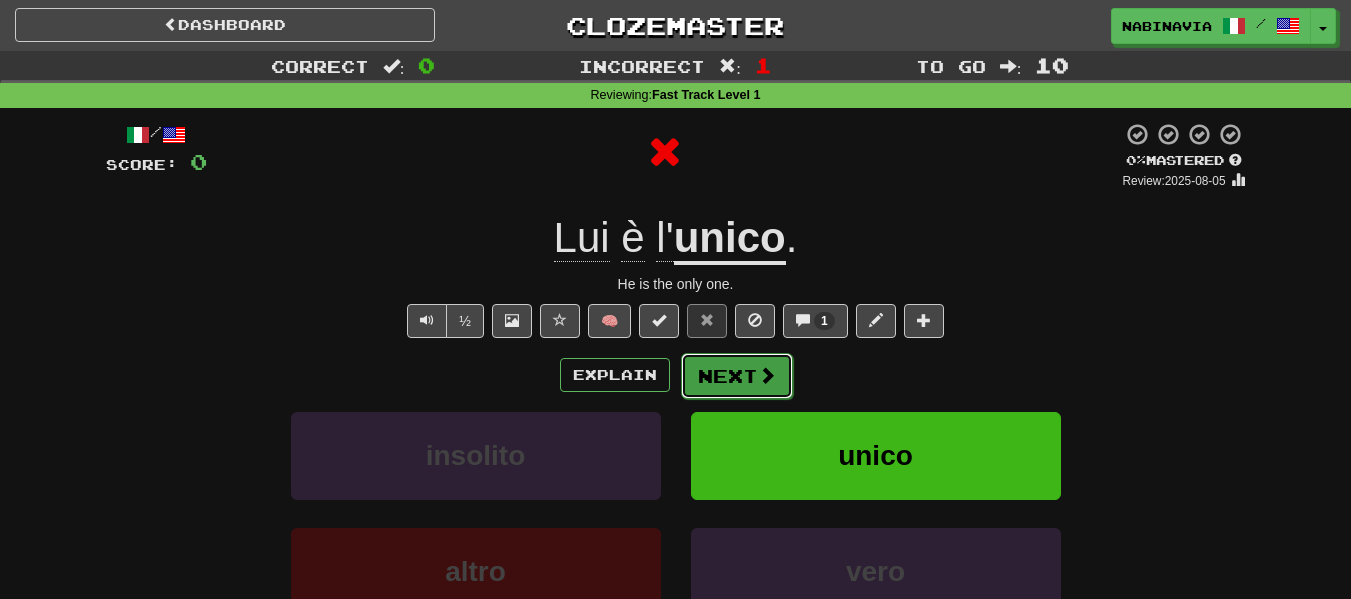 click on "Next" at bounding box center (737, 376) 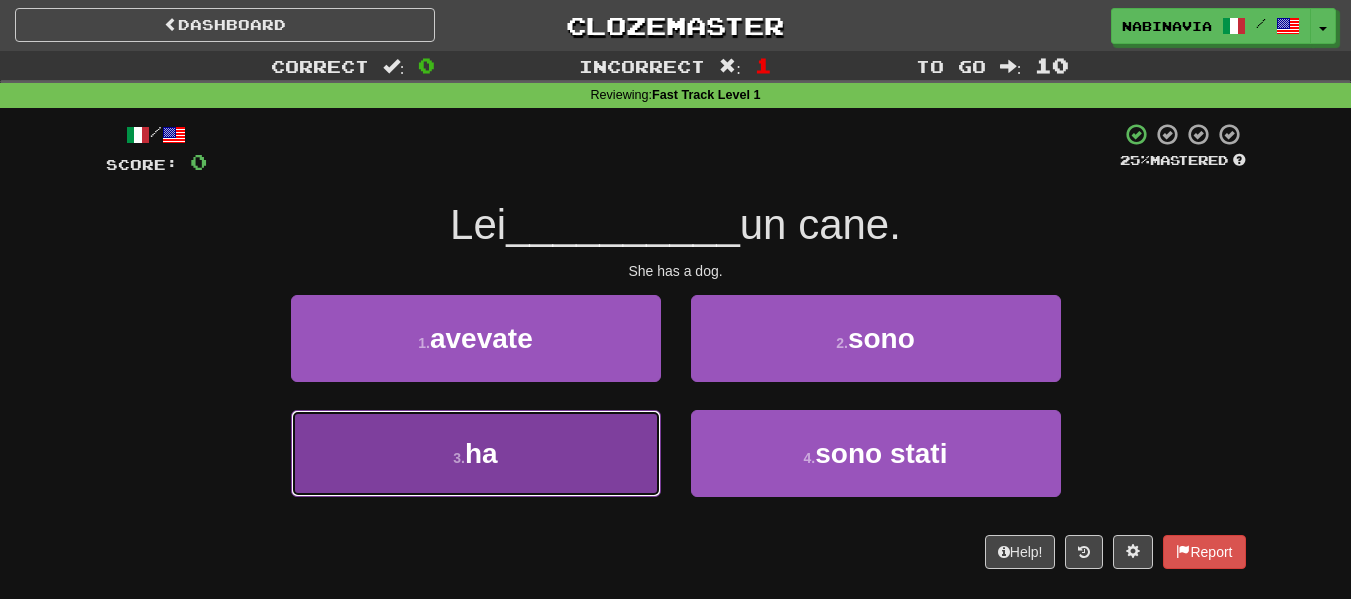 click on "3 .  ha" at bounding box center (476, 453) 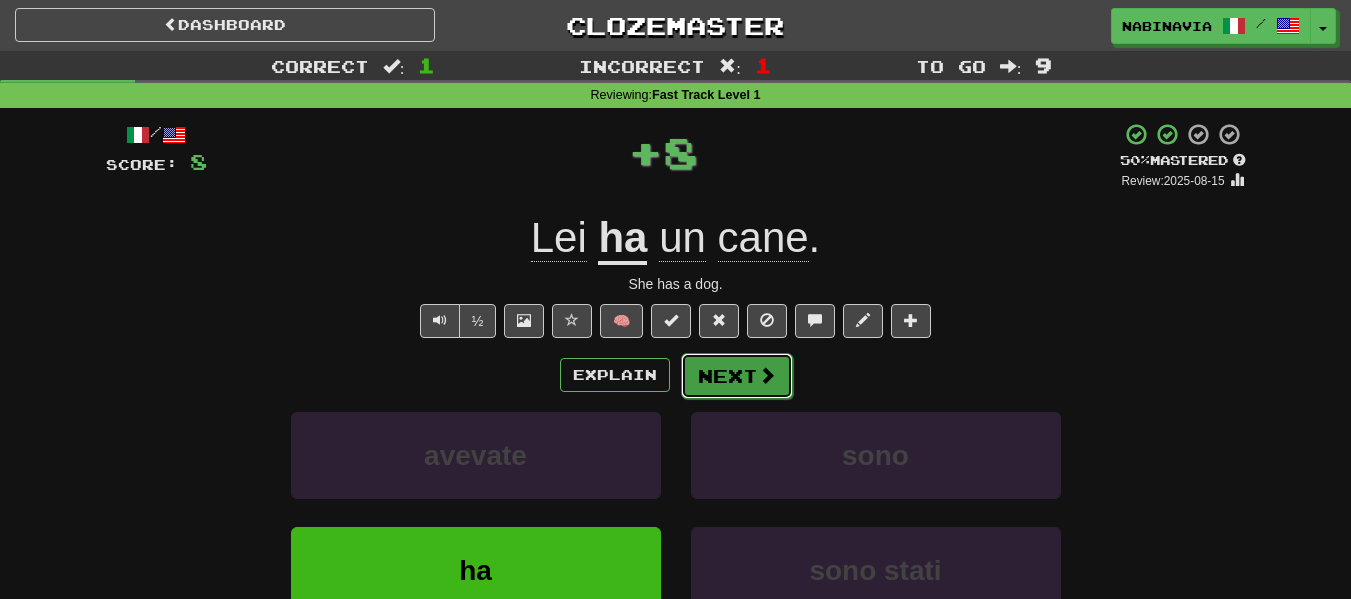 click on "Next" at bounding box center [737, 376] 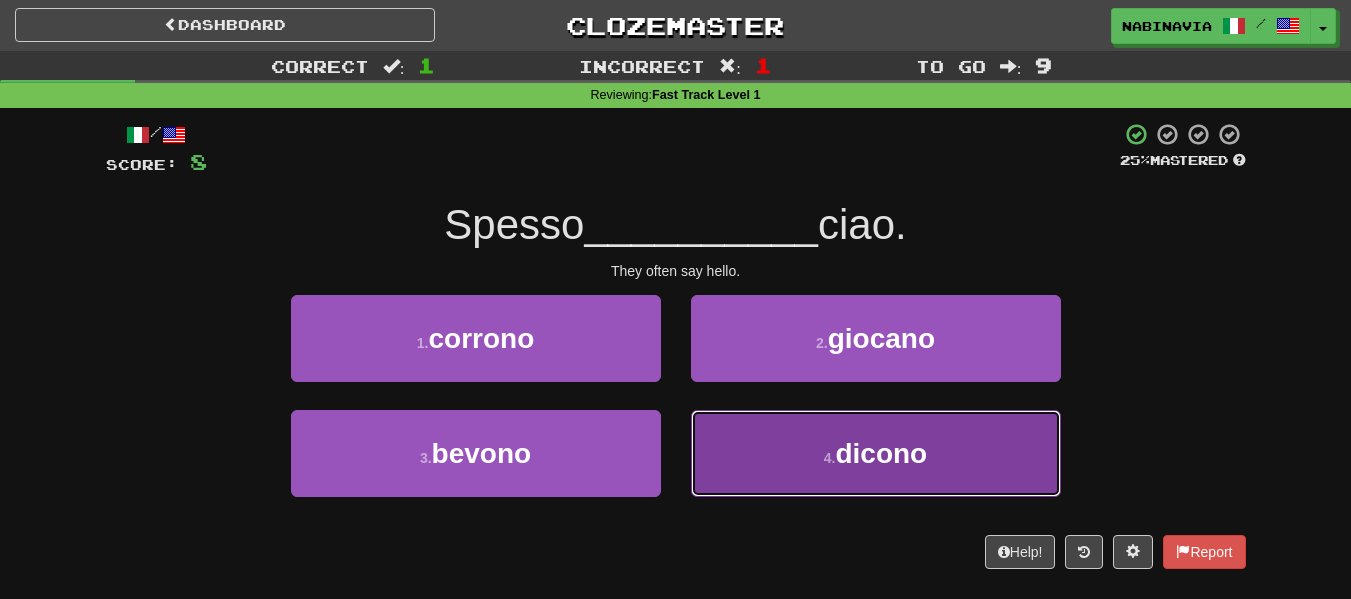 click on "4 .  dicono" at bounding box center (876, 453) 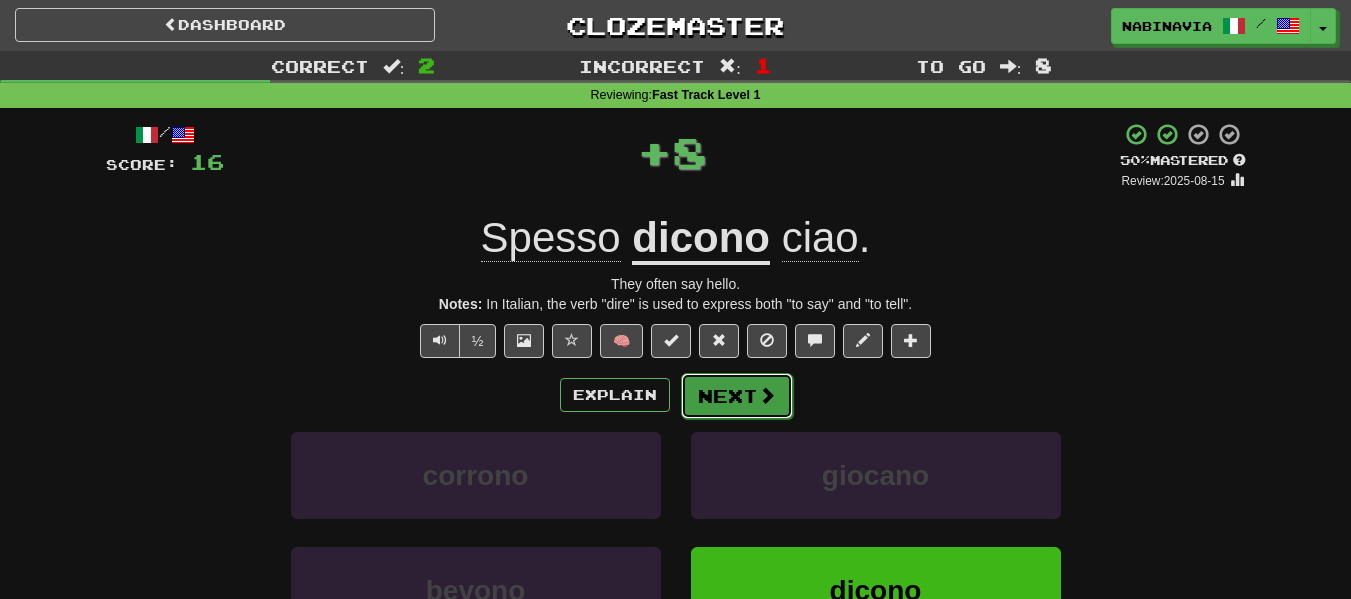 click at bounding box center [767, 395] 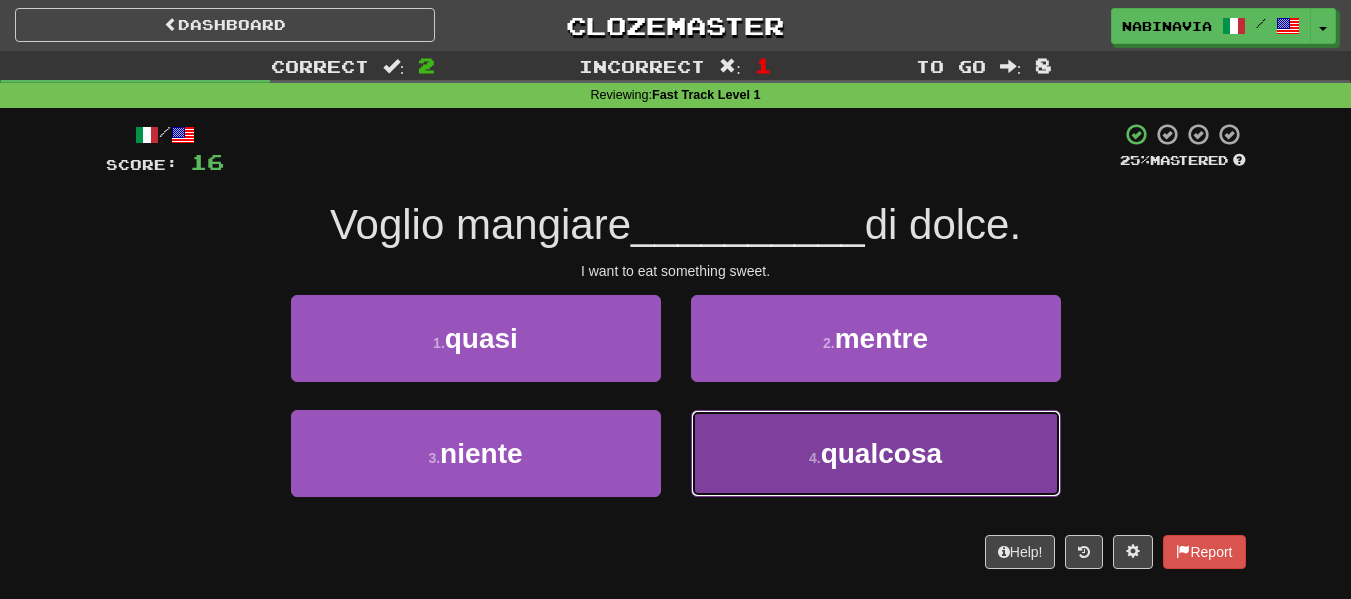 click on "4 .  qualcosa" at bounding box center (876, 453) 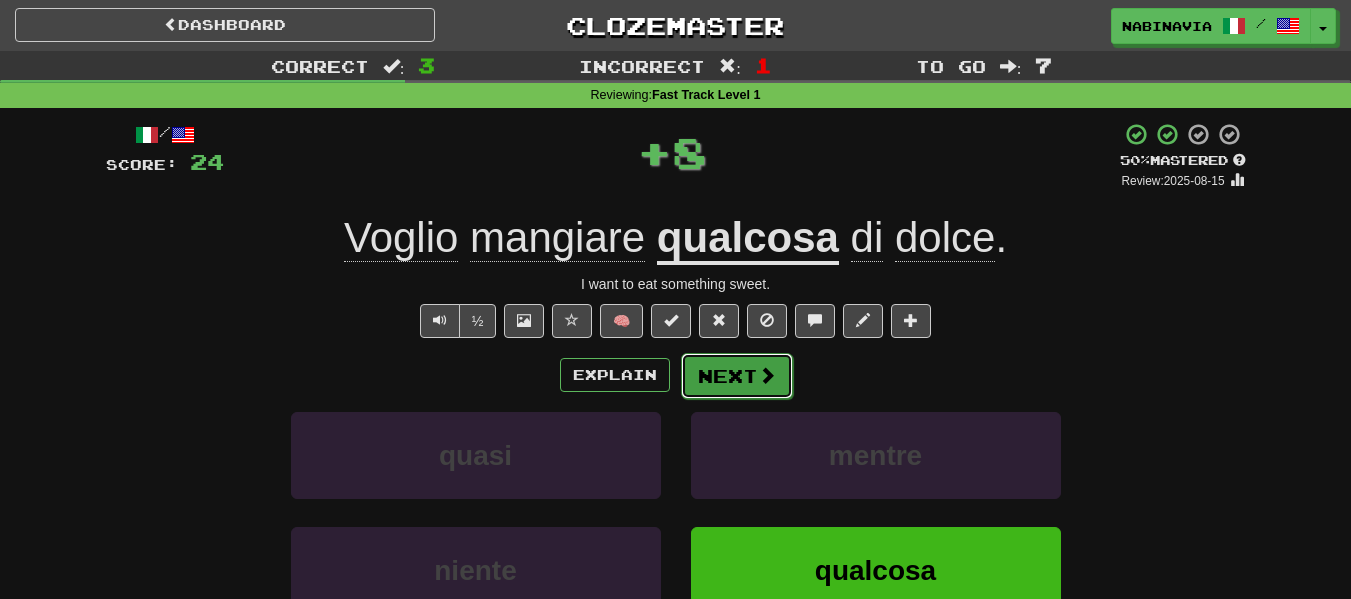 click at bounding box center [767, 375] 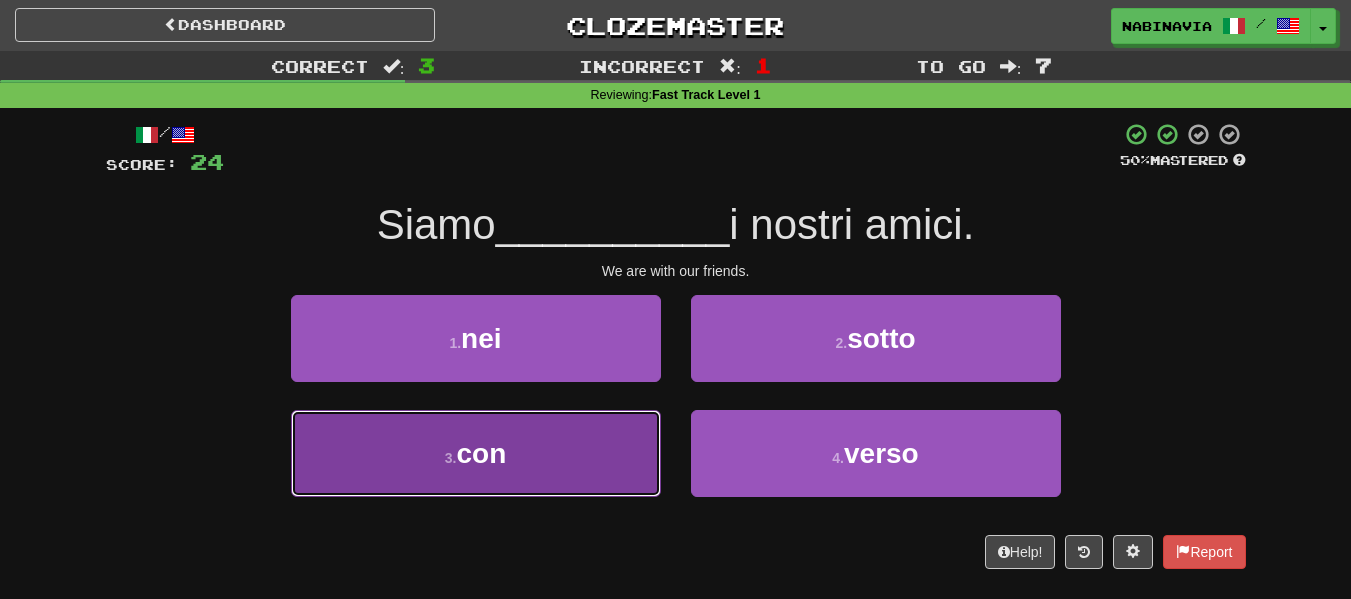 click on "3 .  con" at bounding box center [476, 453] 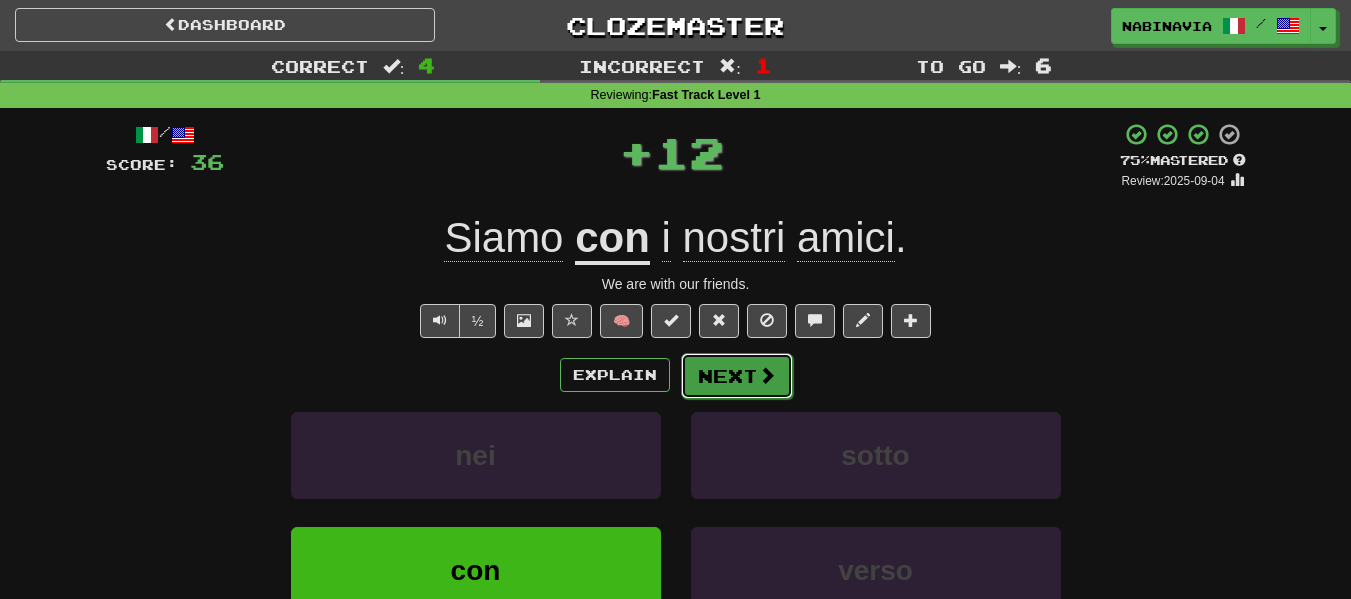 click on "Next" at bounding box center (737, 376) 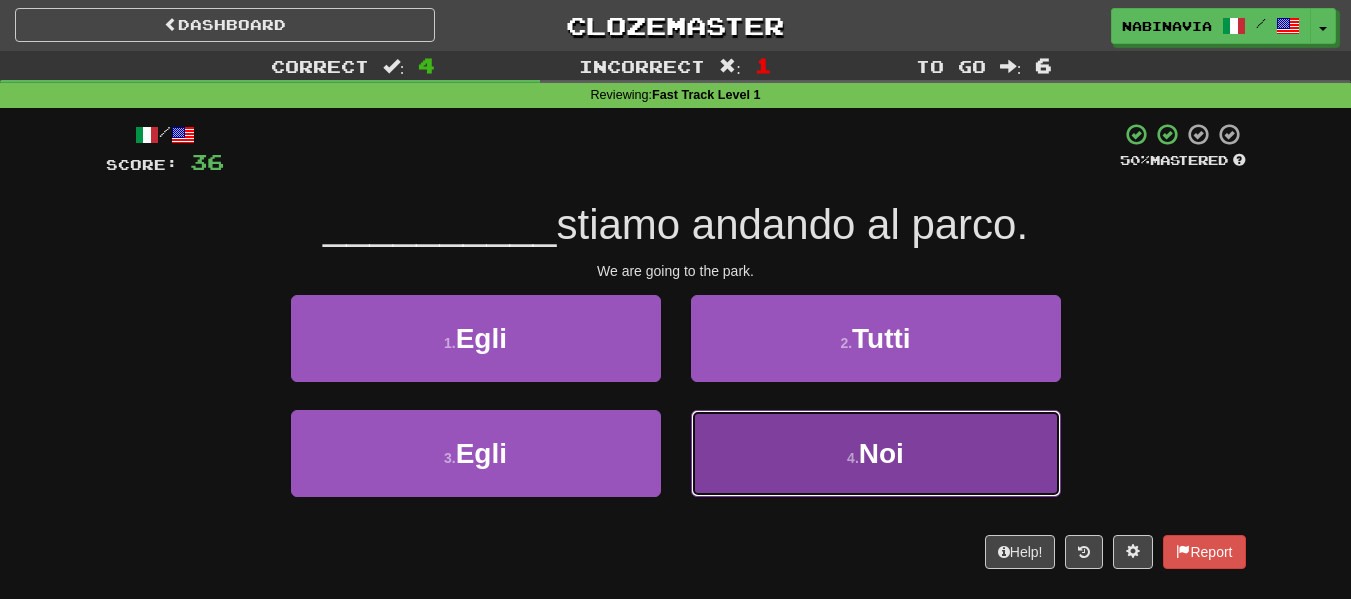 click on "4 .  Noi" at bounding box center [876, 453] 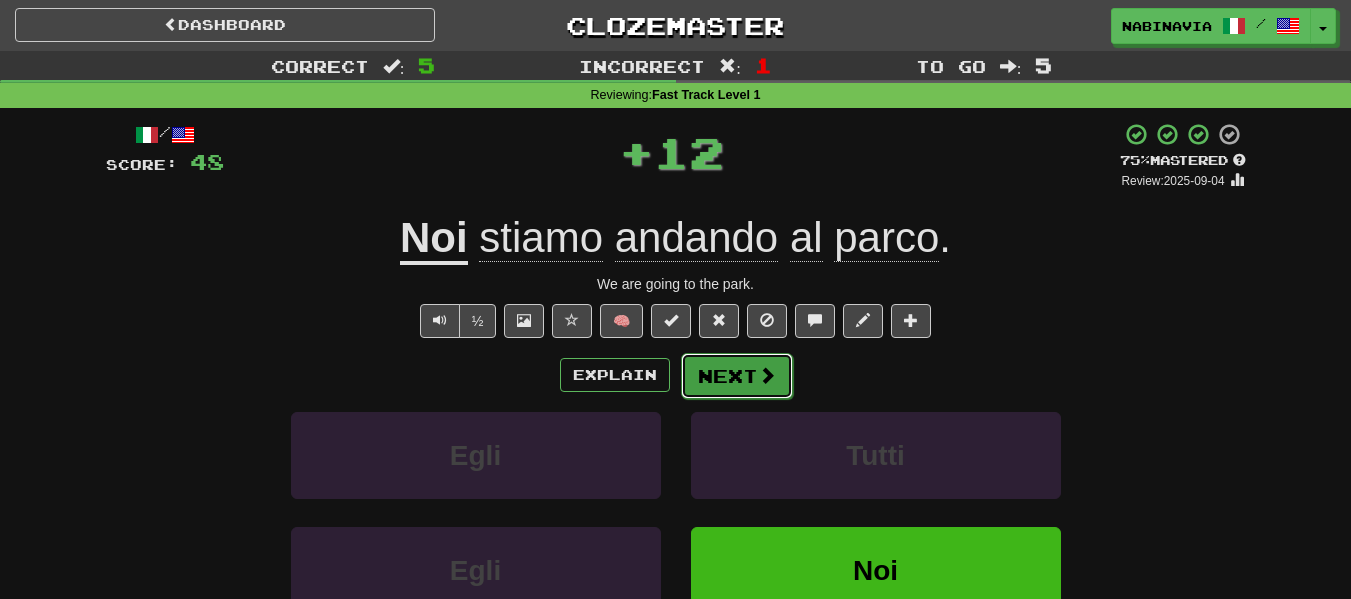 click on "Next" at bounding box center (737, 376) 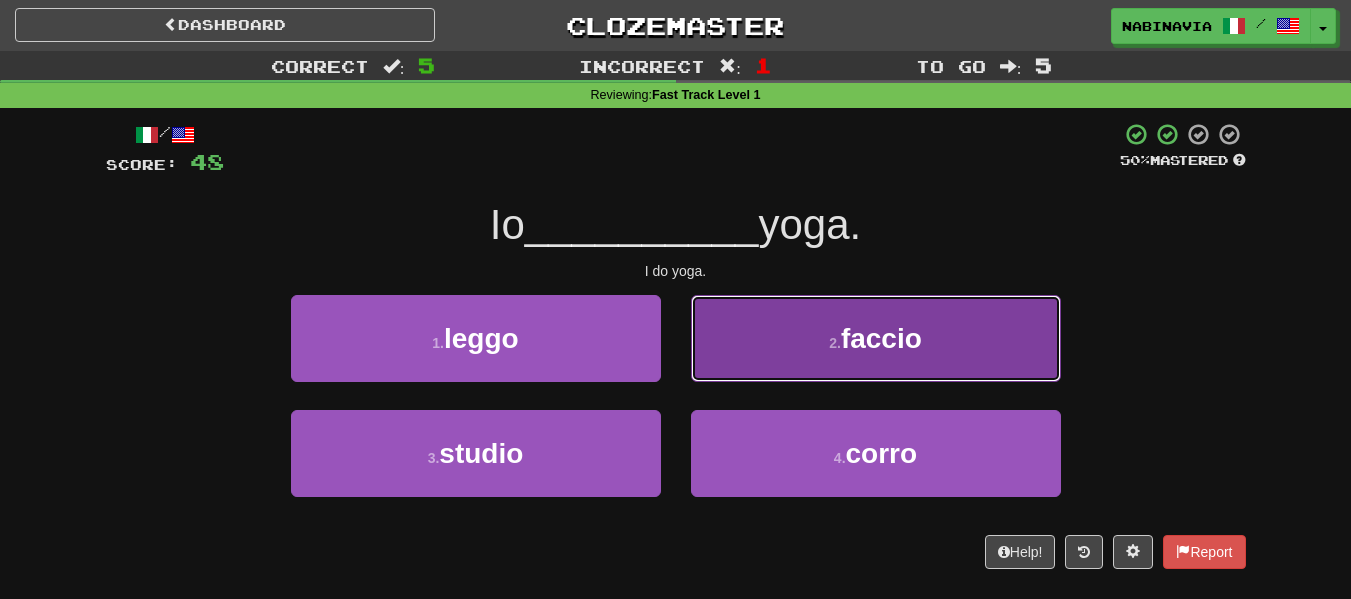 click on "2 .  faccio" at bounding box center [876, 338] 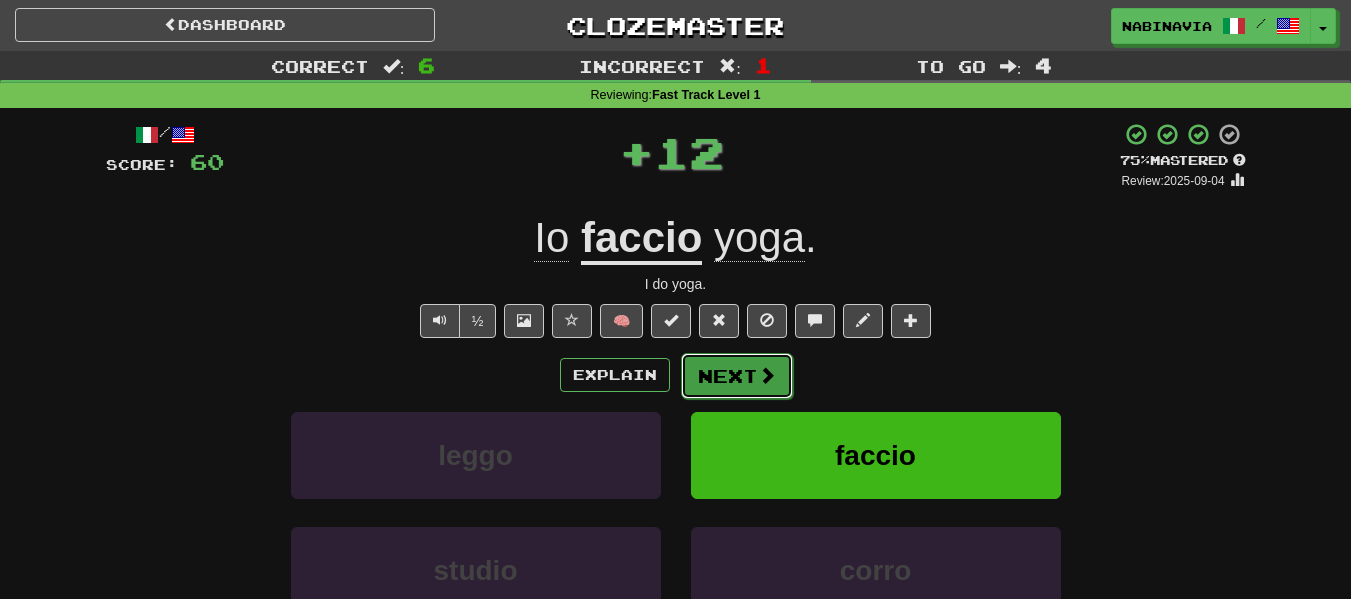click on "Next" at bounding box center [737, 376] 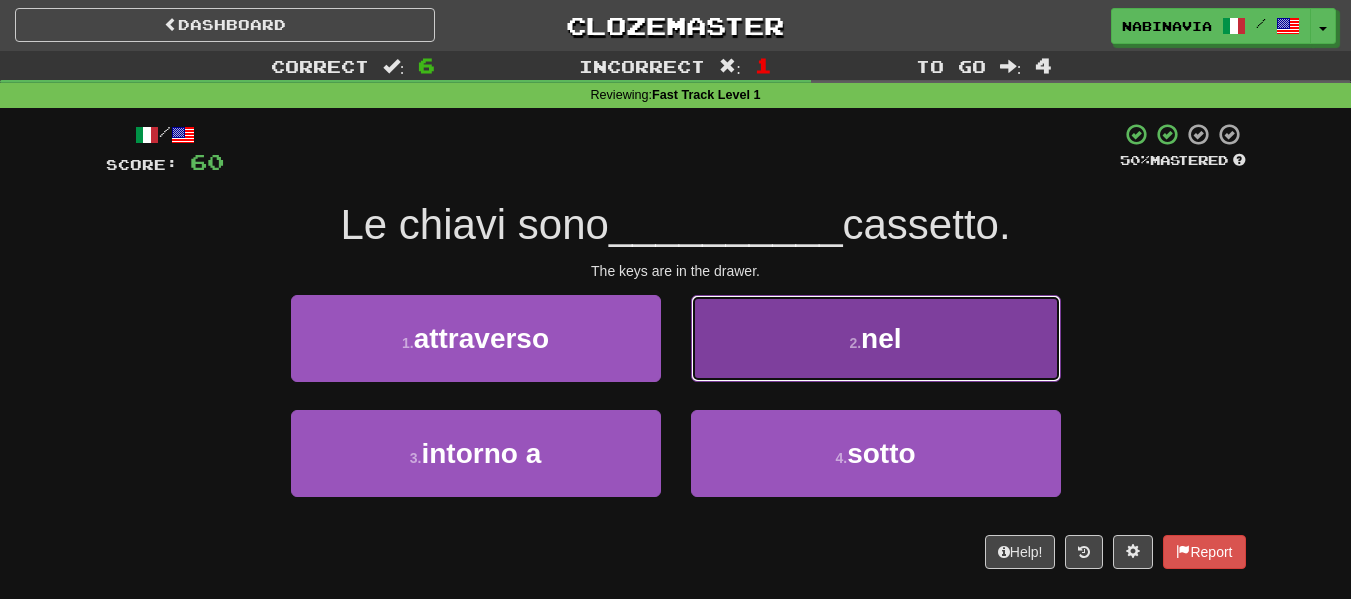 click on "2 .  nel" at bounding box center (876, 338) 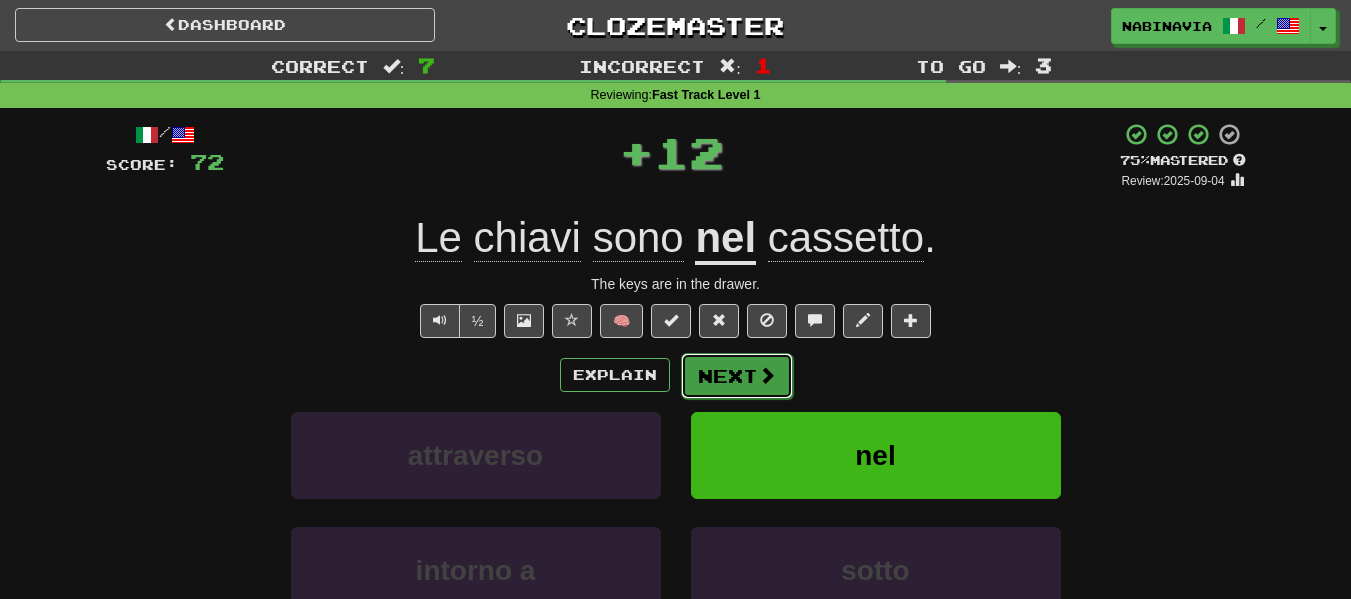 click on "Next" at bounding box center [737, 376] 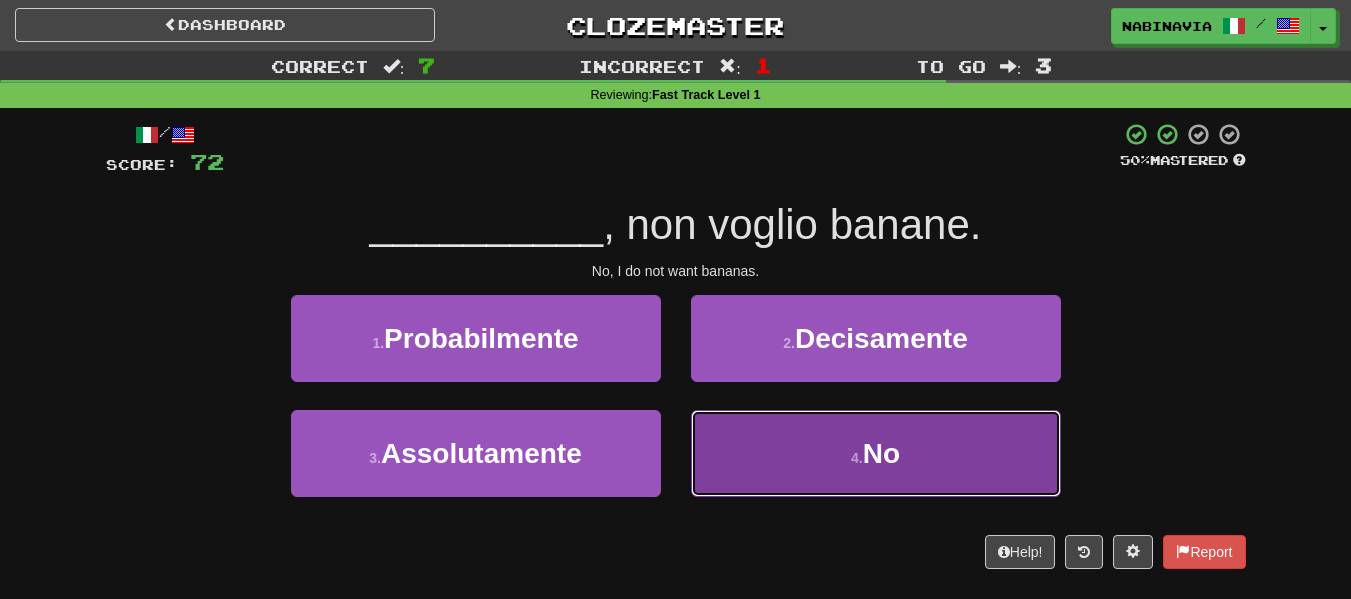 click on "4 .  No" at bounding box center [876, 453] 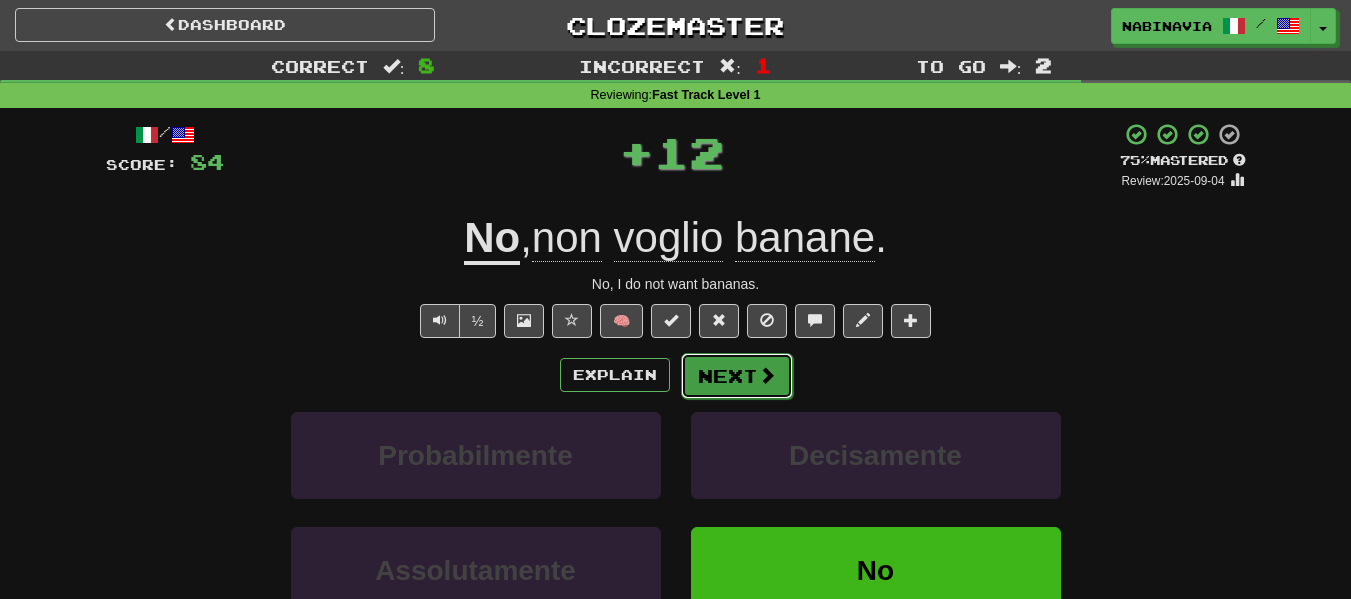 click on "Next" at bounding box center [737, 376] 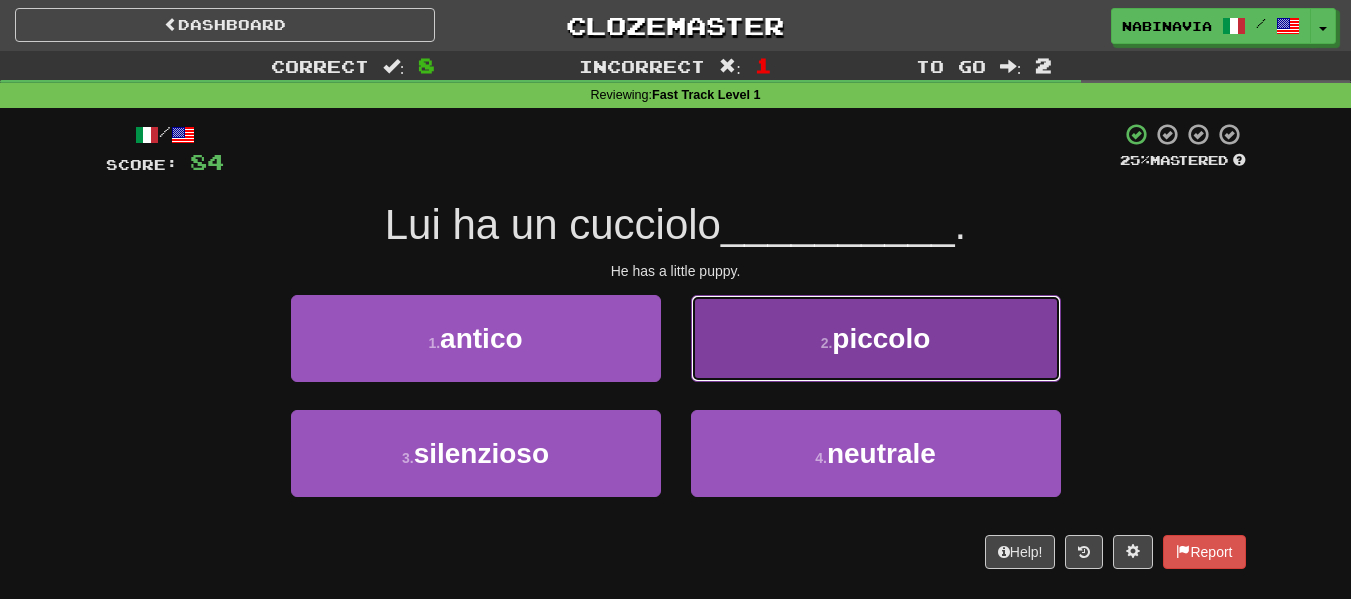 click on "2 .  piccolo" at bounding box center (876, 338) 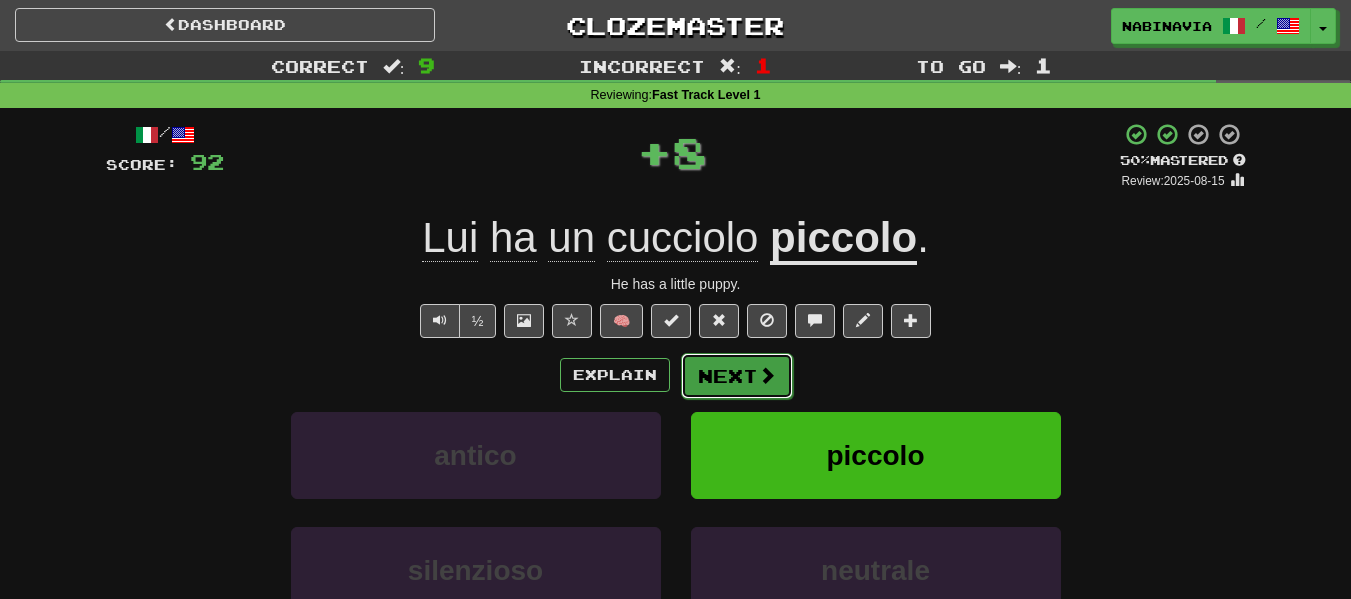 click on "Next" at bounding box center (737, 376) 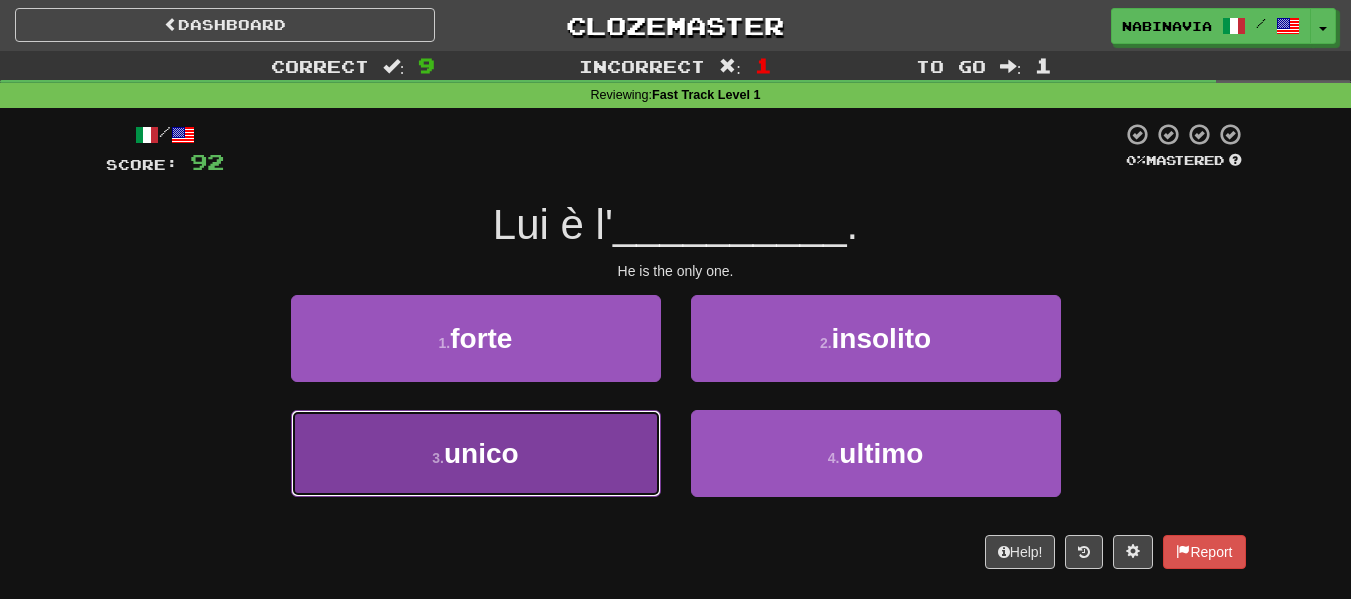 click on "3 .  unico" at bounding box center [476, 453] 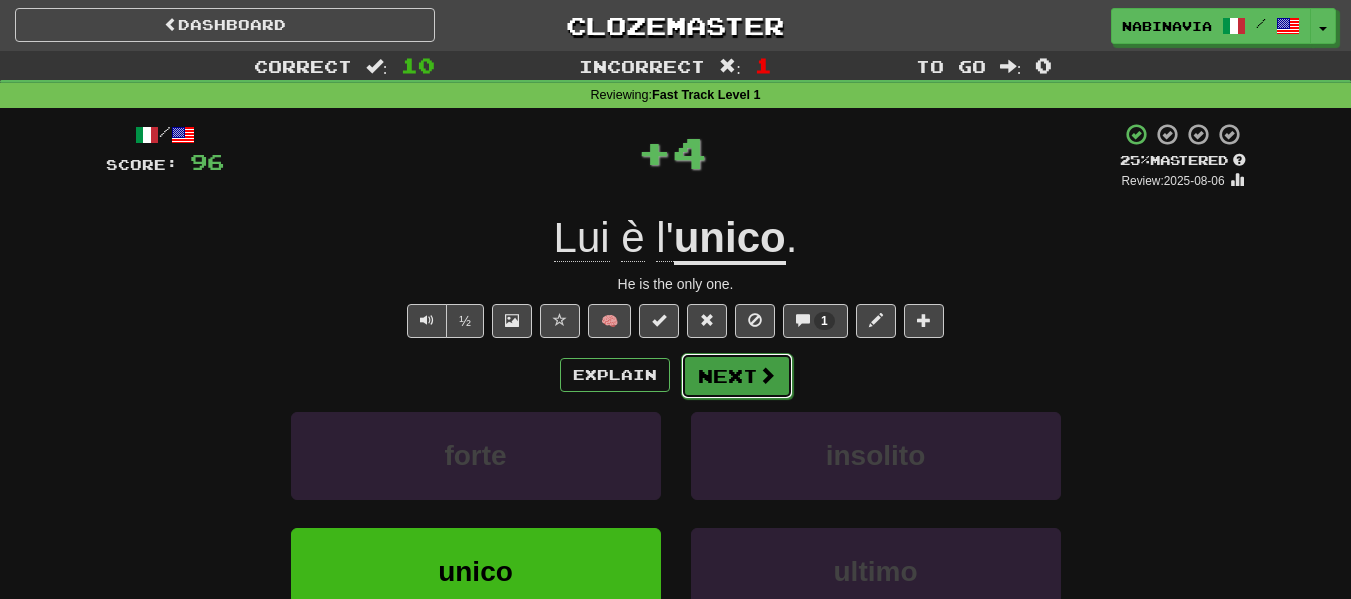 click on "Next" at bounding box center [737, 376] 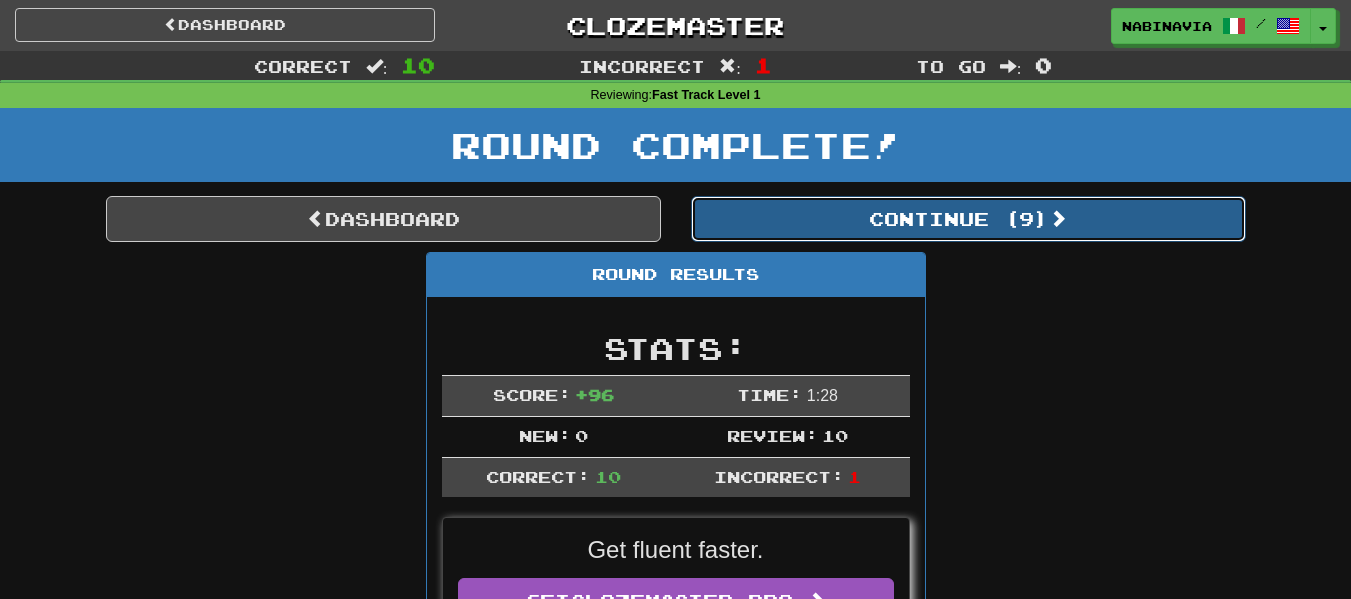 click on "Continue ( 9 )" at bounding box center (968, 219) 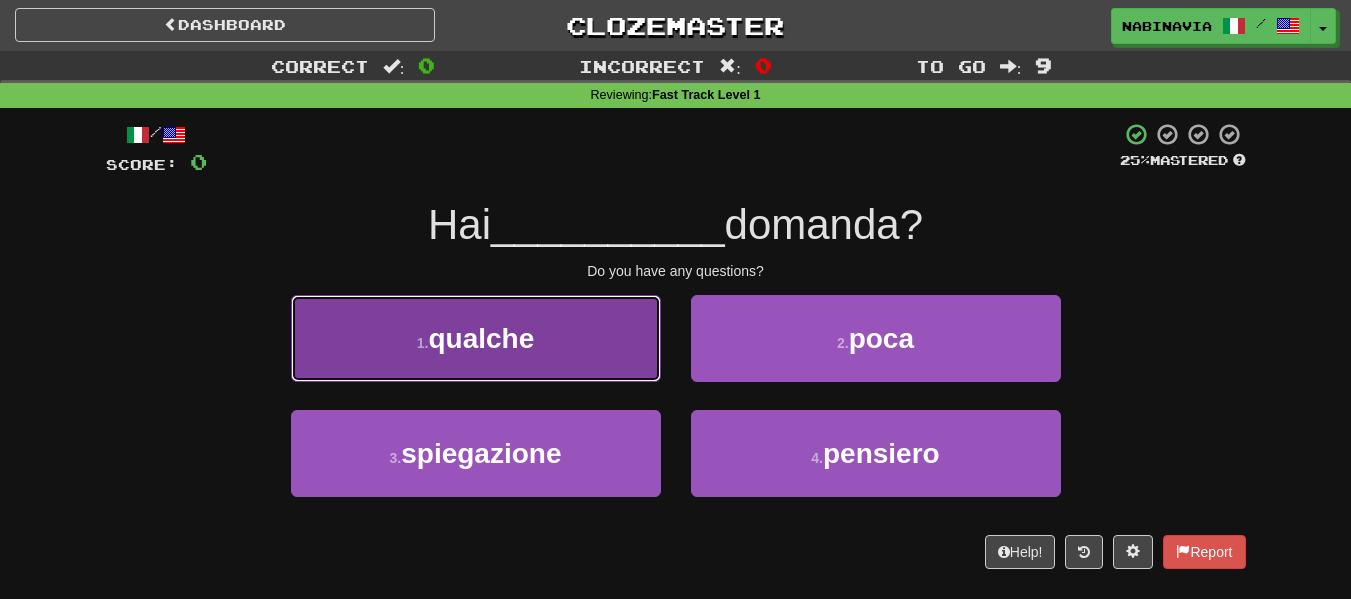 click on "1 .  qualche" at bounding box center [476, 338] 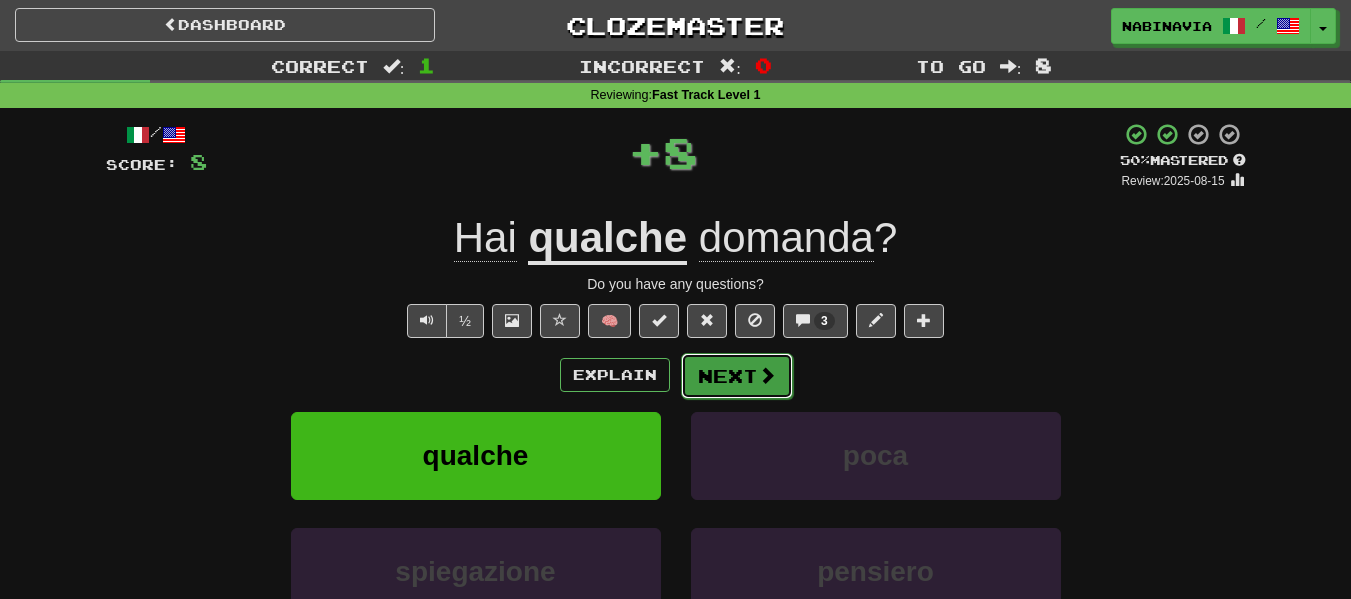 click on "Next" at bounding box center [737, 376] 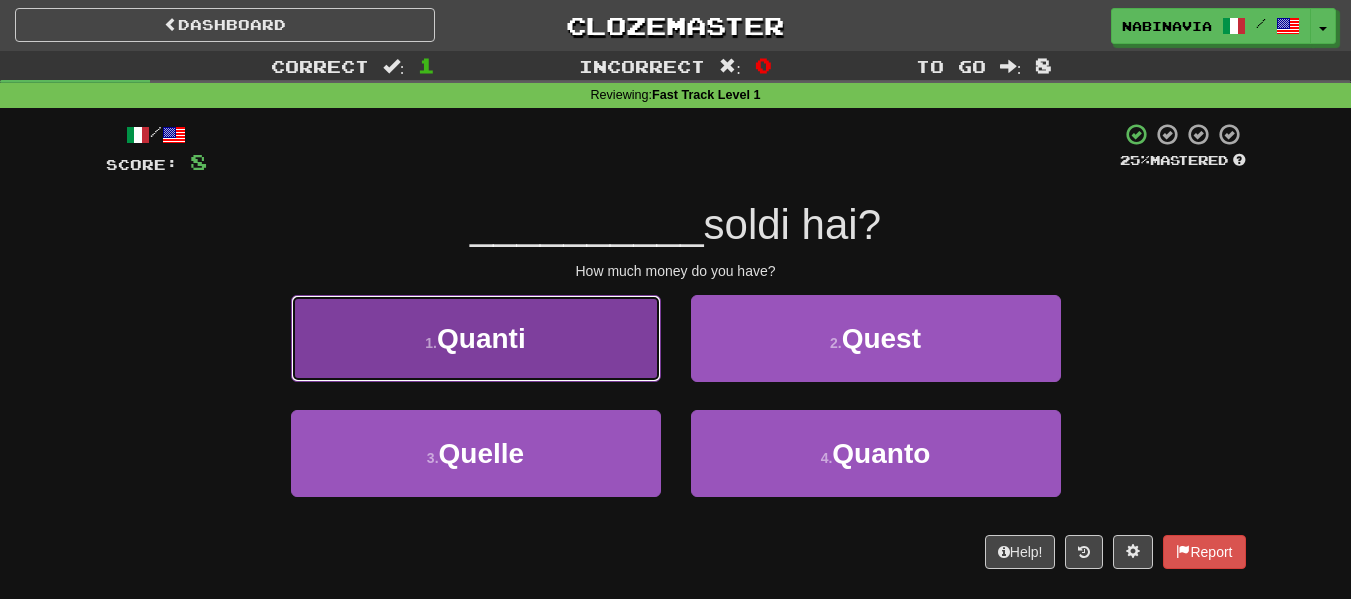 click on "1 .  Quanti" at bounding box center (476, 338) 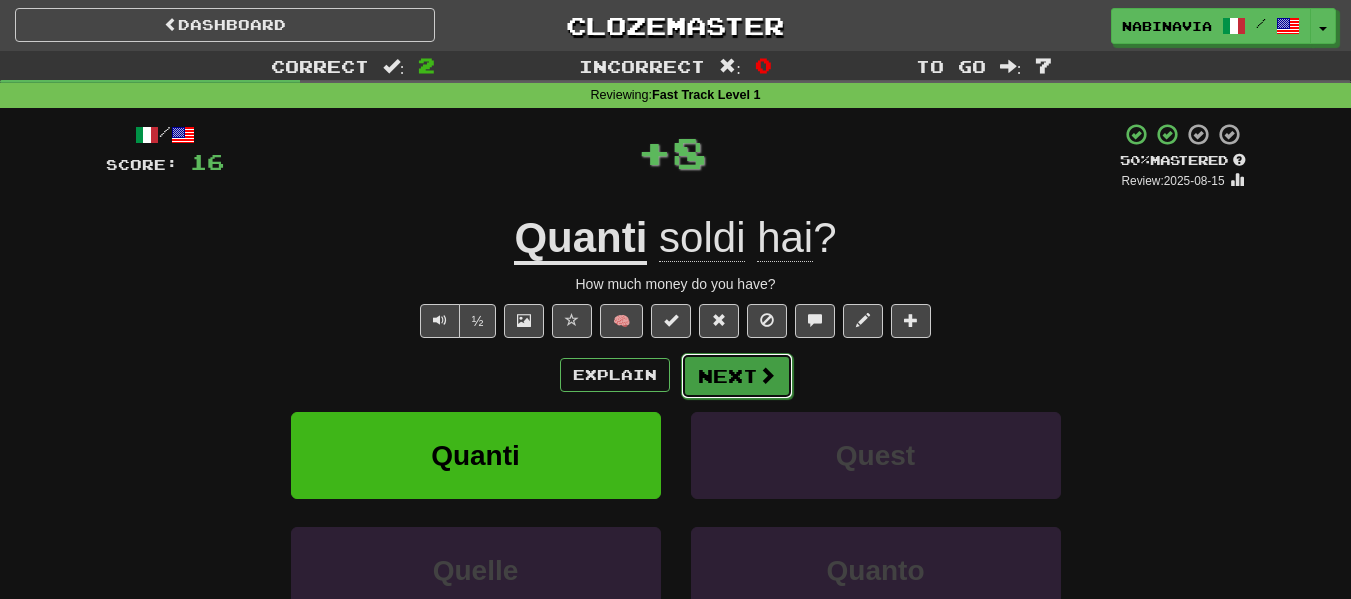 click on "Next" at bounding box center (737, 376) 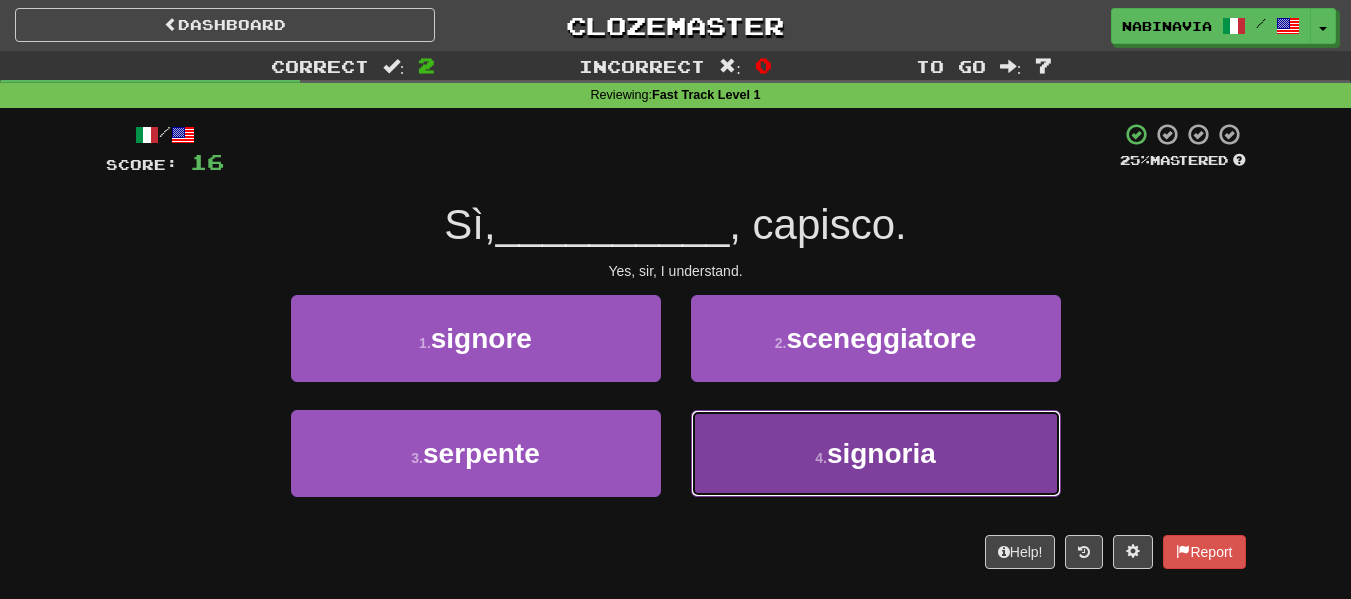 click on "4 .  signoria" at bounding box center (876, 453) 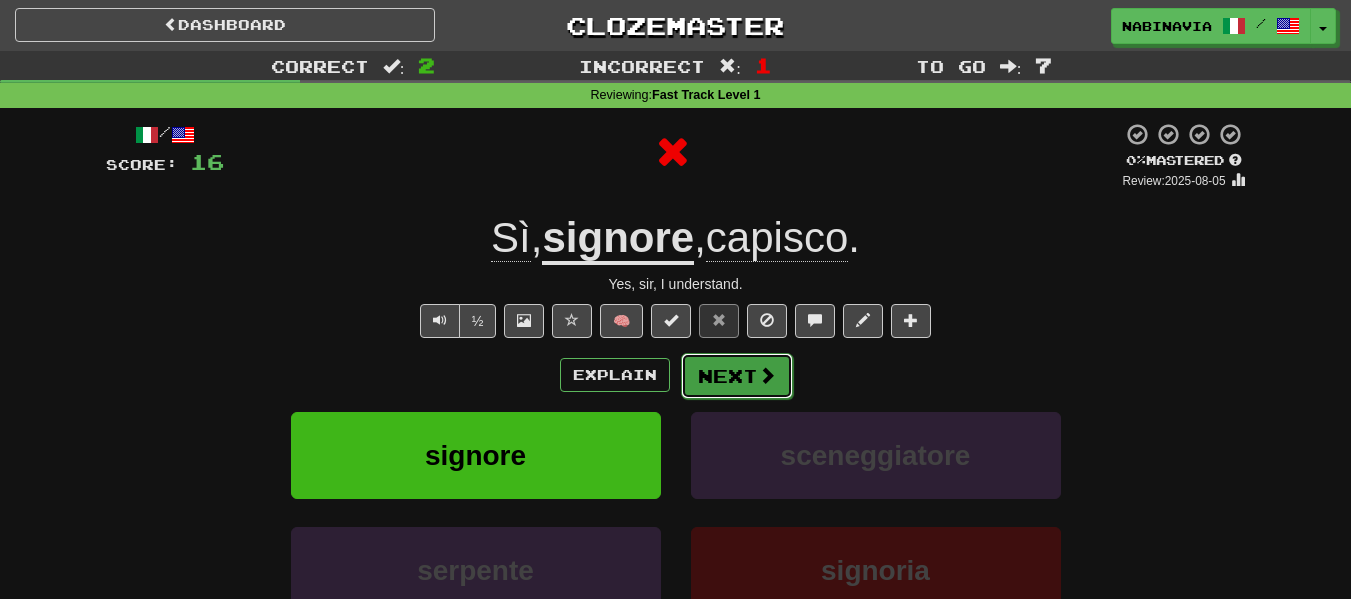 click at bounding box center [767, 375] 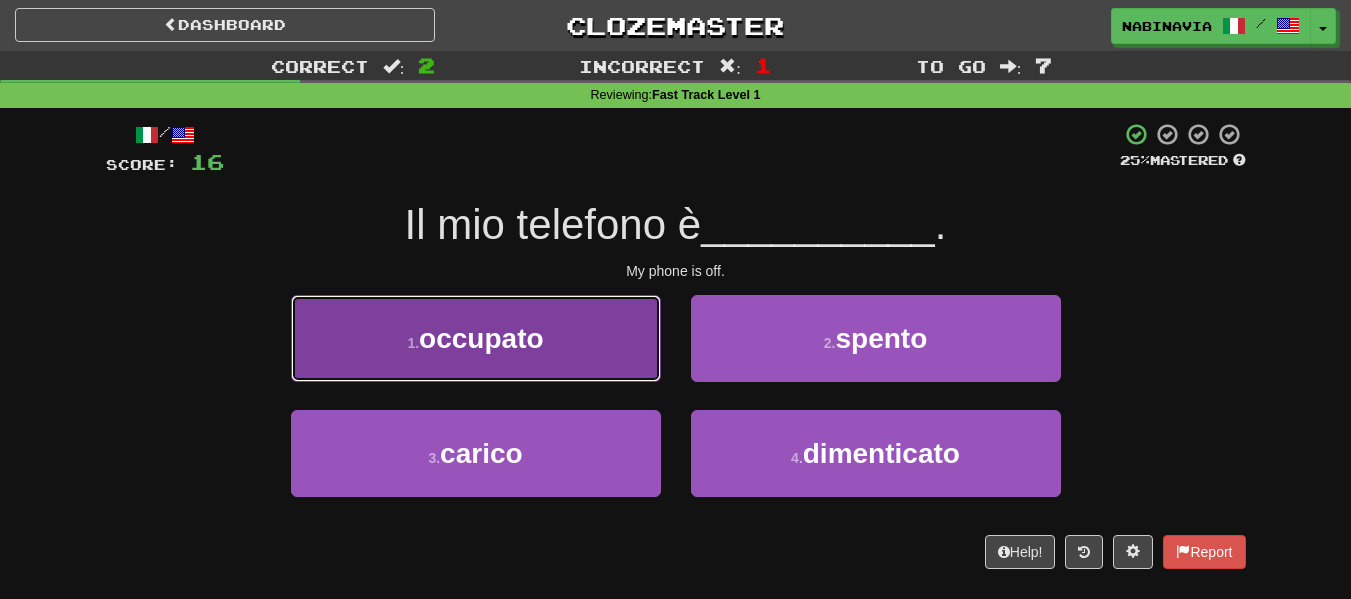 click on "1 .  occupato" at bounding box center [476, 338] 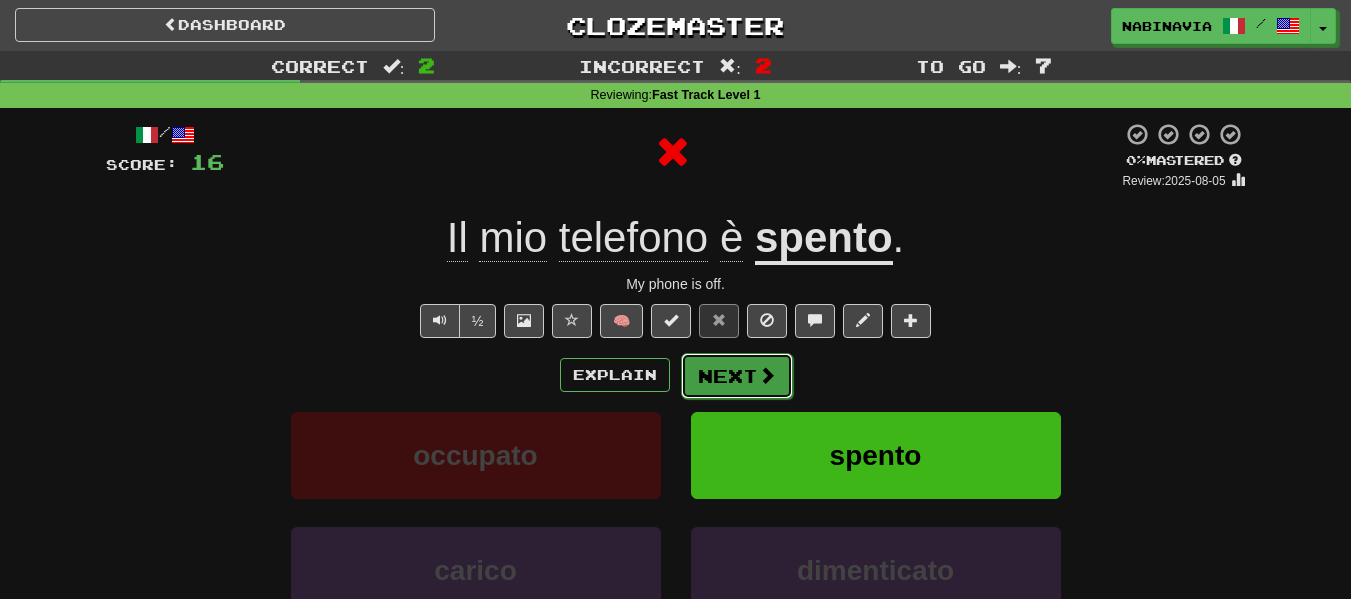 click on "Next" at bounding box center (737, 376) 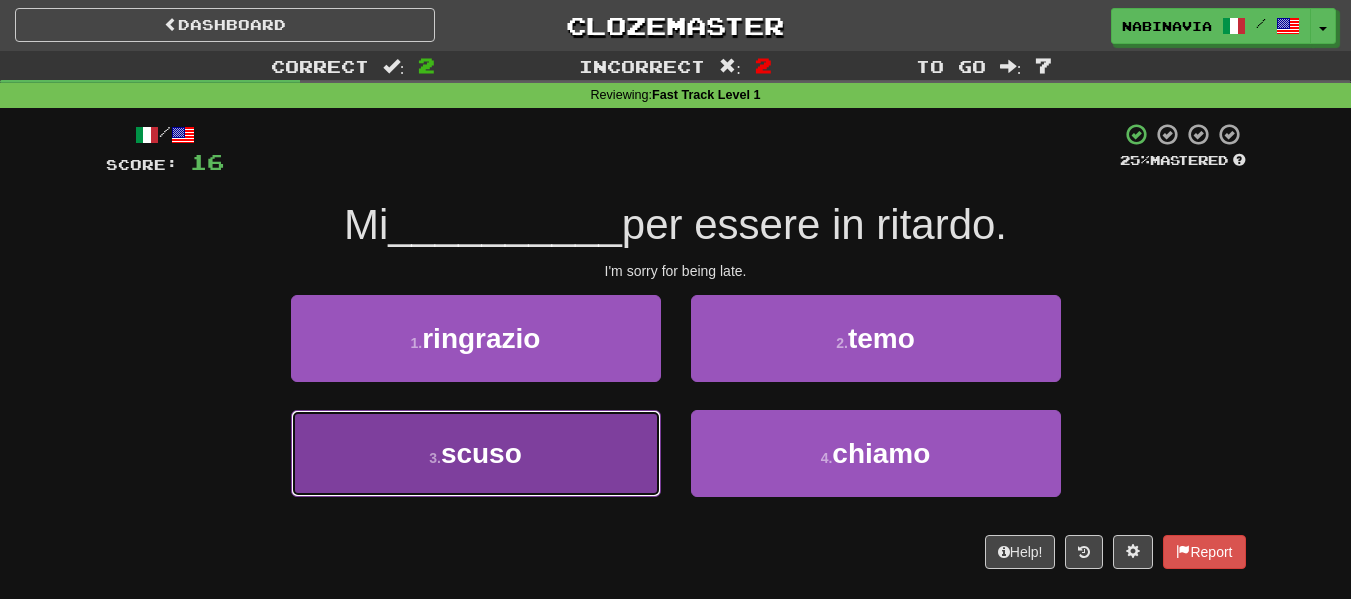 click on "3 .  scuso" at bounding box center (476, 453) 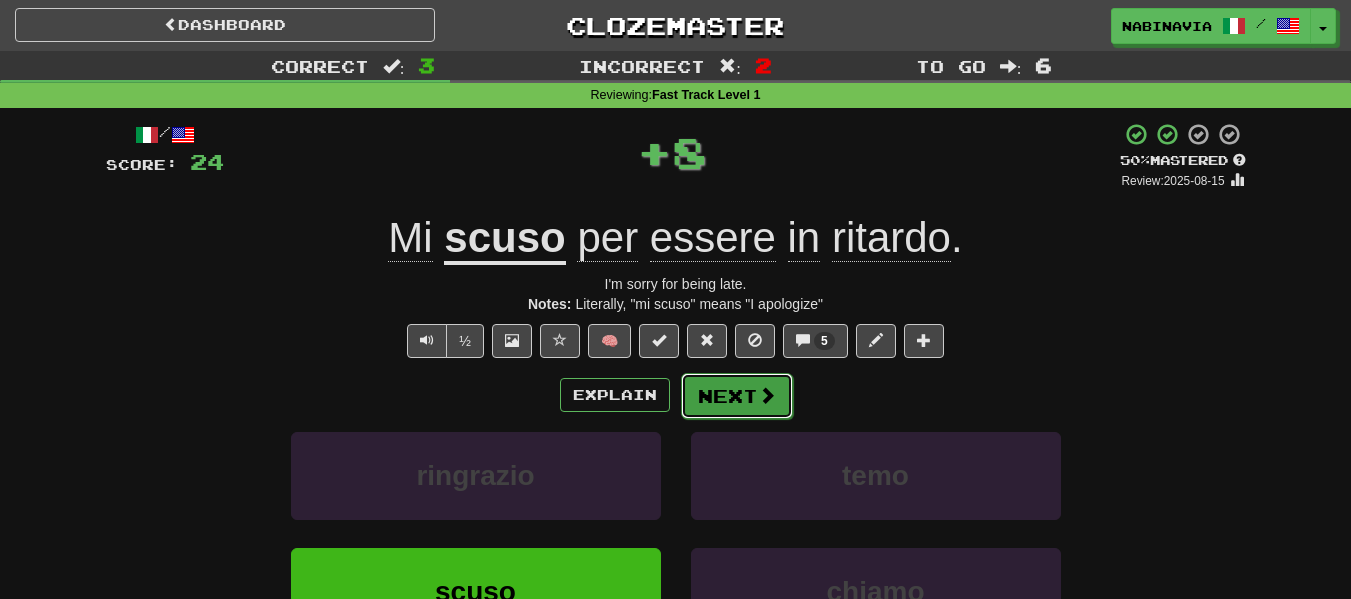 click on "Next" at bounding box center (737, 396) 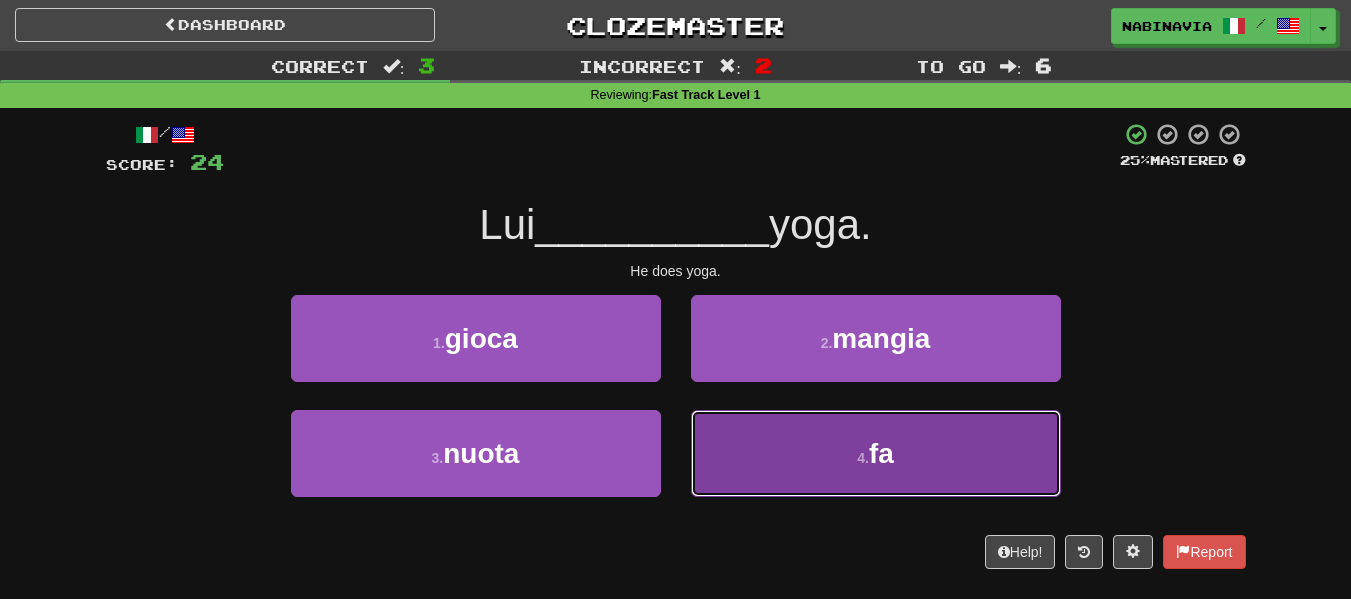 click on "4 .  fa" at bounding box center [876, 453] 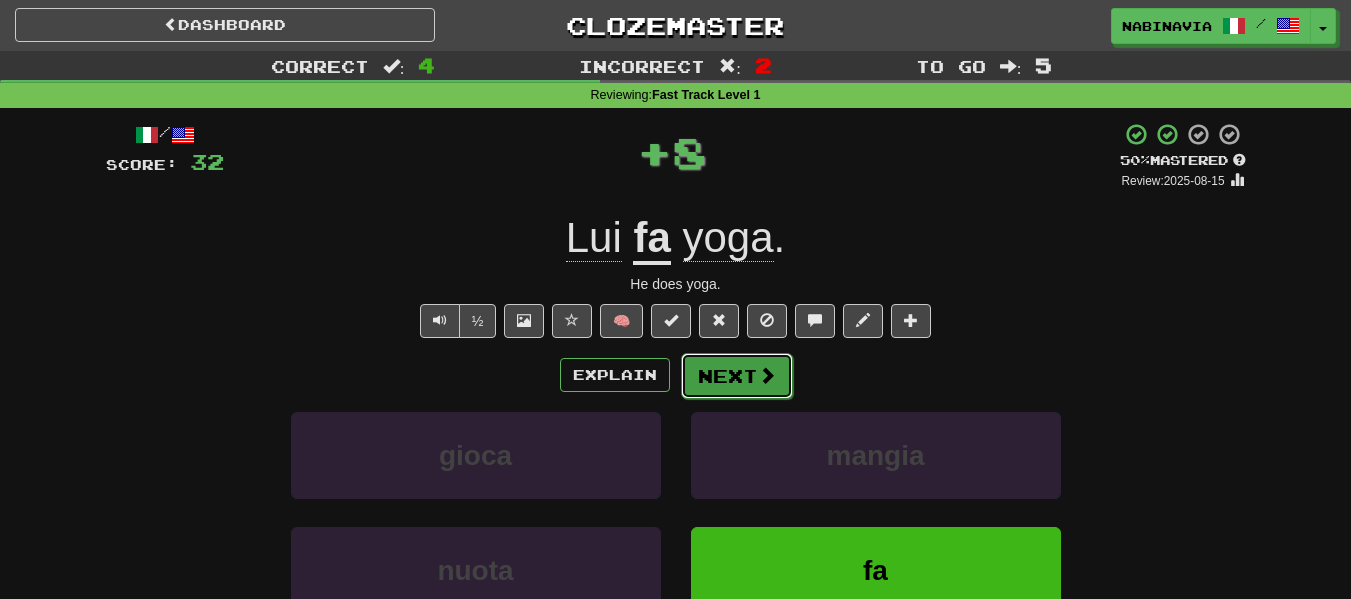 click on "Next" at bounding box center [737, 376] 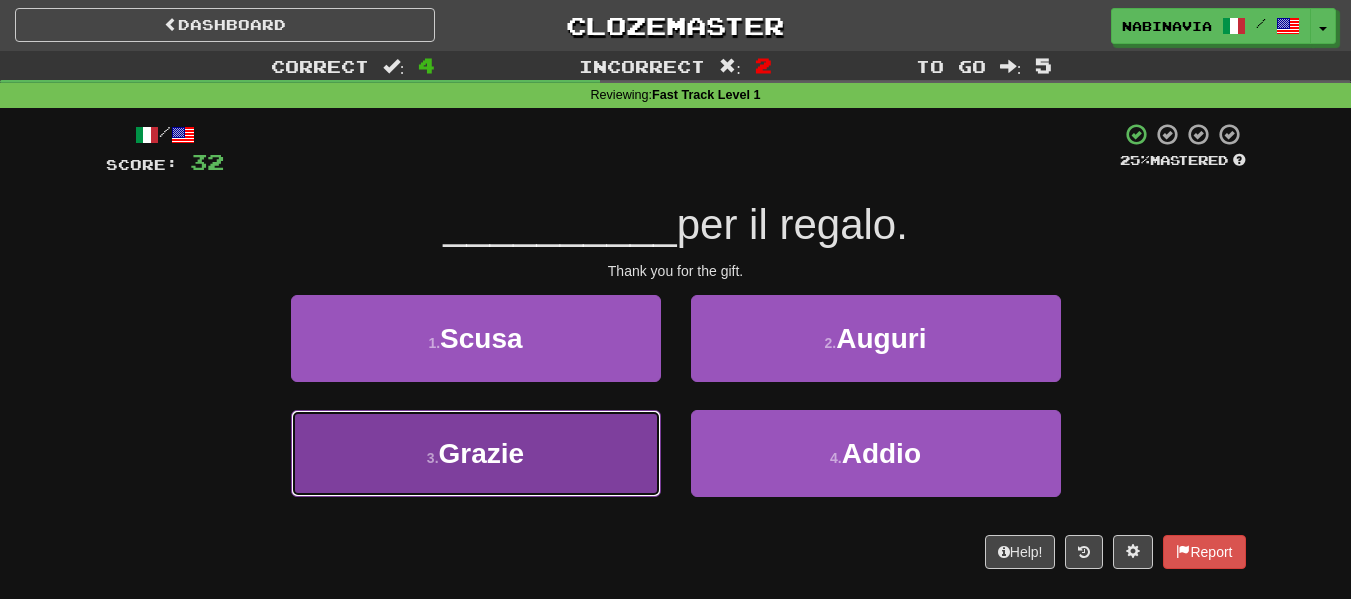 click on "3 .  Grazie" at bounding box center (476, 453) 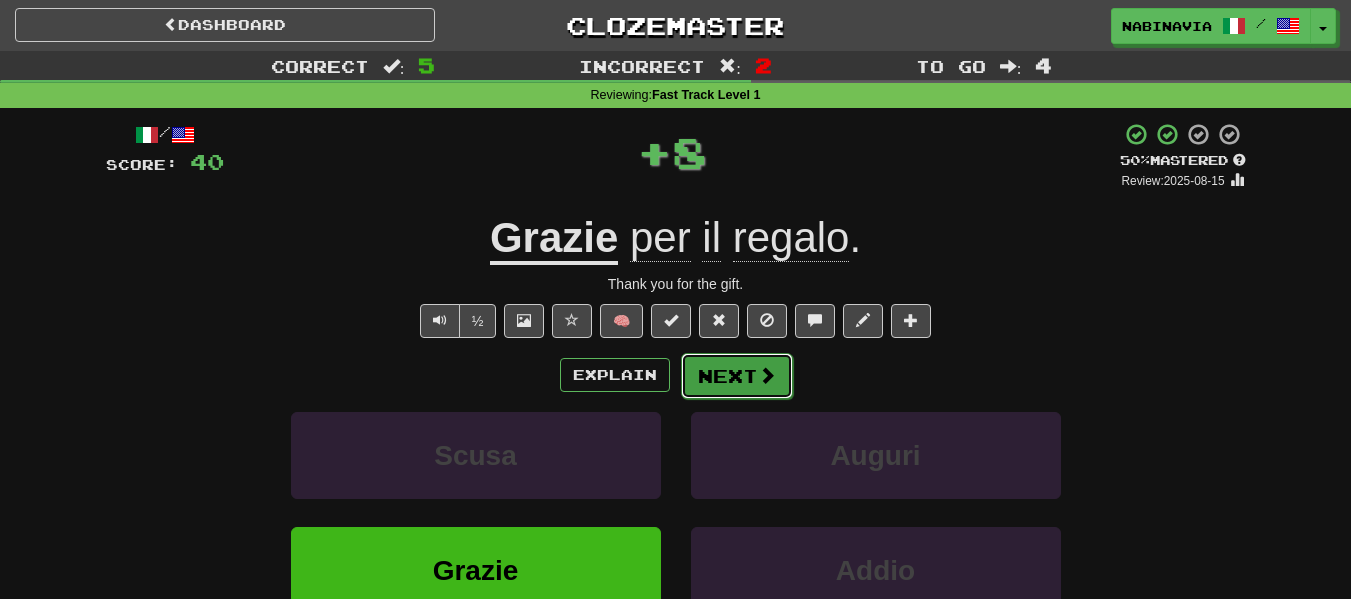 click on "Next" at bounding box center [737, 376] 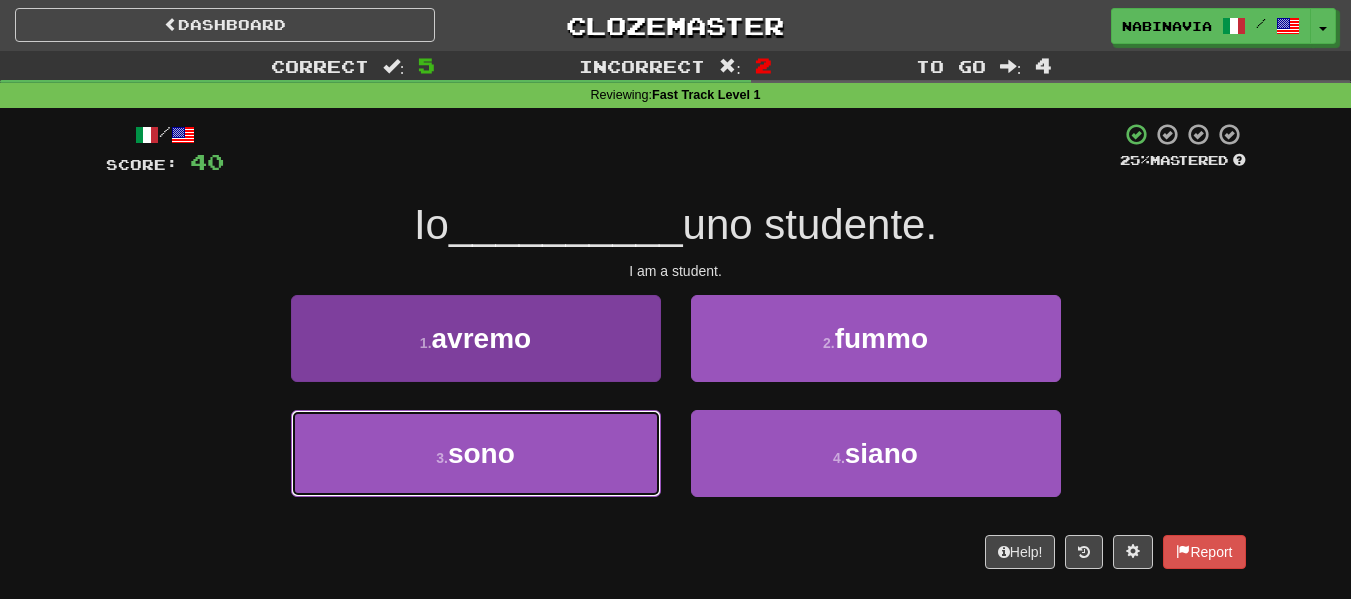 click on "3 .  sono" at bounding box center (476, 453) 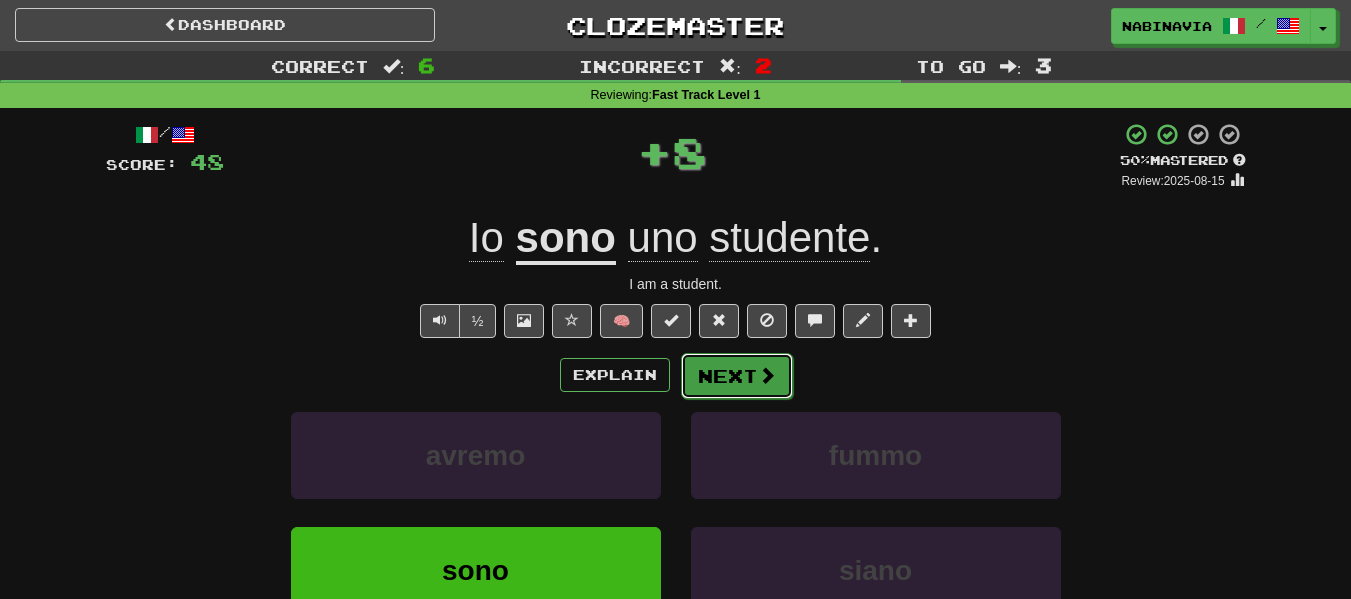 click on "Next" at bounding box center (737, 376) 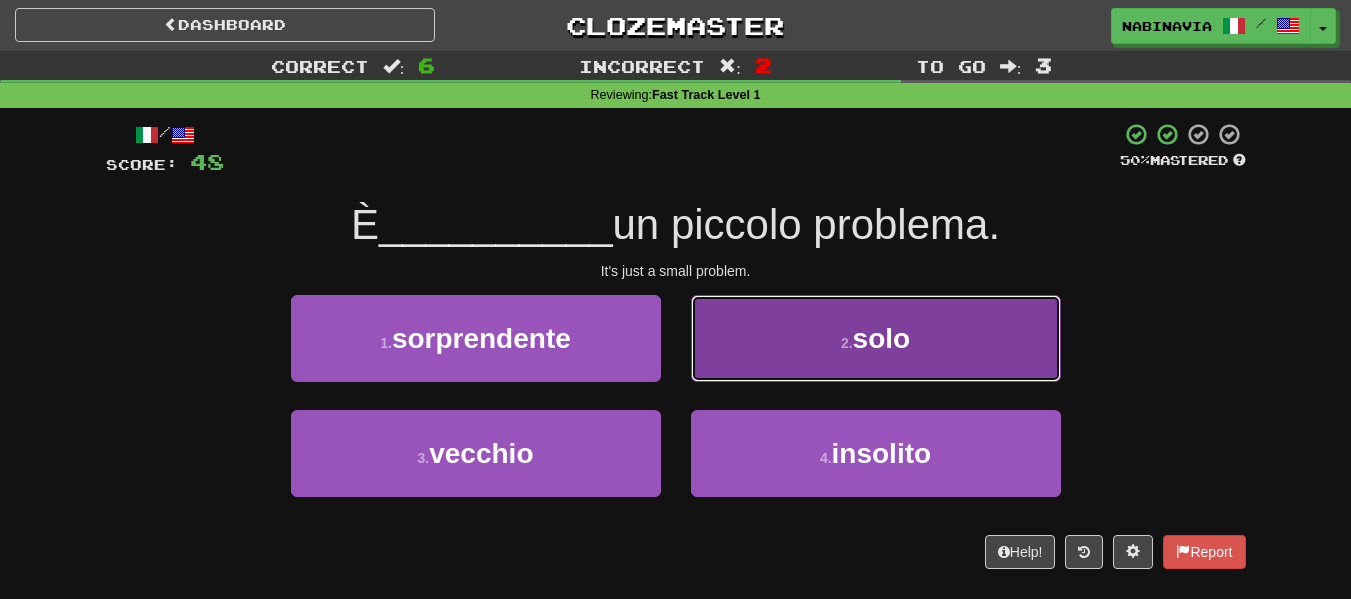 click on "2 .  solo" at bounding box center [876, 338] 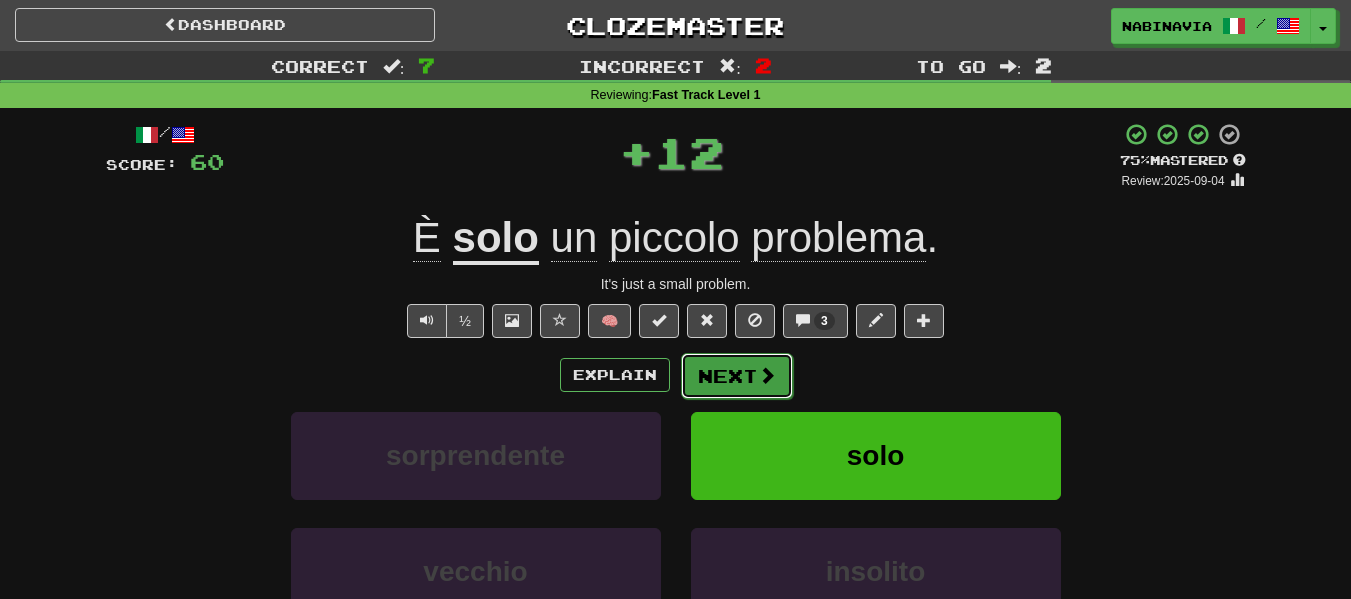 click on "Next" at bounding box center [737, 376] 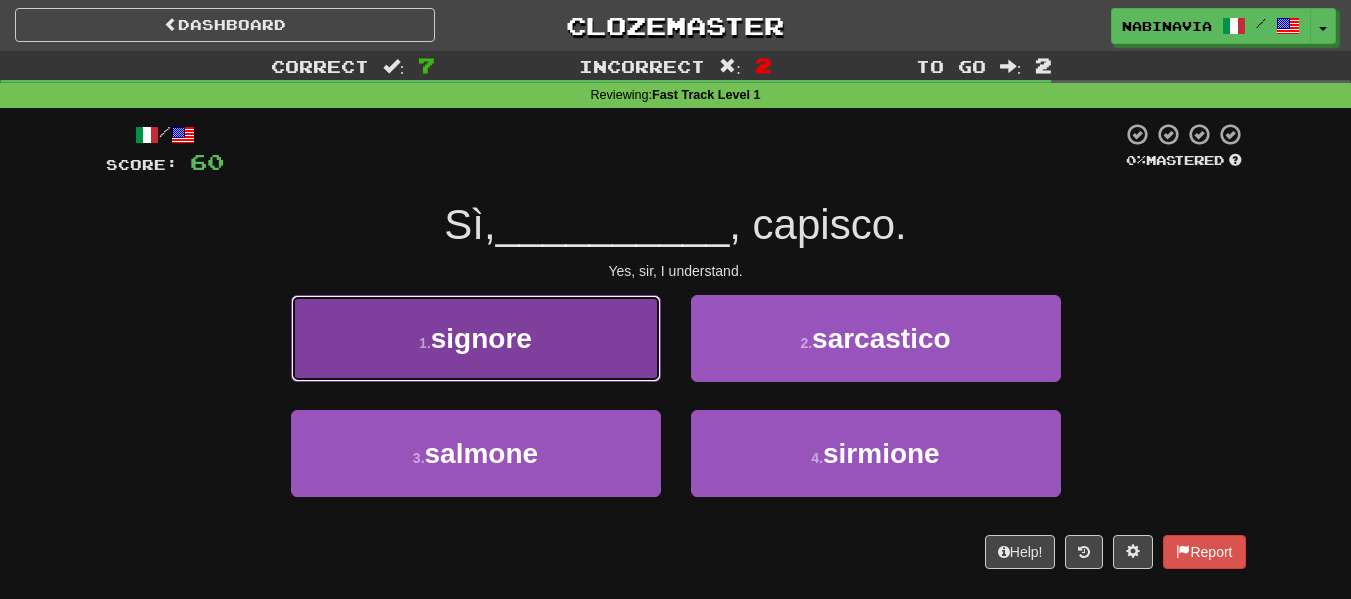 click on "1 .  signore" at bounding box center [476, 338] 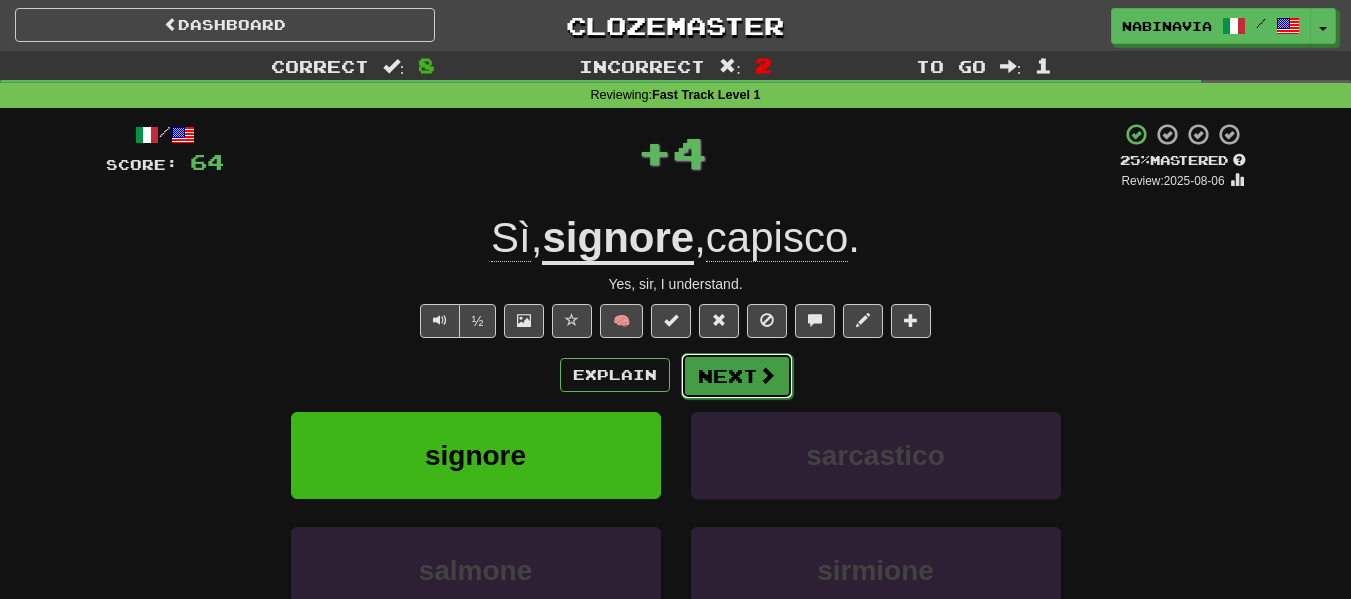 click on "Next" at bounding box center [737, 376] 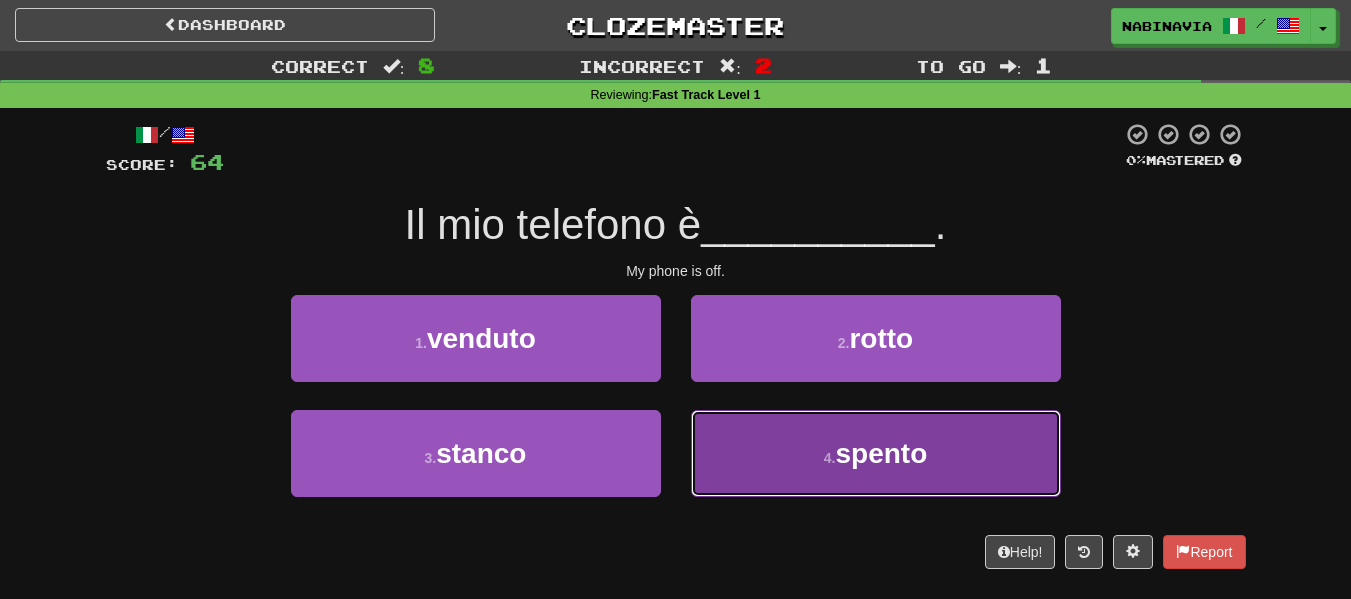 click on "4 .  spento" at bounding box center [876, 453] 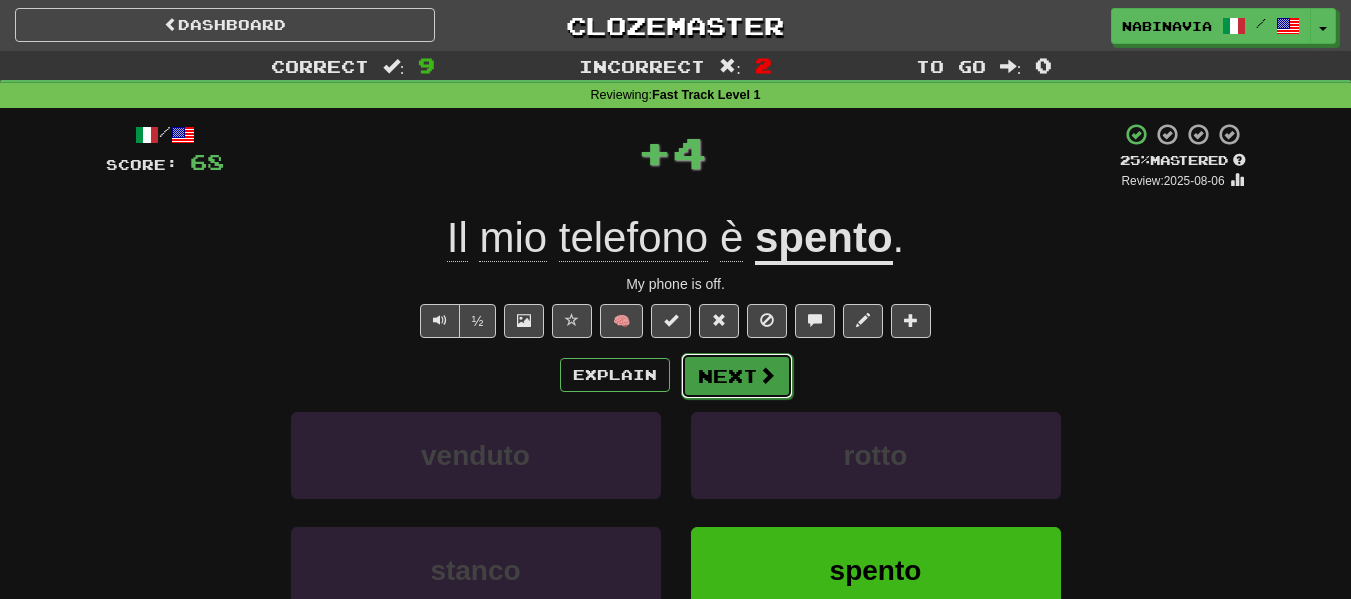 click on "Next" at bounding box center [737, 376] 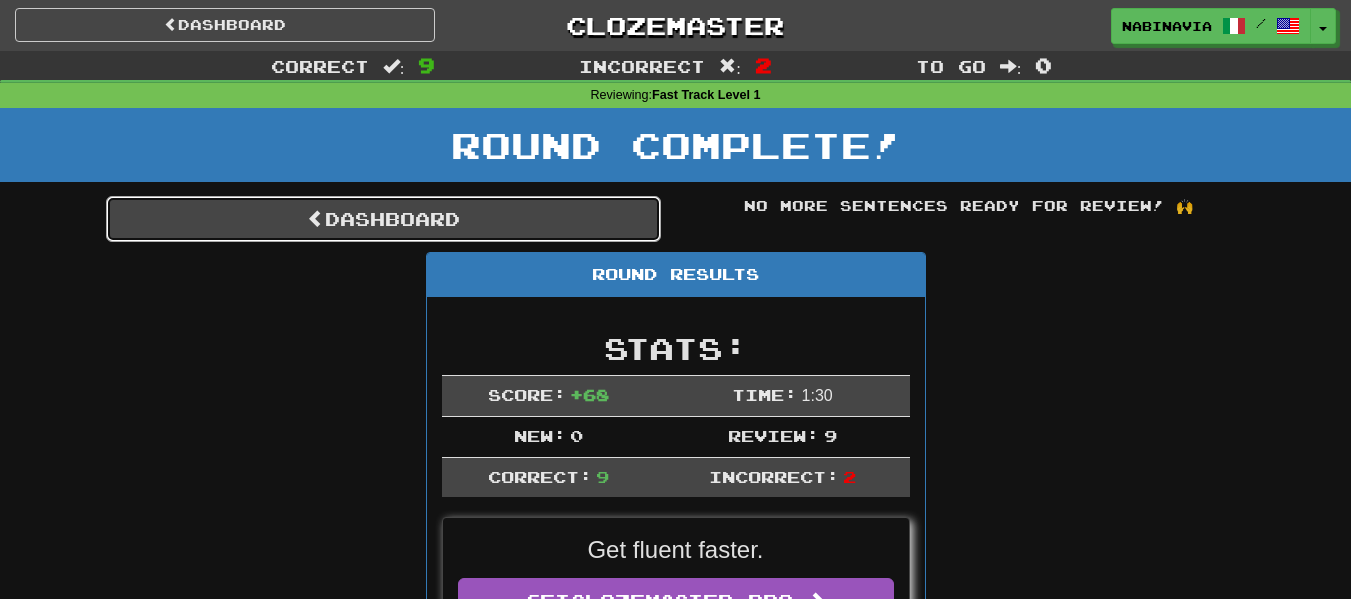 click on "Dashboard" at bounding box center [383, 219] 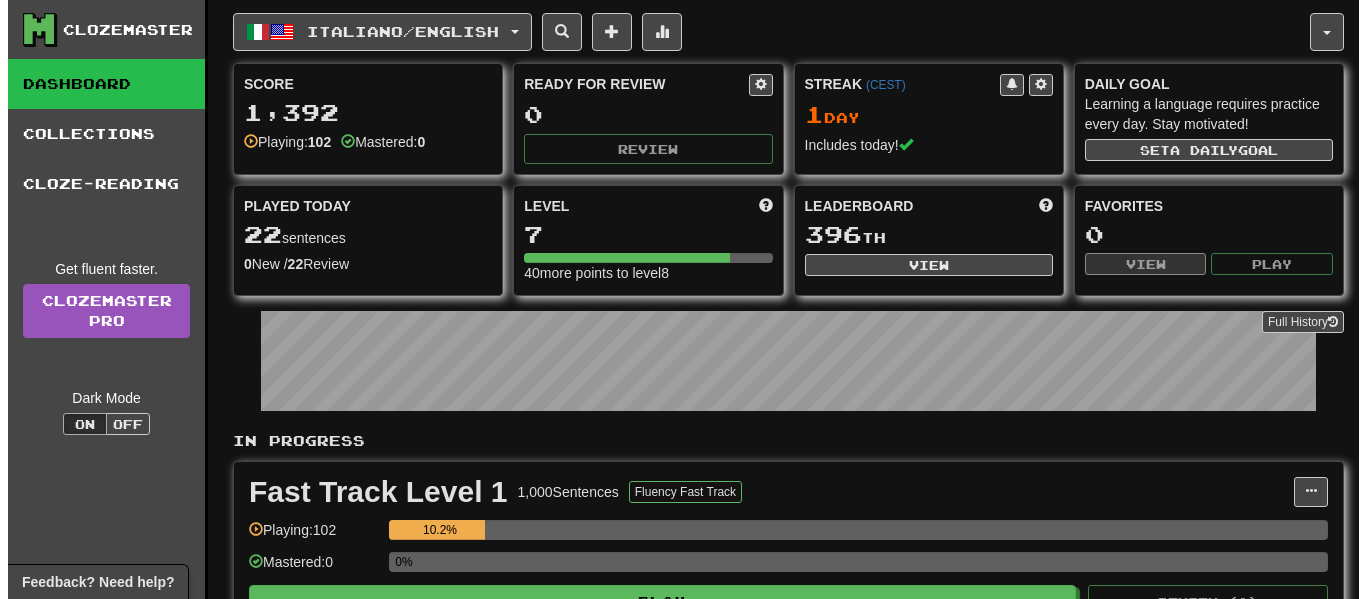 scroll, scrollTop: 300, scrollLeft: 0, axis: vertical 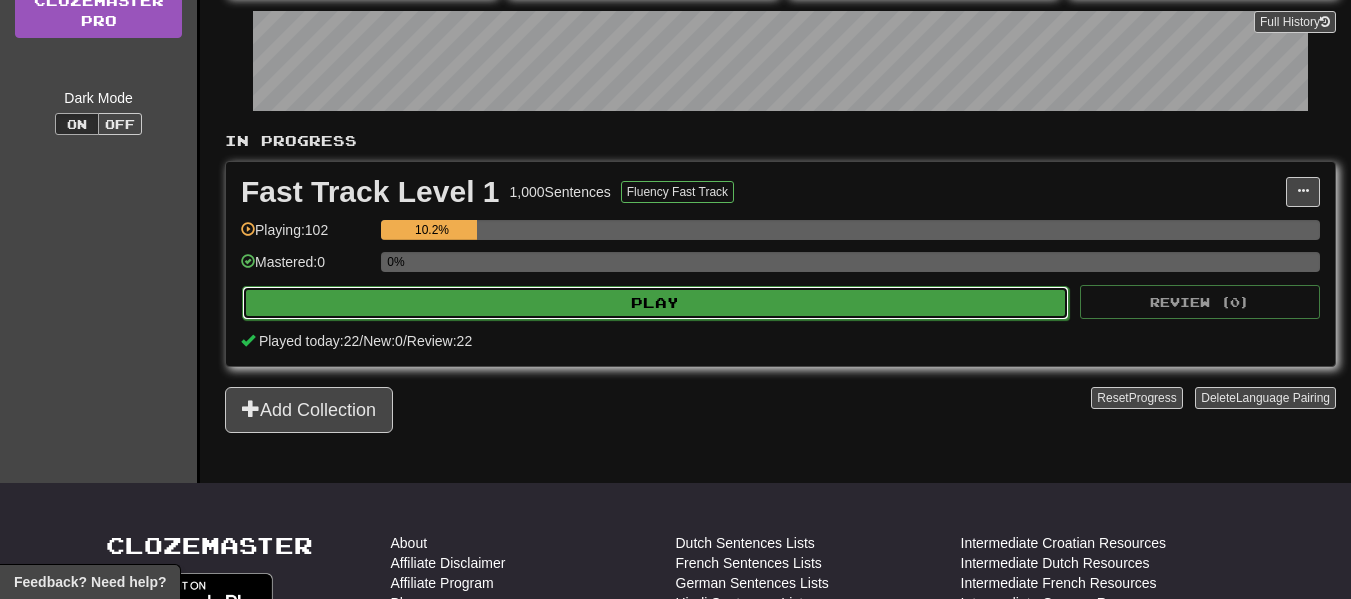 click on "Play" at bounding box center [655, 303] 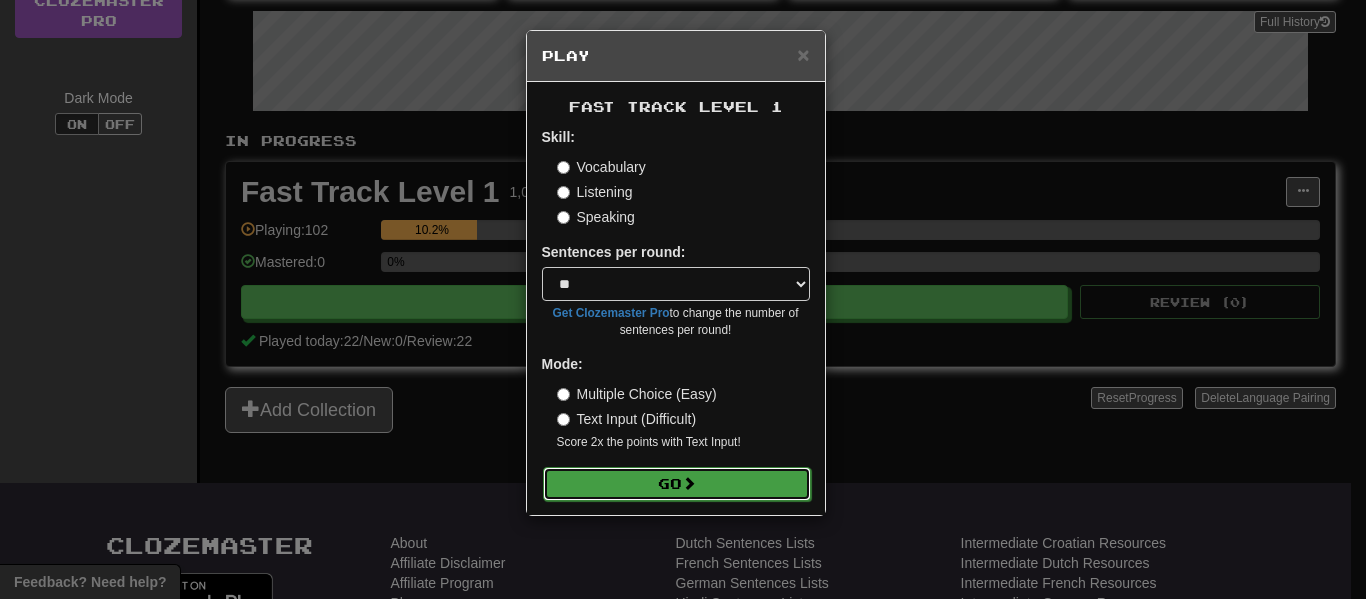 click on "Go" at bounding box center (677, 484) 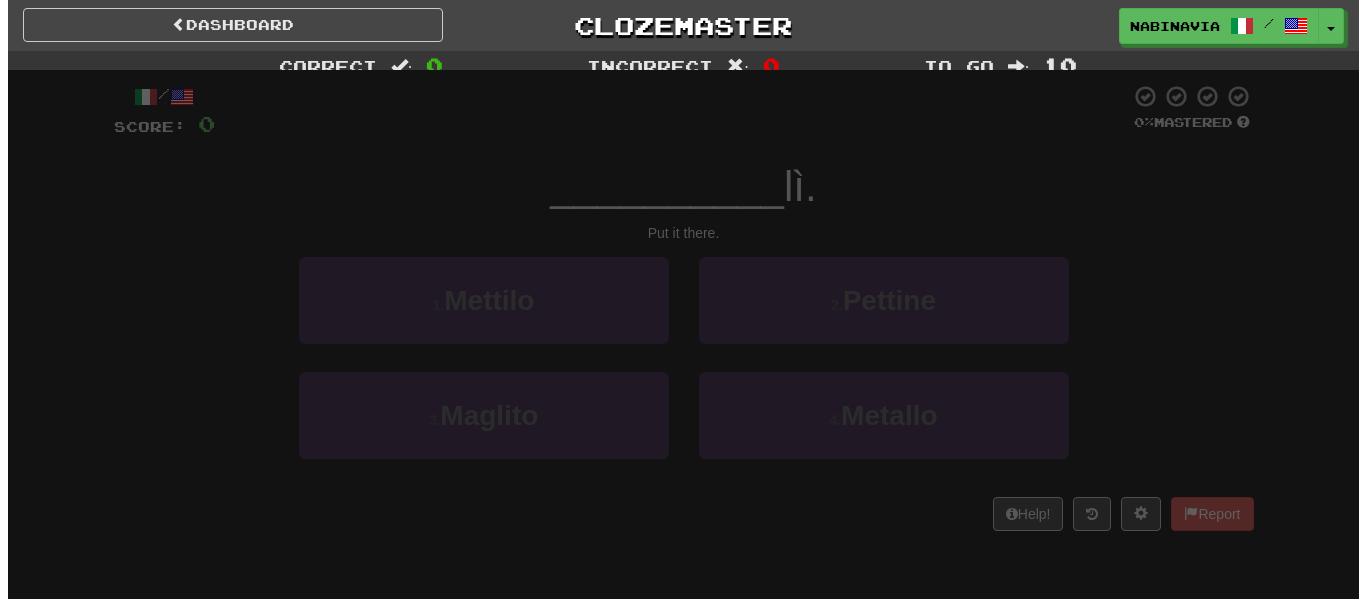 scroll, scrollTop: 0, scrollLeft: 0, axis: both 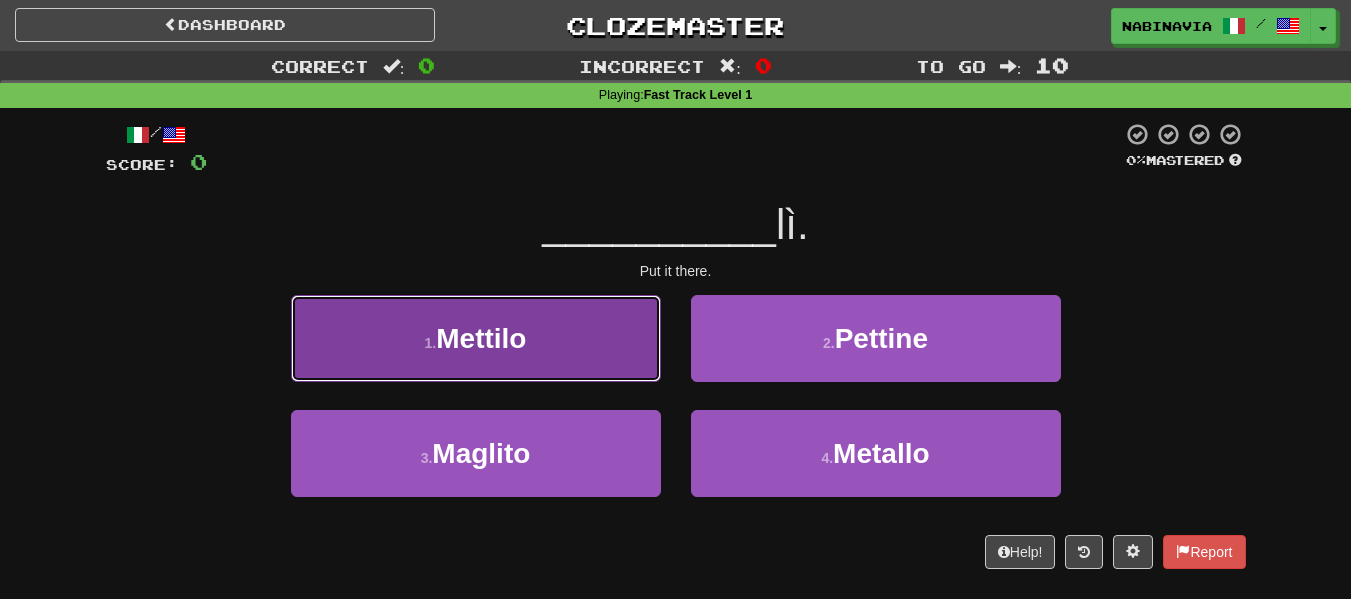 click on "1 .  Mettilo" at bounding box center (476, 338) 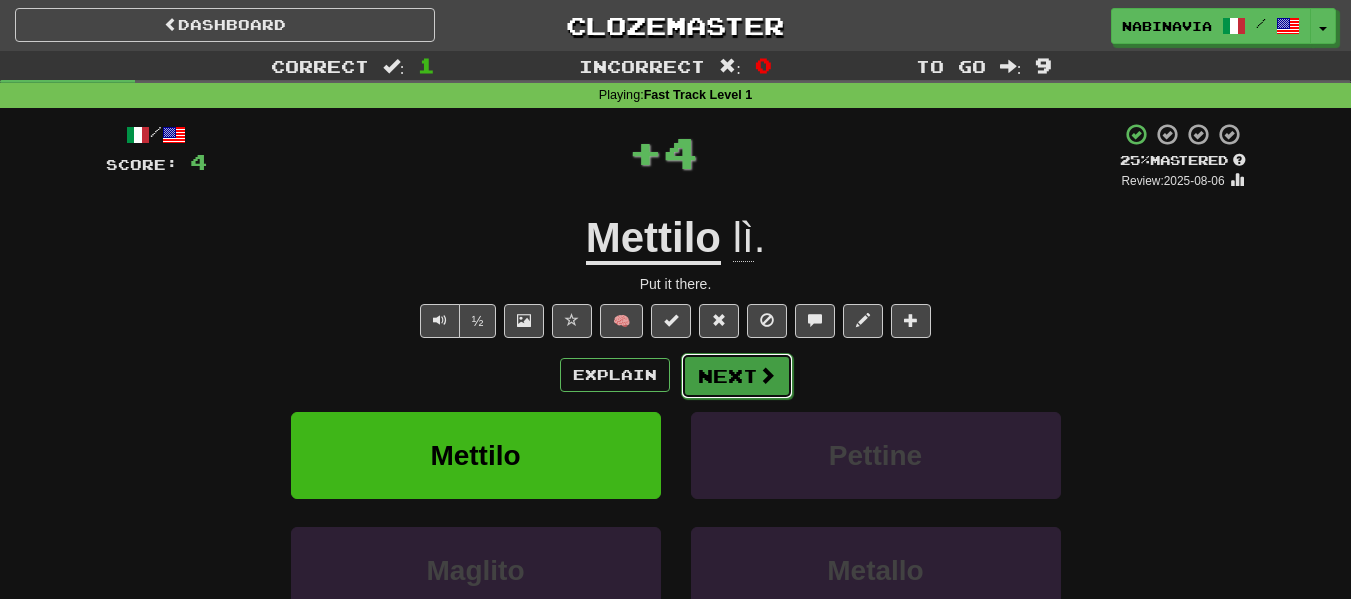 click on "Next" at bounding box center (737, 376) 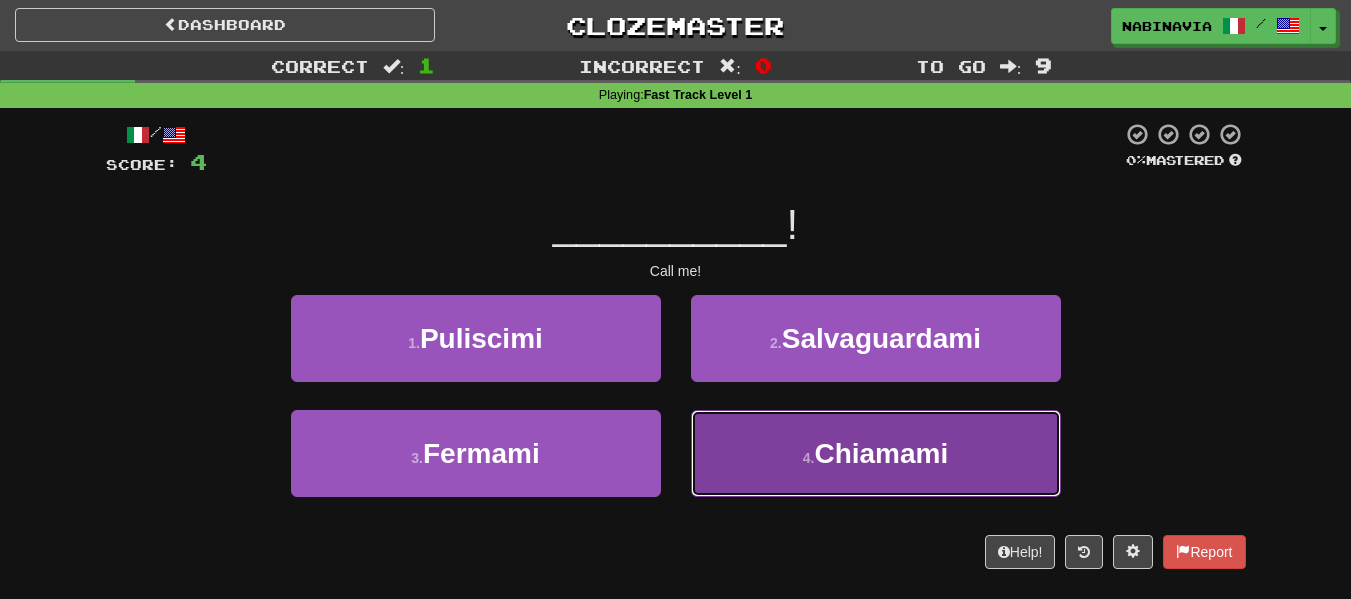 click on "4 .  [NAME]" at bounding box center [876, 453] 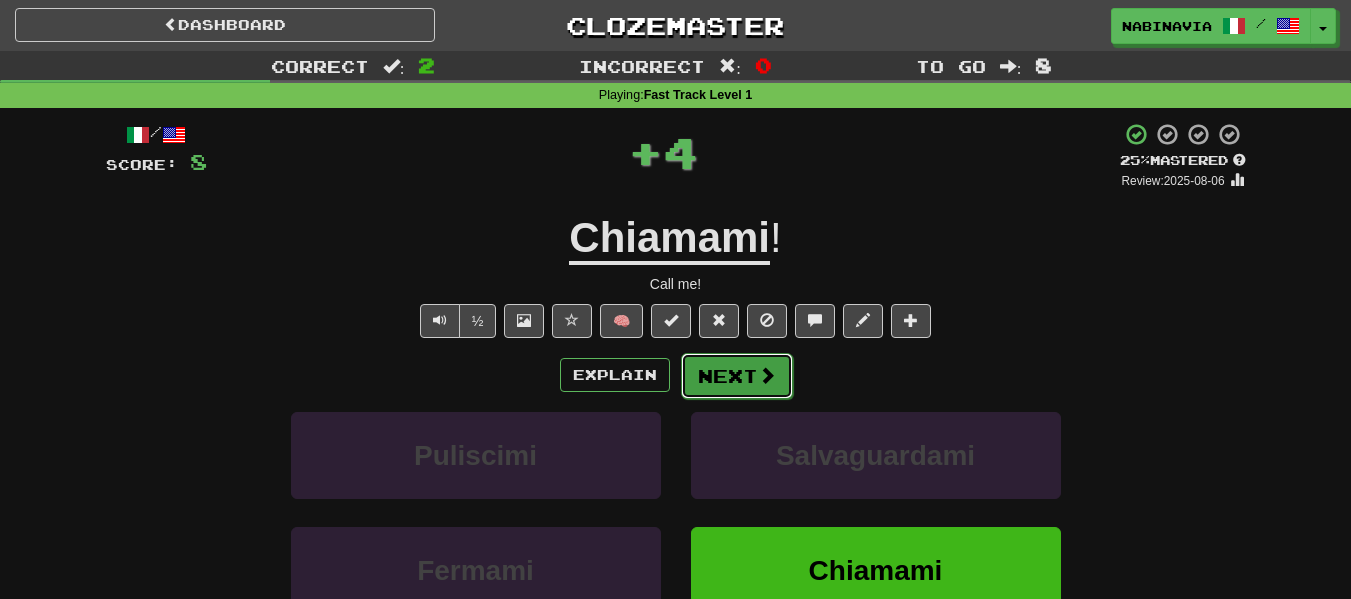 click on "Next" at bounding box center [737, 376] 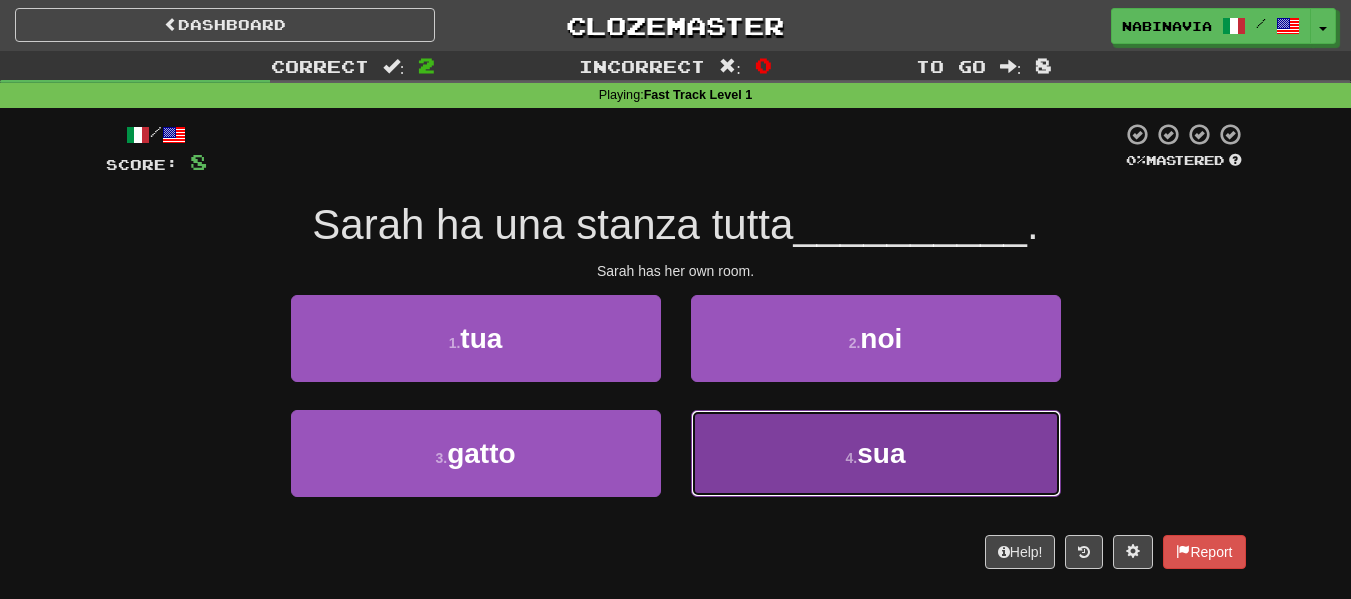 click on "4 .  sua" at bounding box center [876, 453] 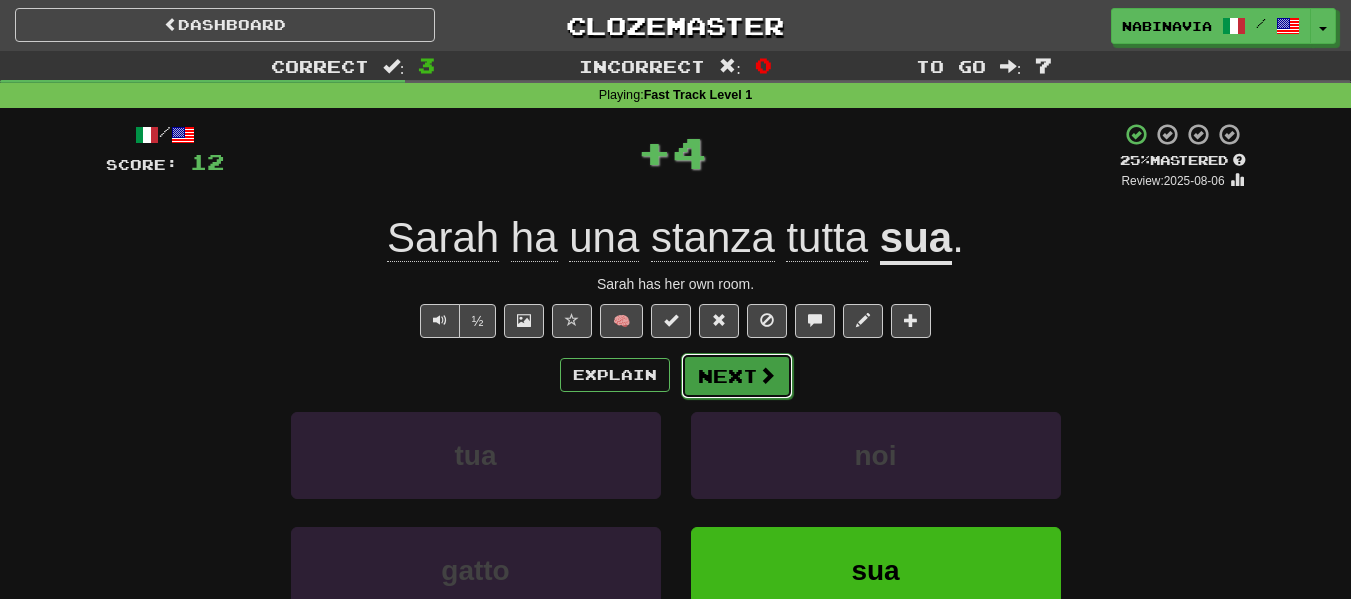 click on "Next" at bounding box center [737, 376] 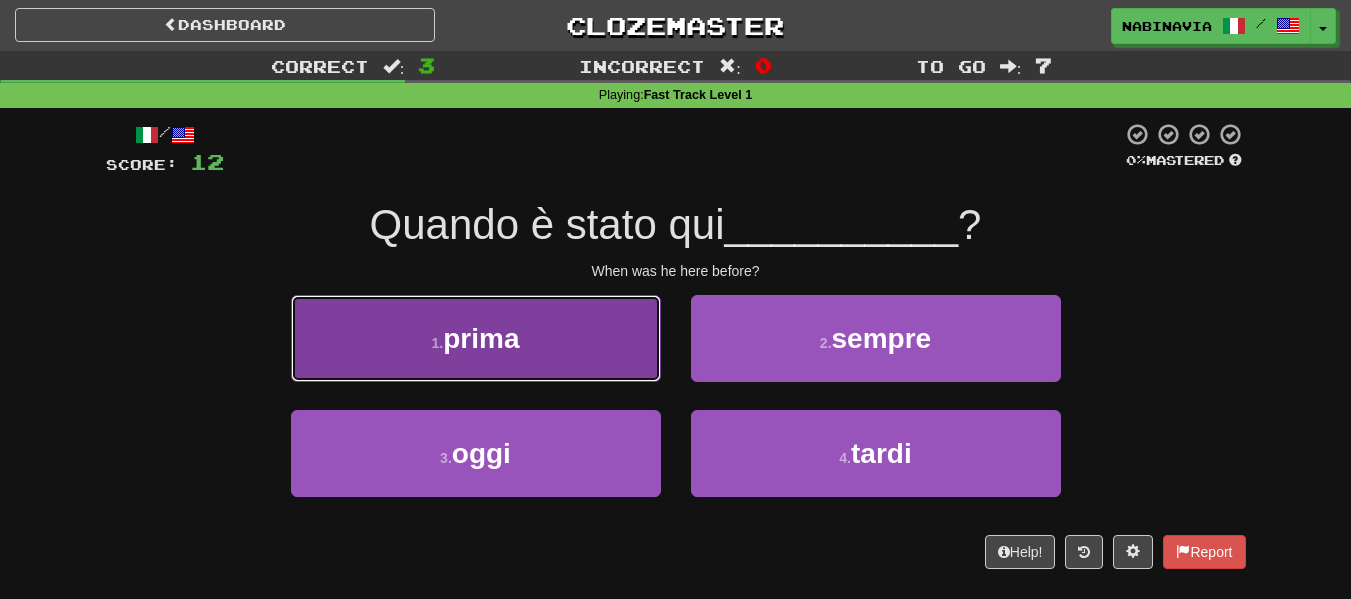 click on "1 .  prima" at bounding box center (476, 338) 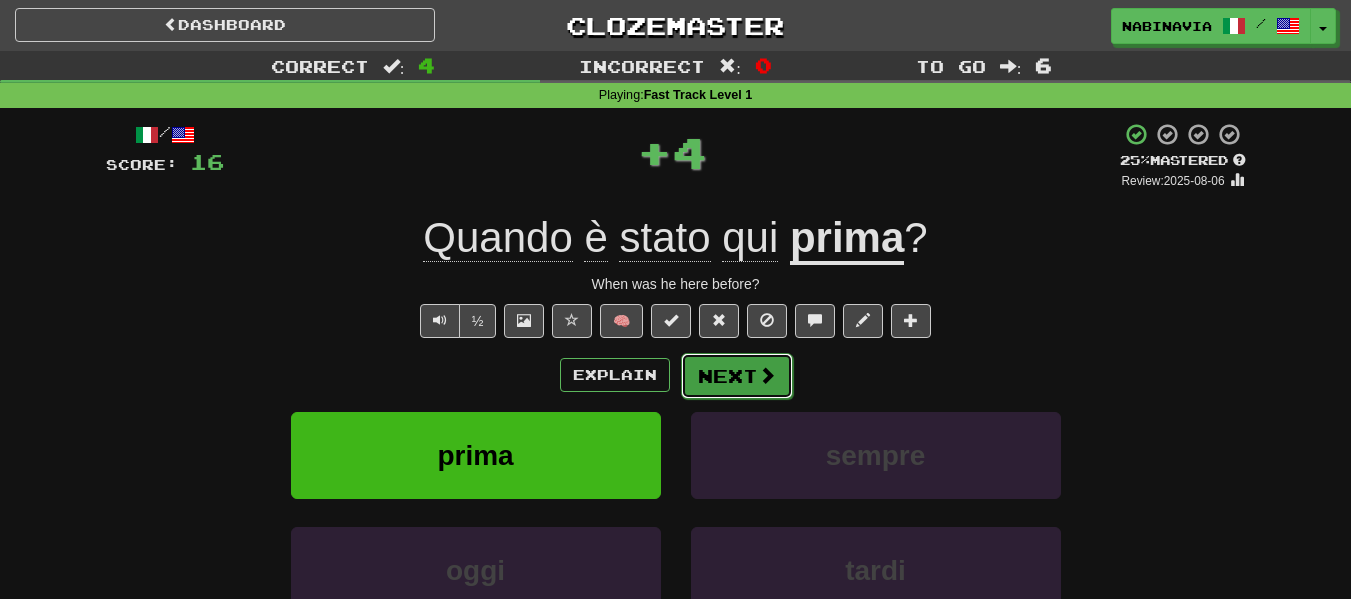 click on "Next" at bounding box center (737, 376) 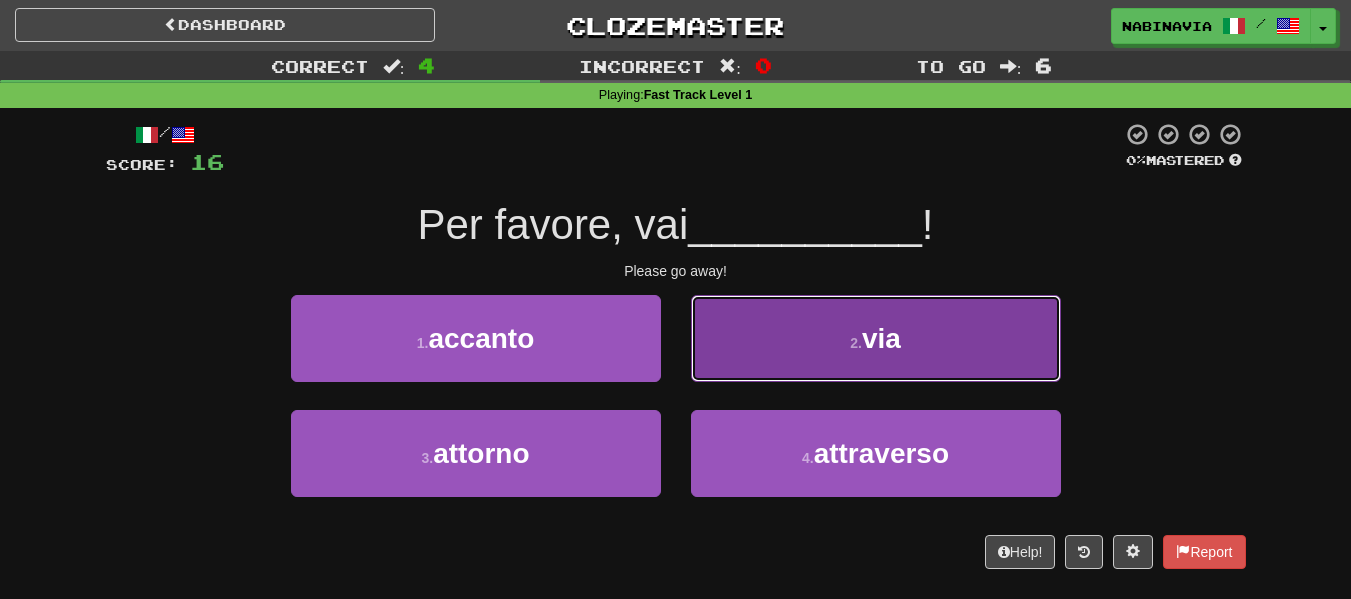 click on "2 .  via" at bounding box center (876, 338) 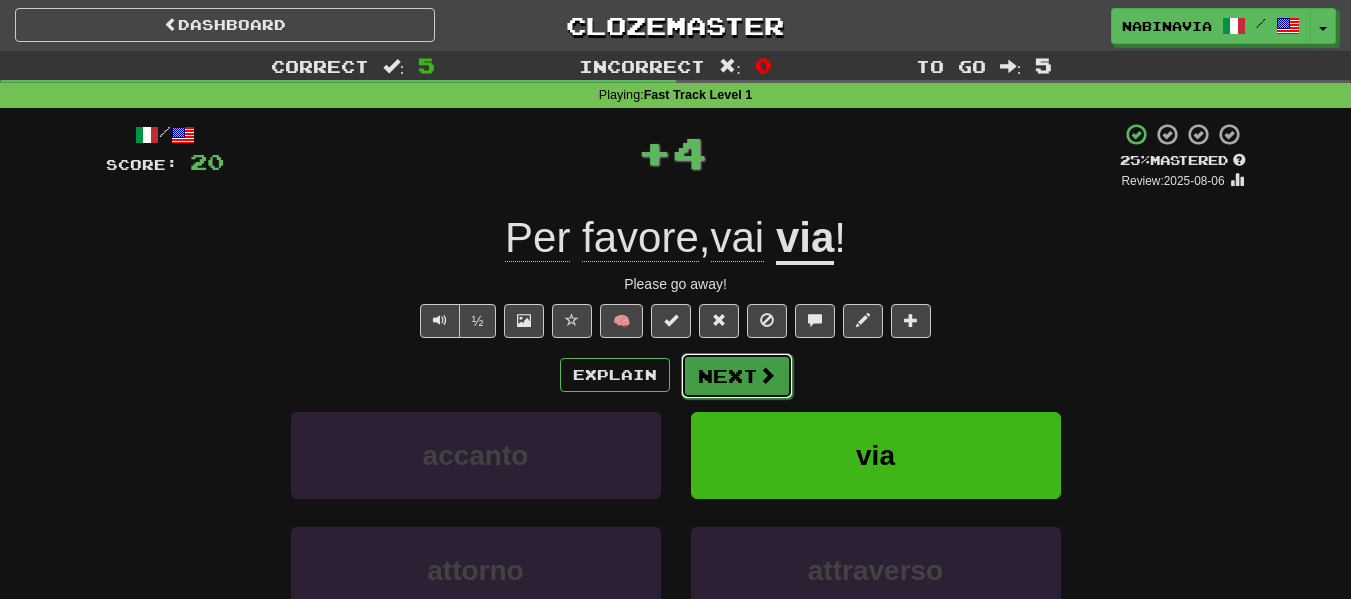 click on "Next" at bounding box center [737, 376] 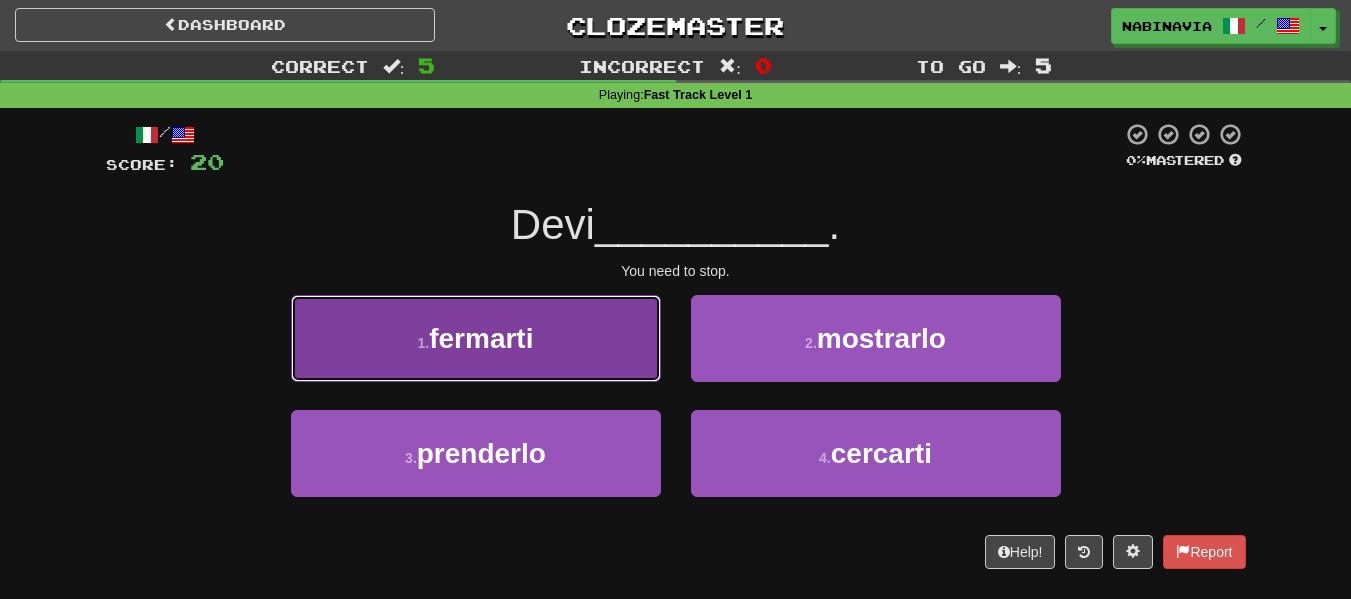 click on "1 .  fermarti" at bounding box center (476, 338) 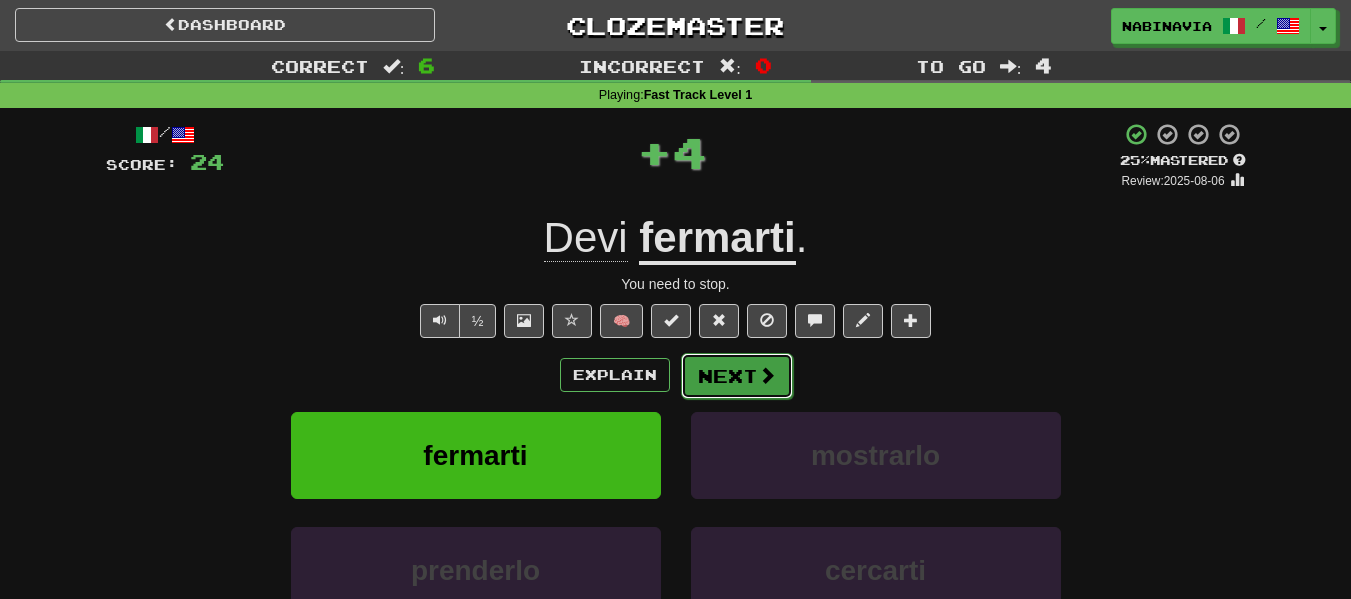 click on "Next" at bounding box center [737, 376] 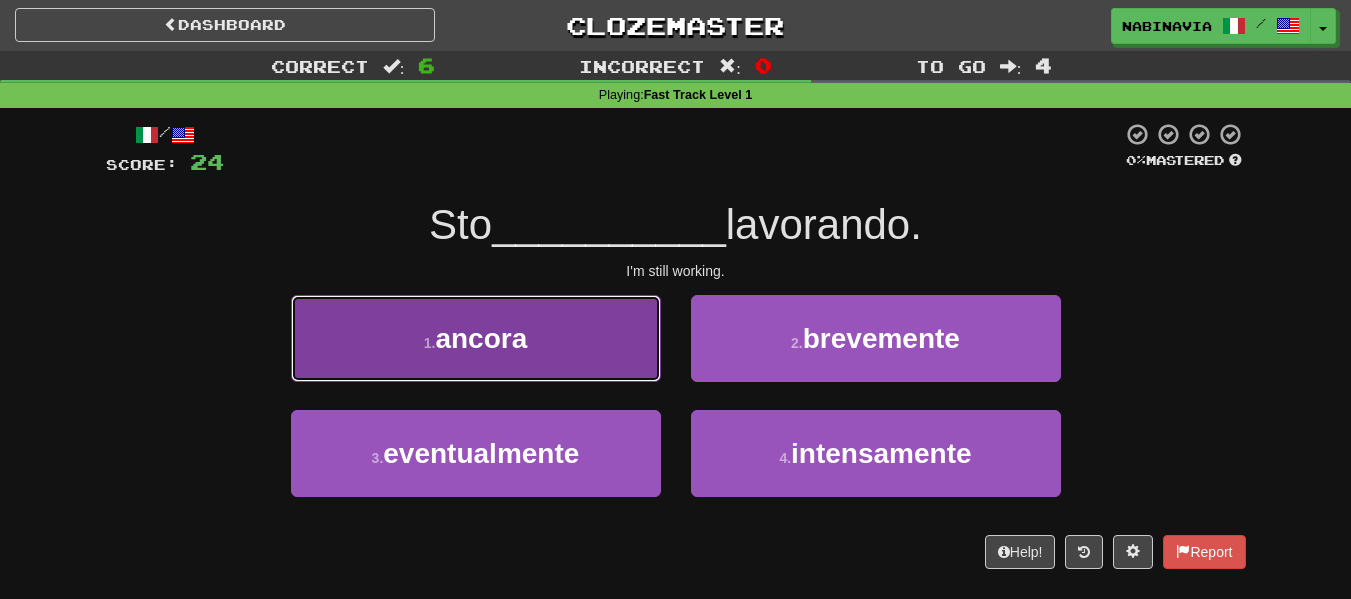 click on "1 .  ancora" at bounding box center (476, 338) 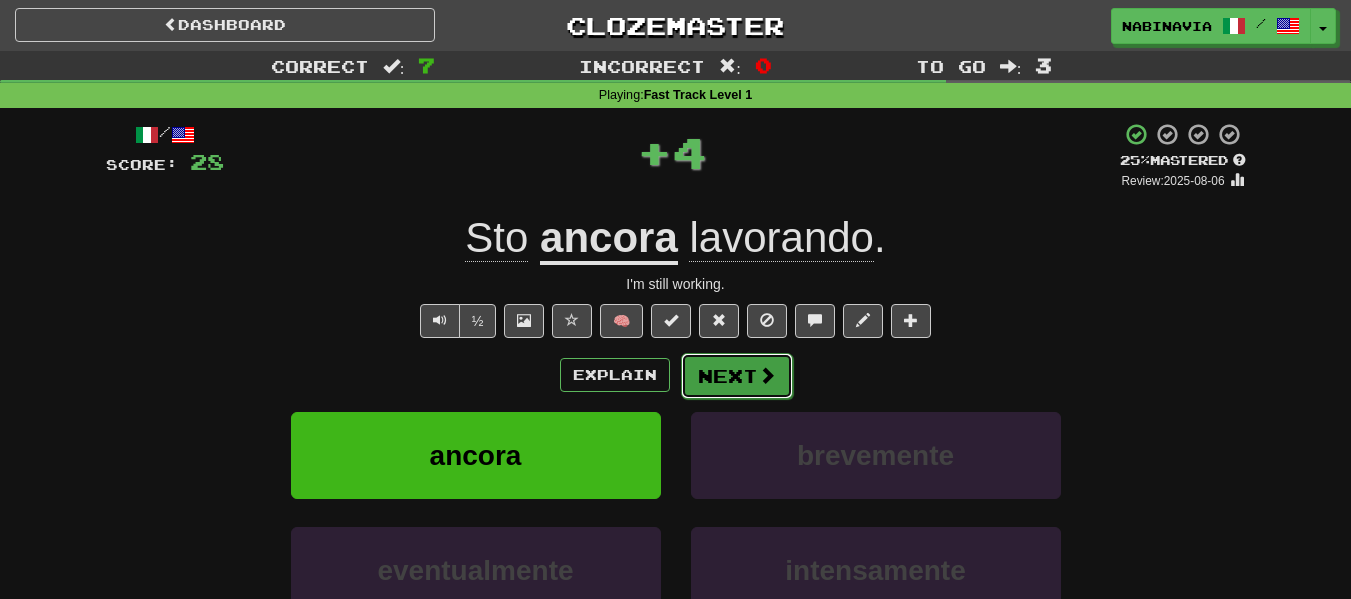 click on "Next" at bounding box center (737, 376) 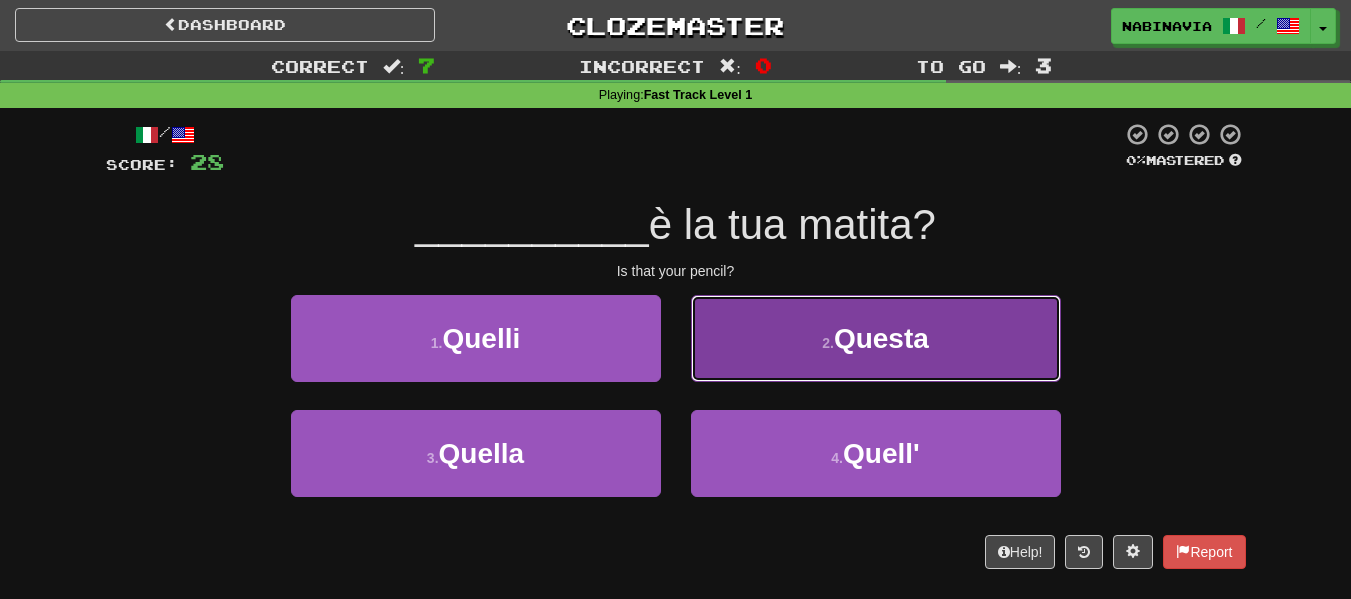 click on "2 .  Questa" at bounding box center (876, 338) 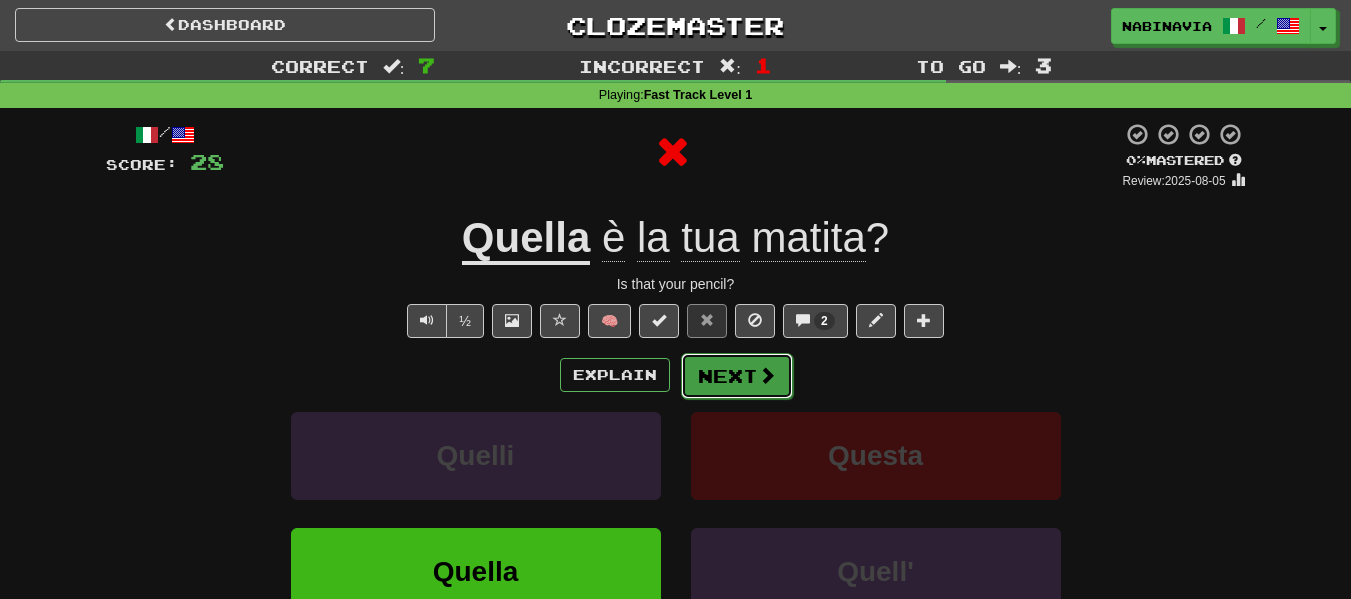 click on "Next" at bounding box center [737, 376] 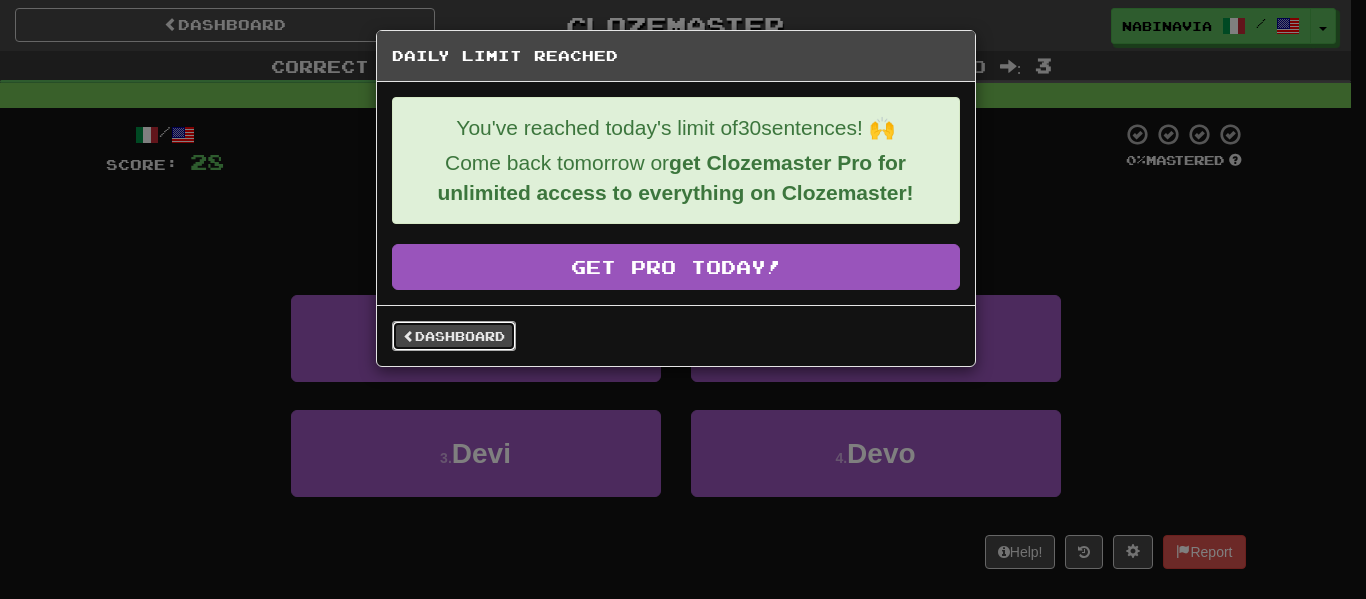 click on "Dashboard" at bounding box center [454, 336] 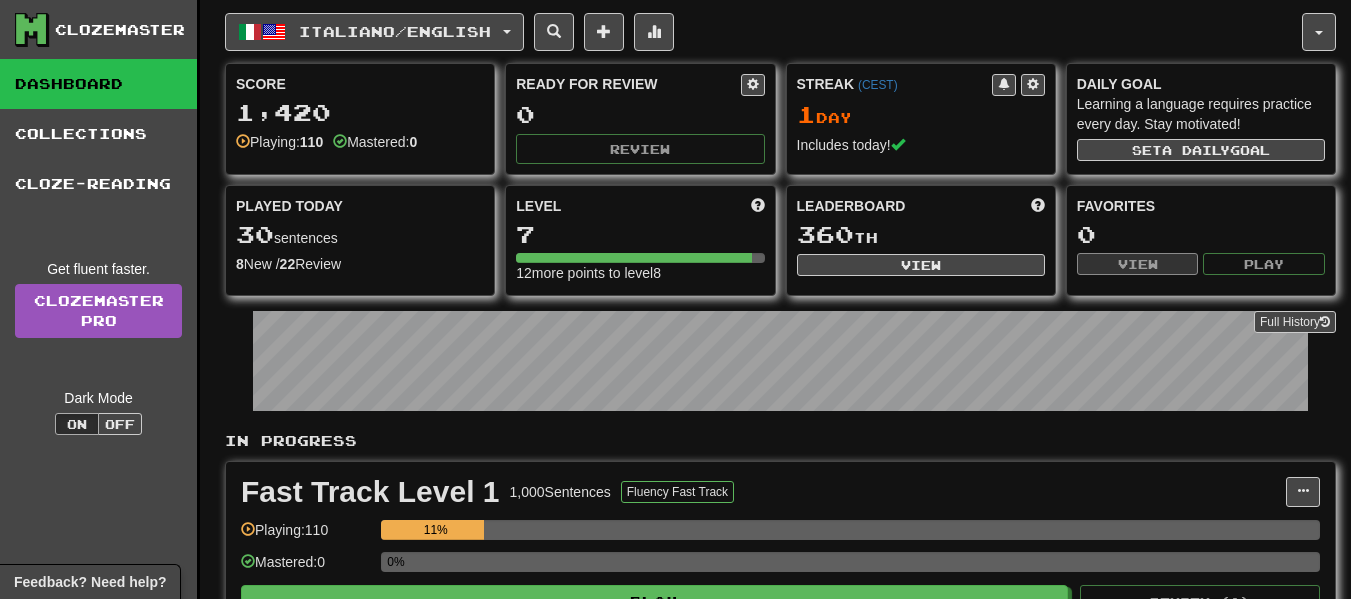 scroll, scrollTop: 0, scrollLeft: 0, axis: both 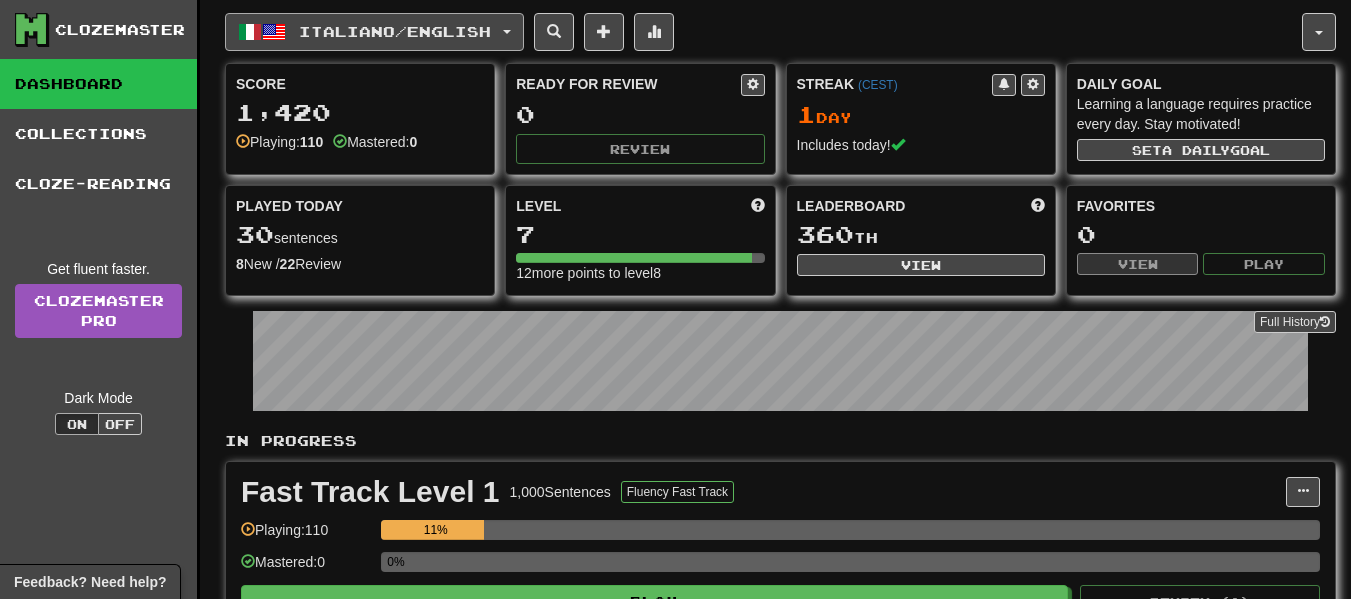 click on "Italiano  /  English" at bounding box center (395, 31) 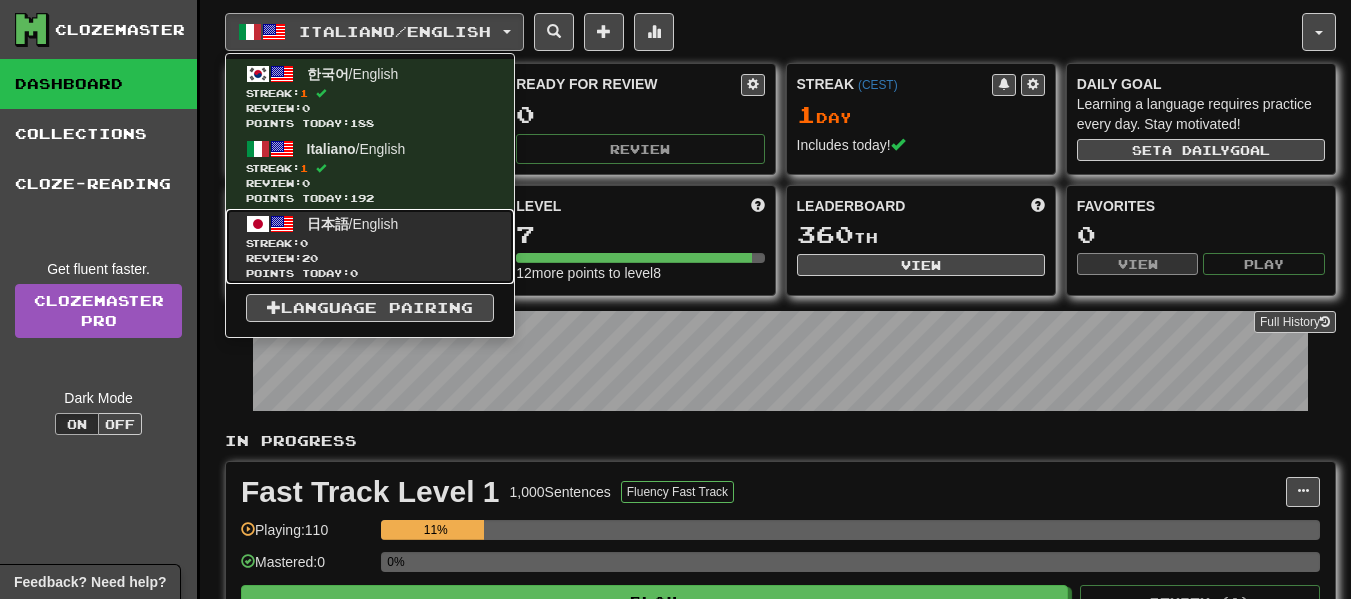 click on "Streak:  0" at bounding box center [370, 243] 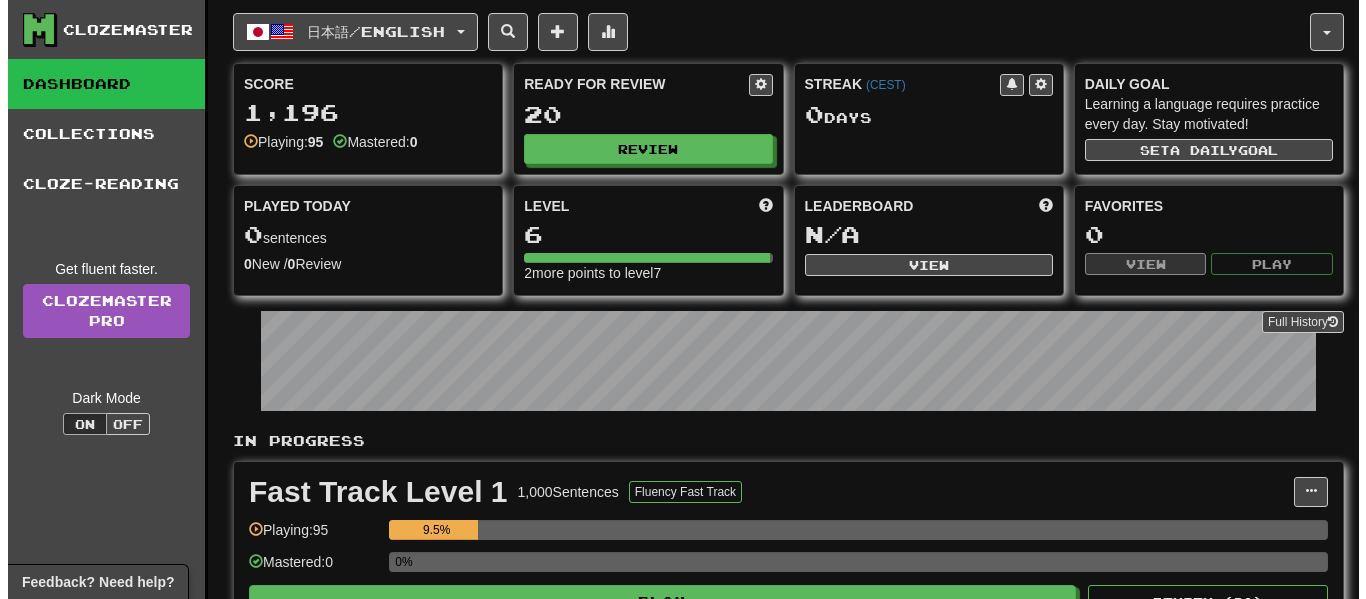 scroll, scrollTop: 0, scrollLeft: 0, axis: both 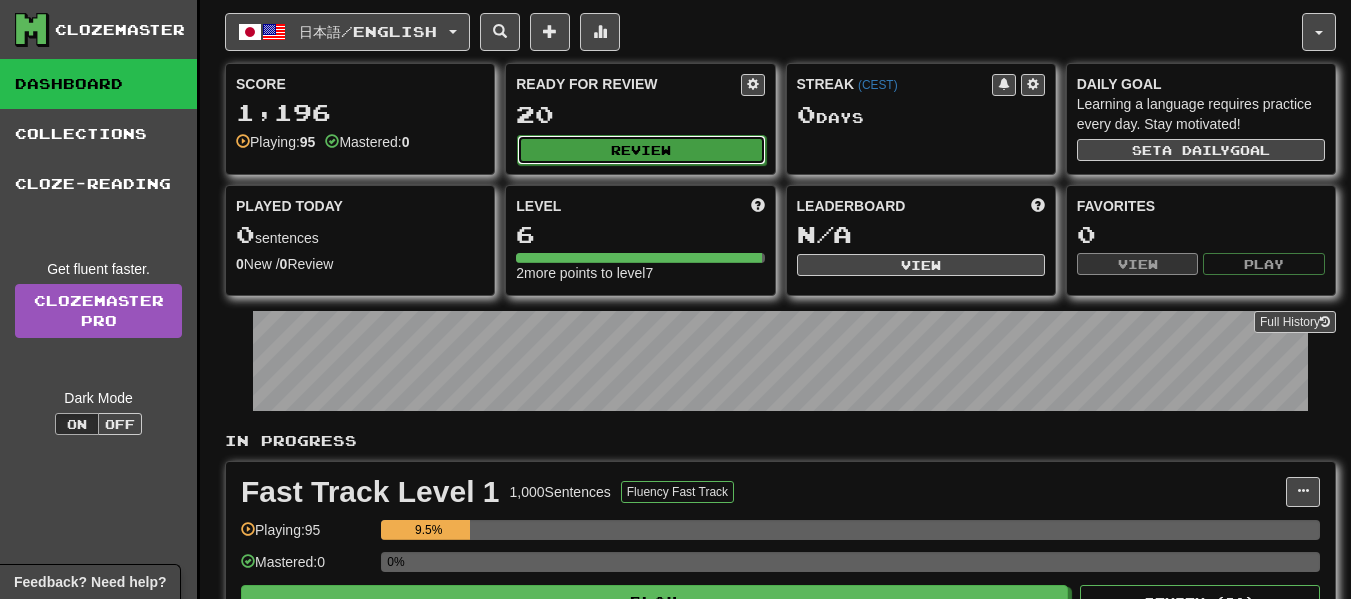 click on "Review" at bounding box center (641, 150) 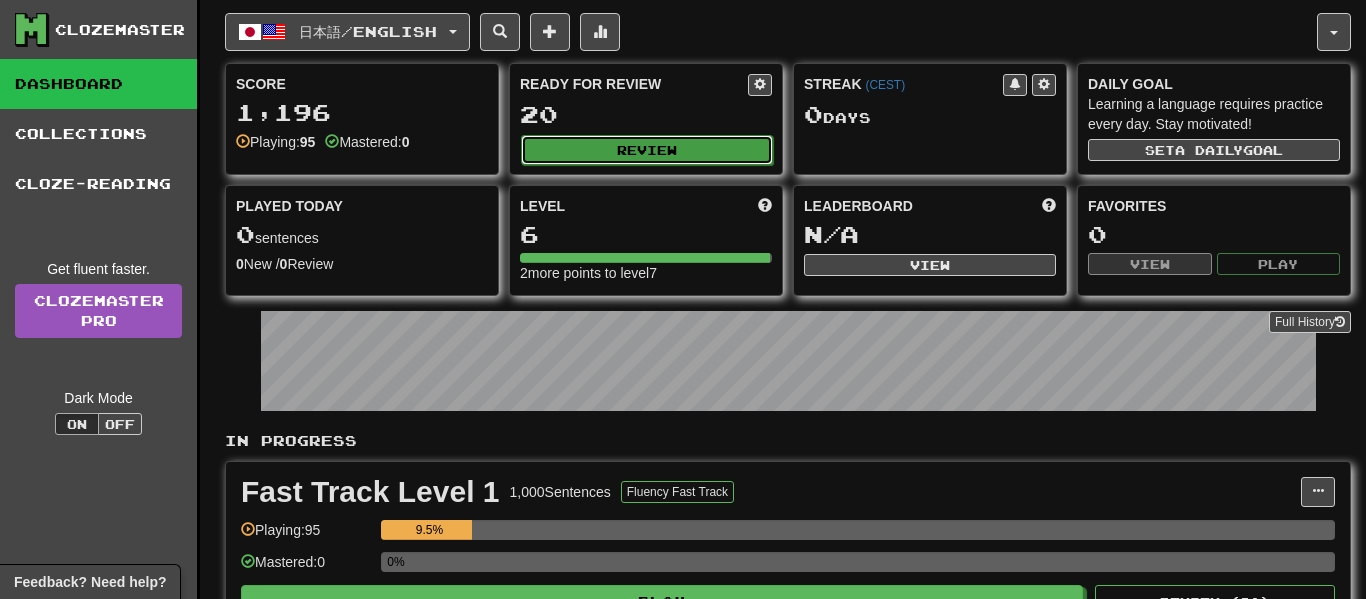 select on "**" 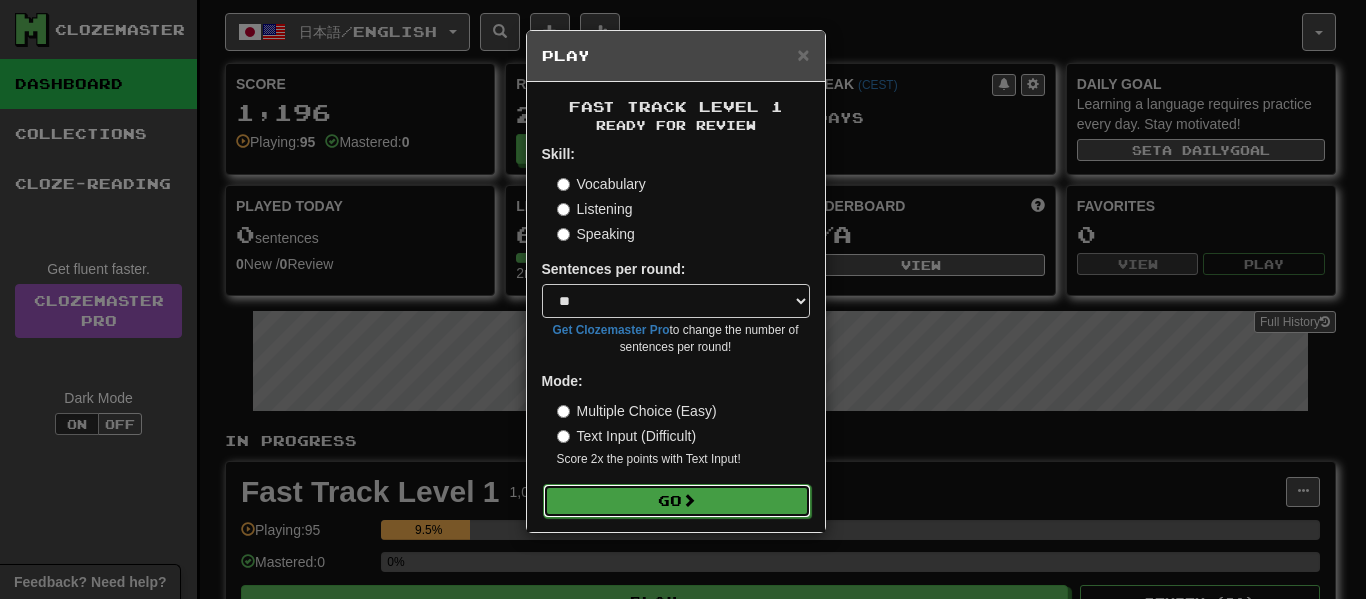 click on "Go" at bounding box center (677, 501) 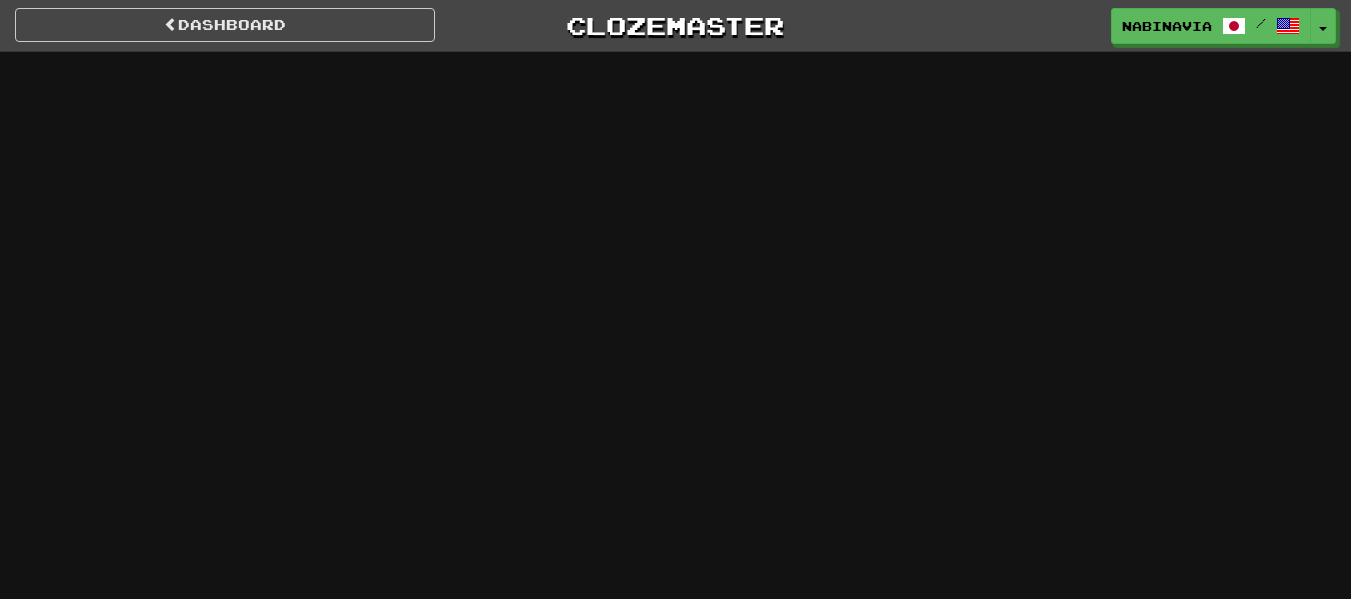 scroll, scrollTop: 0, scrollLeft: 0, axis: both 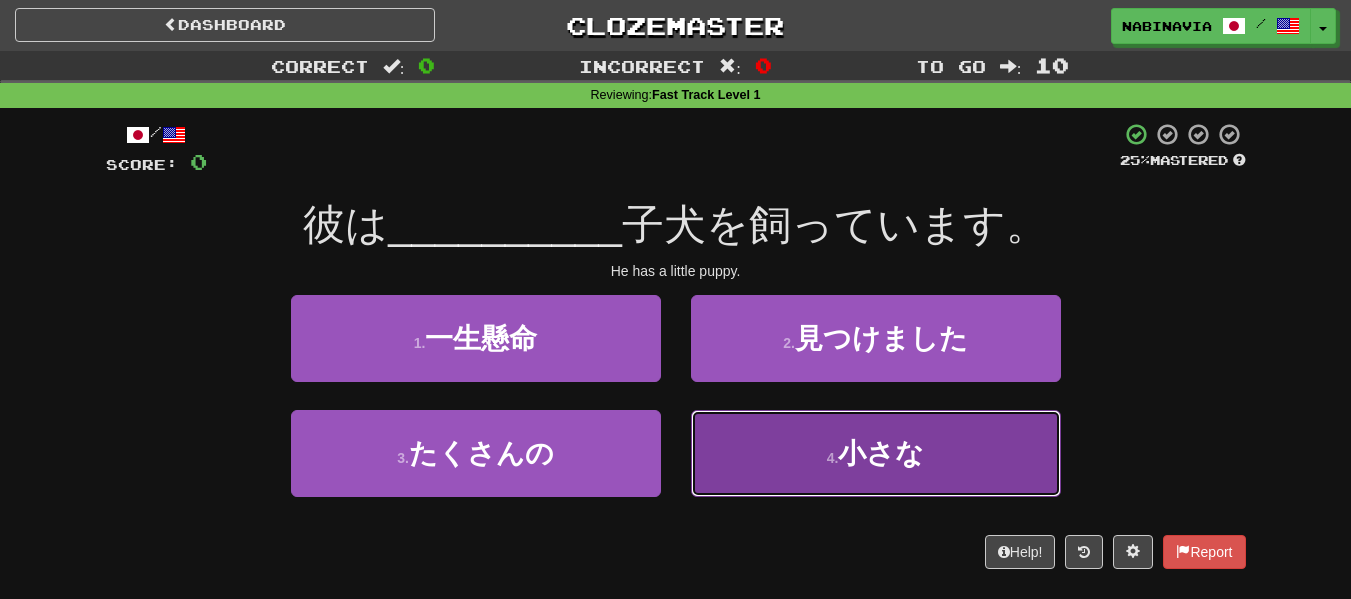 click on "4 .  小さな" at bounding box center (876, 453) 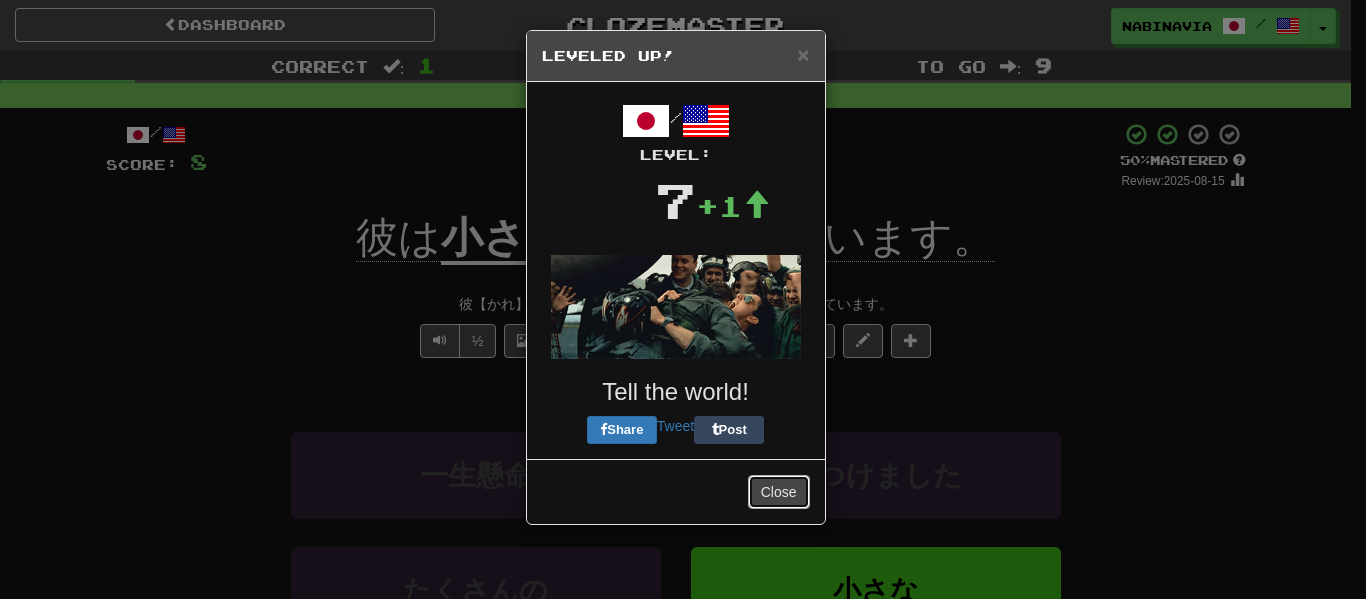 click on "Close" at bounding box center [779, 492] 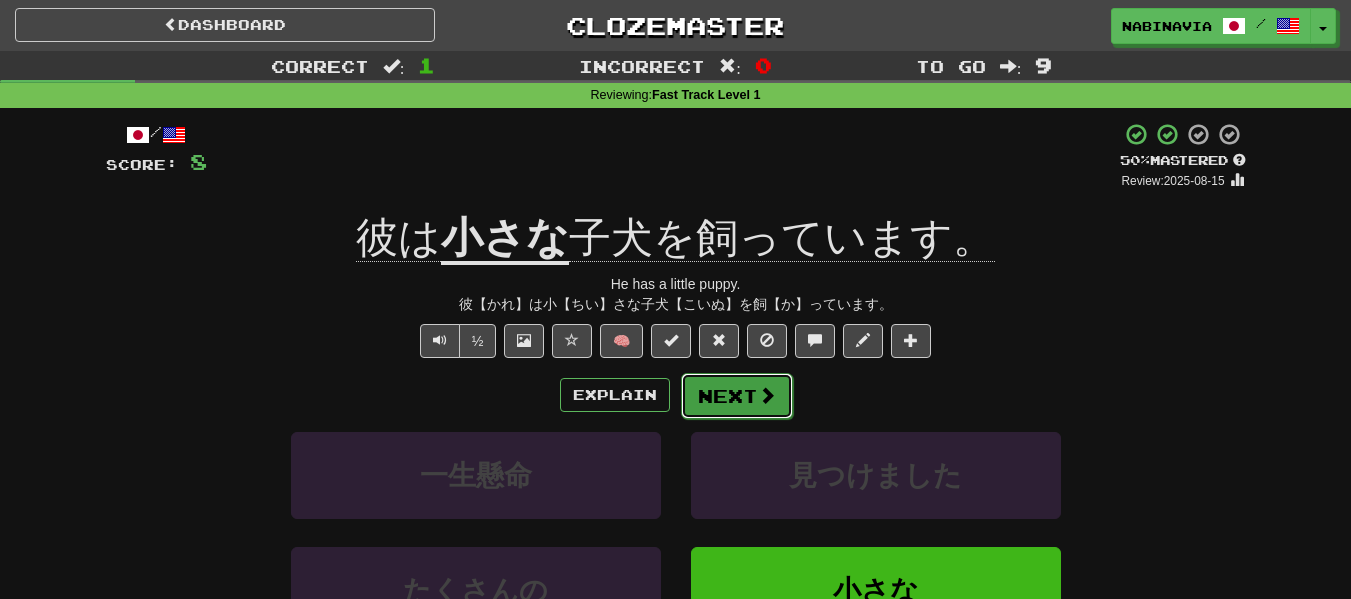 click on "Next" at bounding box center (737, 396) 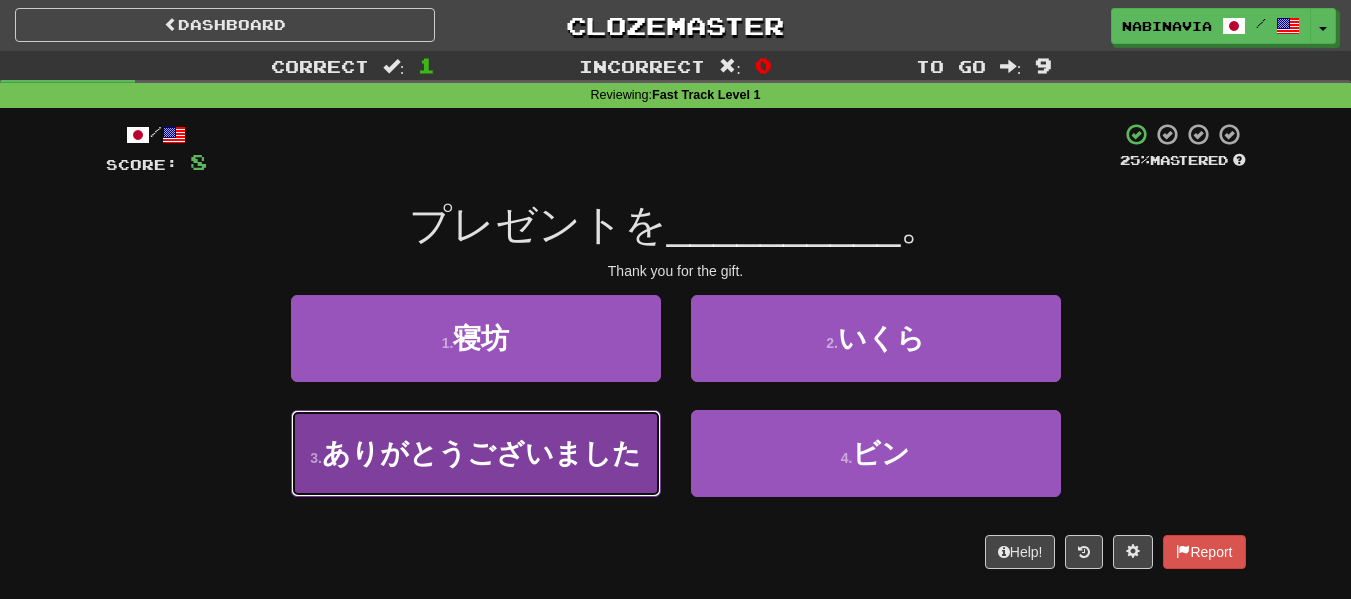 click on "ありがとうございました" at bounding box center (481, 453) 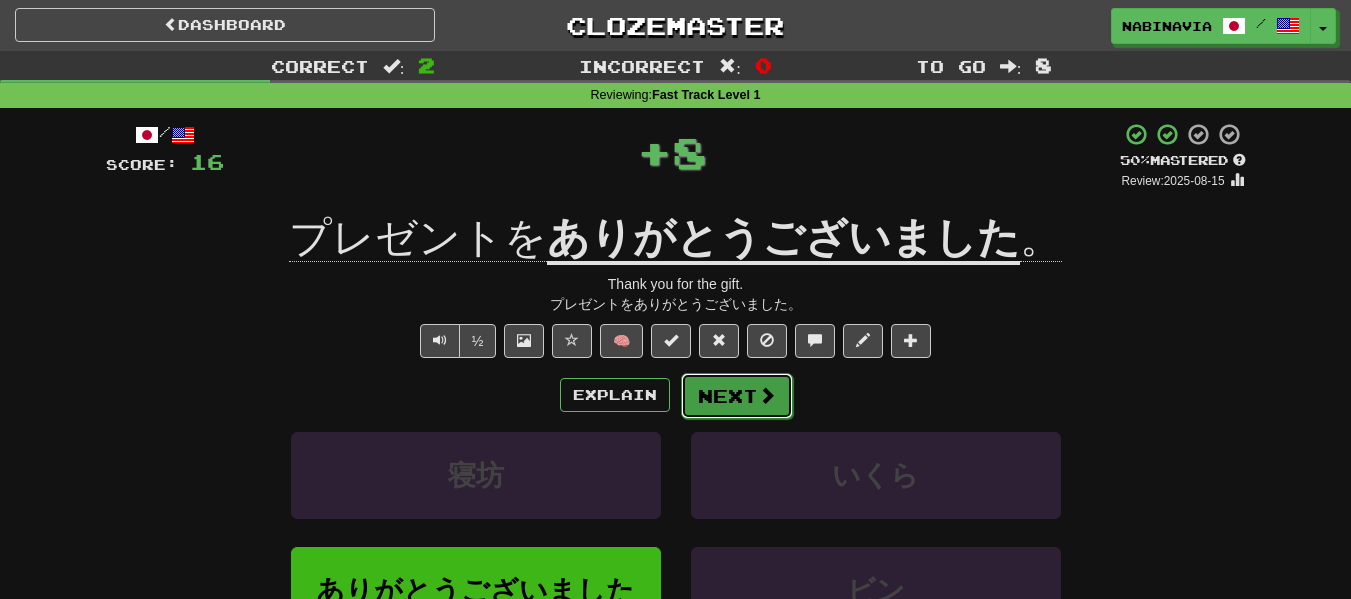 click on "Next" at bounding box center (737, 396) 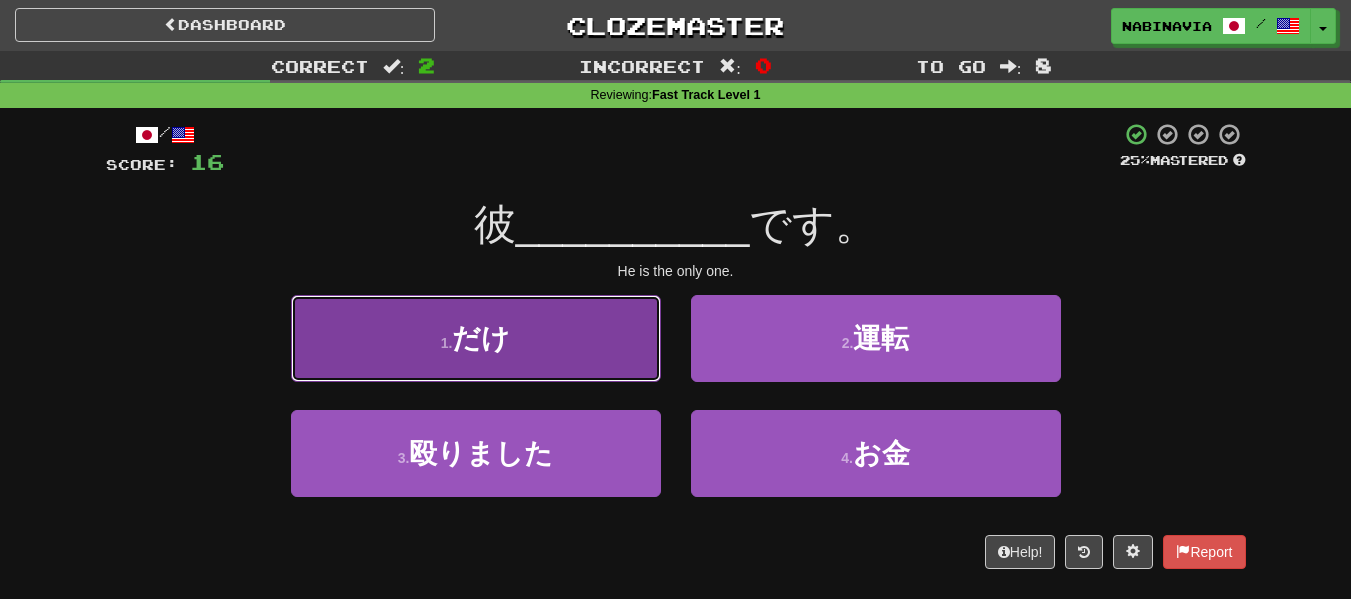 click on "1 .  だけ" at bounding box center (476, 338) 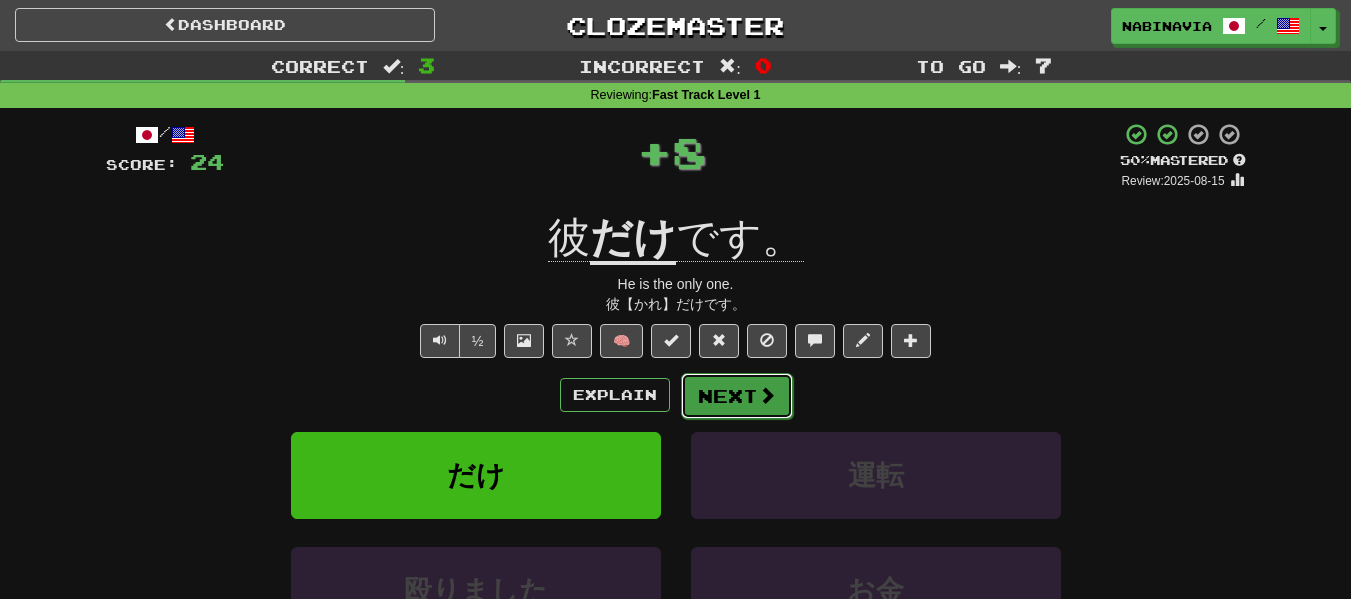 click on "Next" at bounding box center [737, 396] 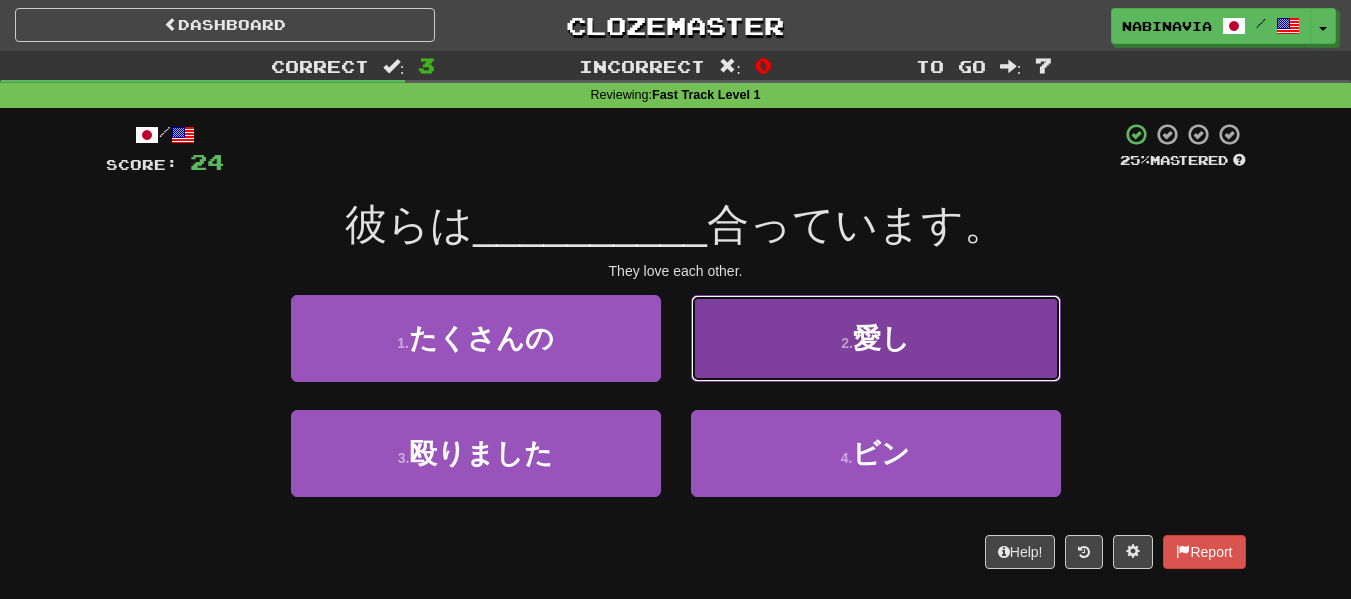 click on "2 .  愛し" at bounding box center (876, 338) 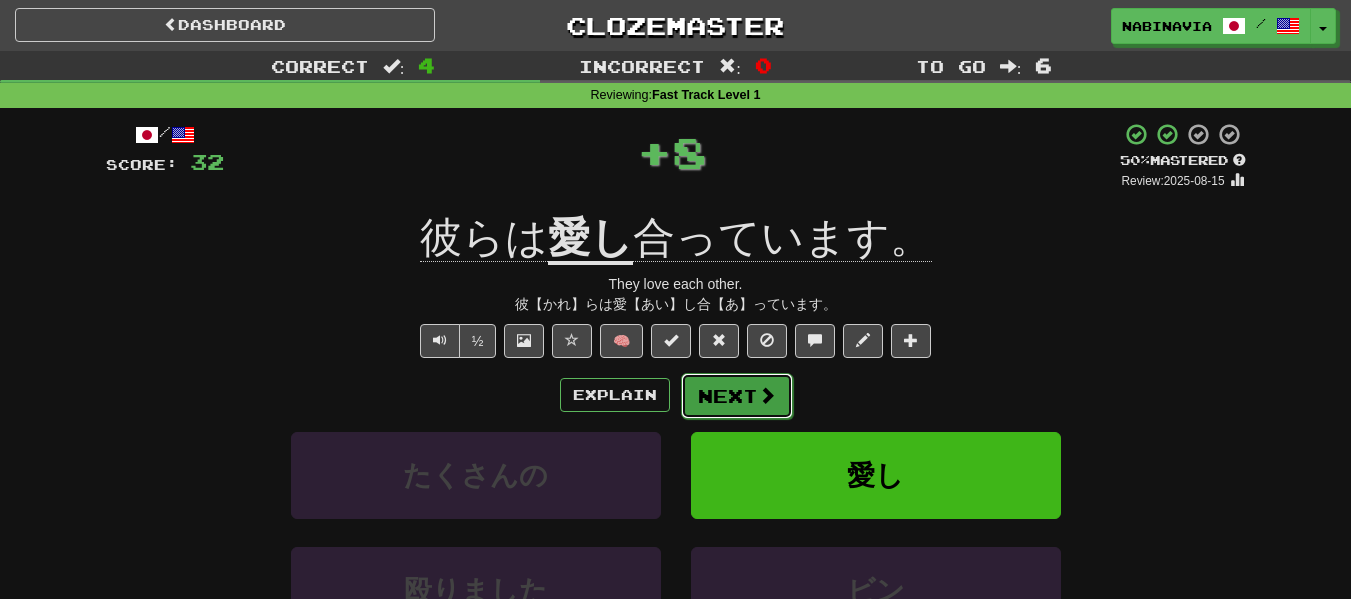 click on "Next" at bounding box center (737, 396) 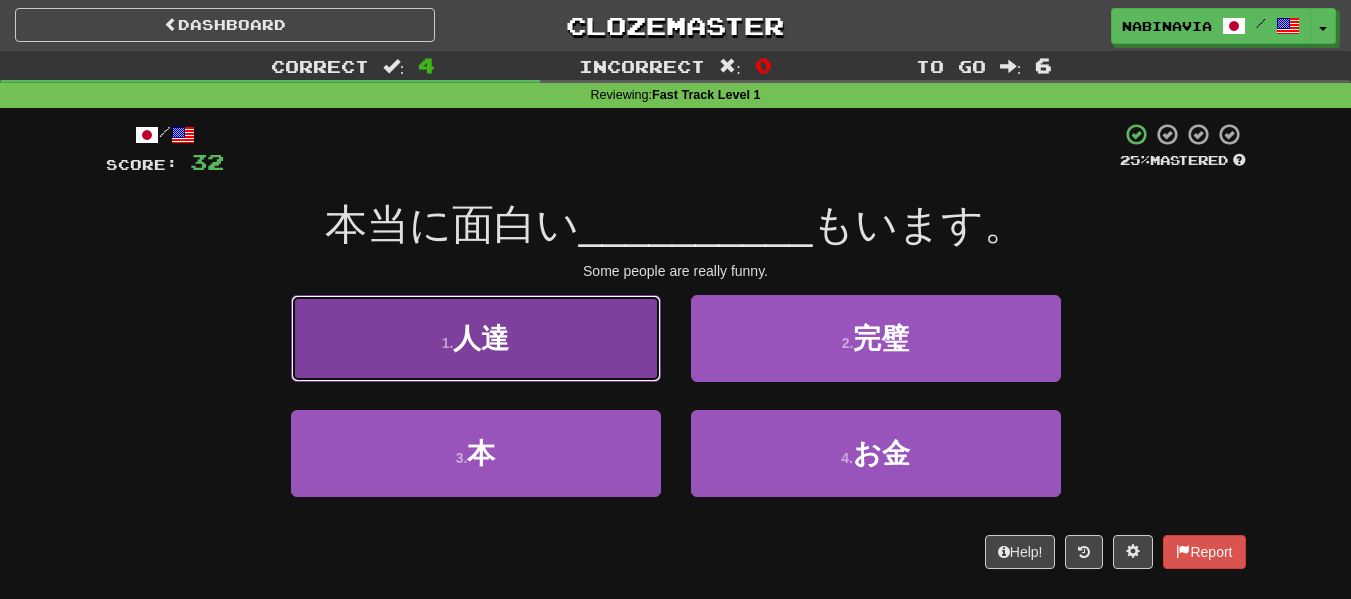 click on "人達" at bounding box center (481, 338) 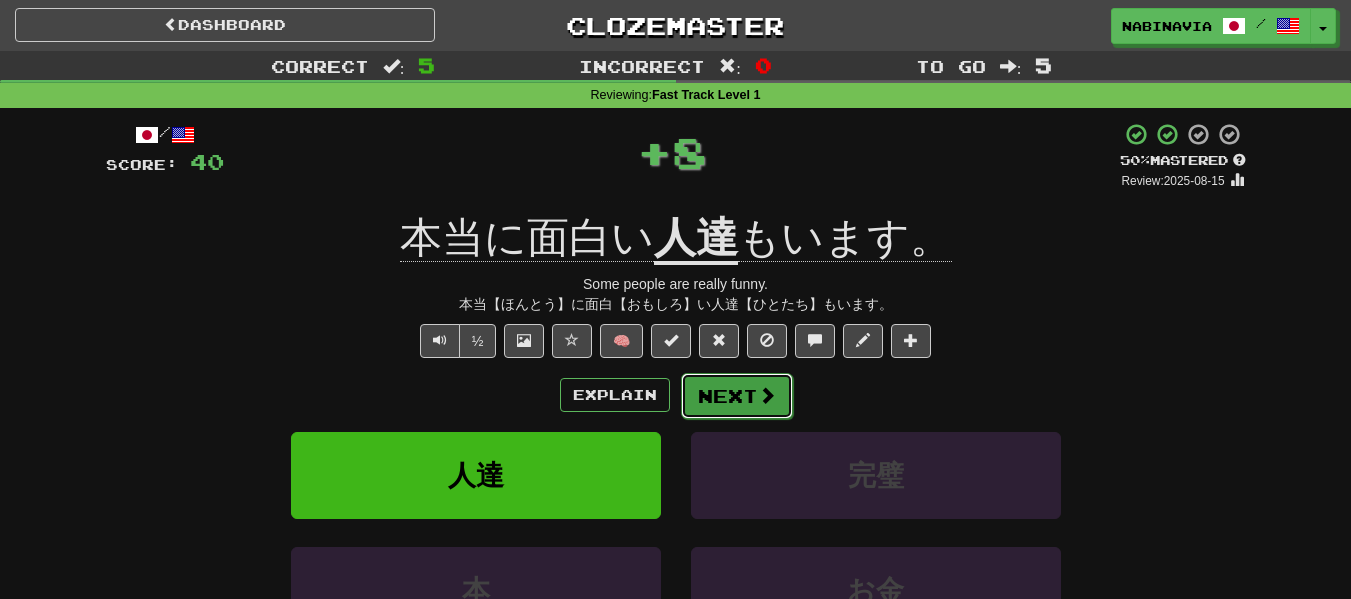 click on "Next" at bounding box center [737, 396] 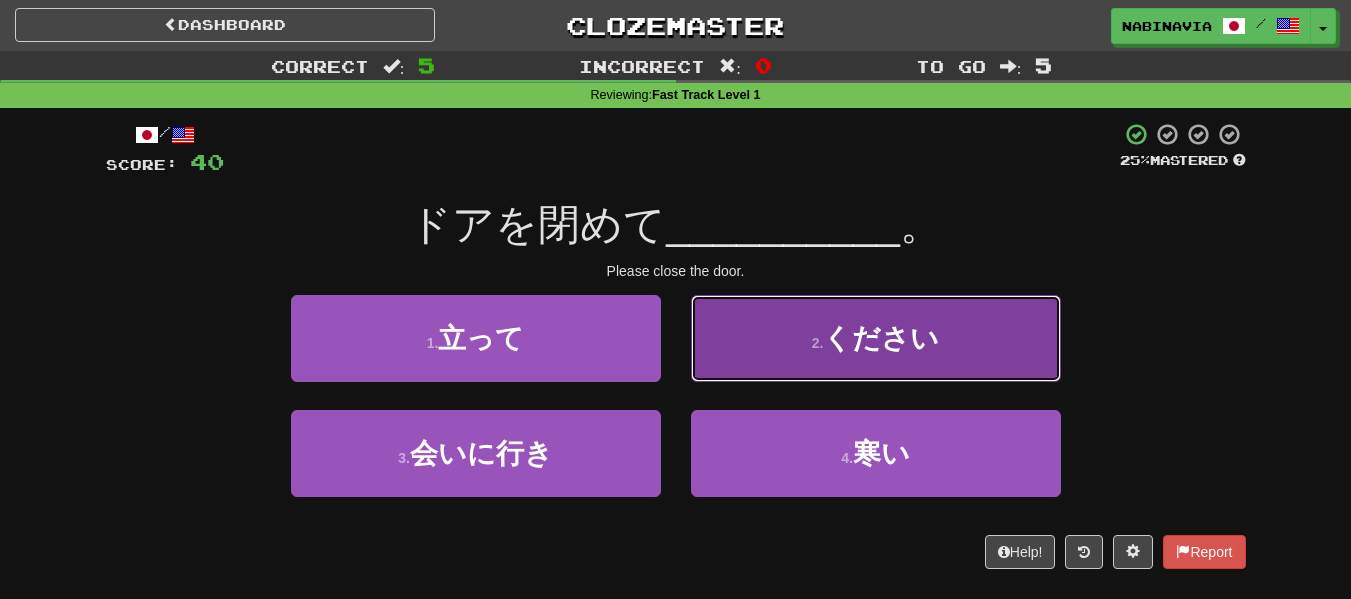 click on "2 .  ください" at bounding box center [876, 338] 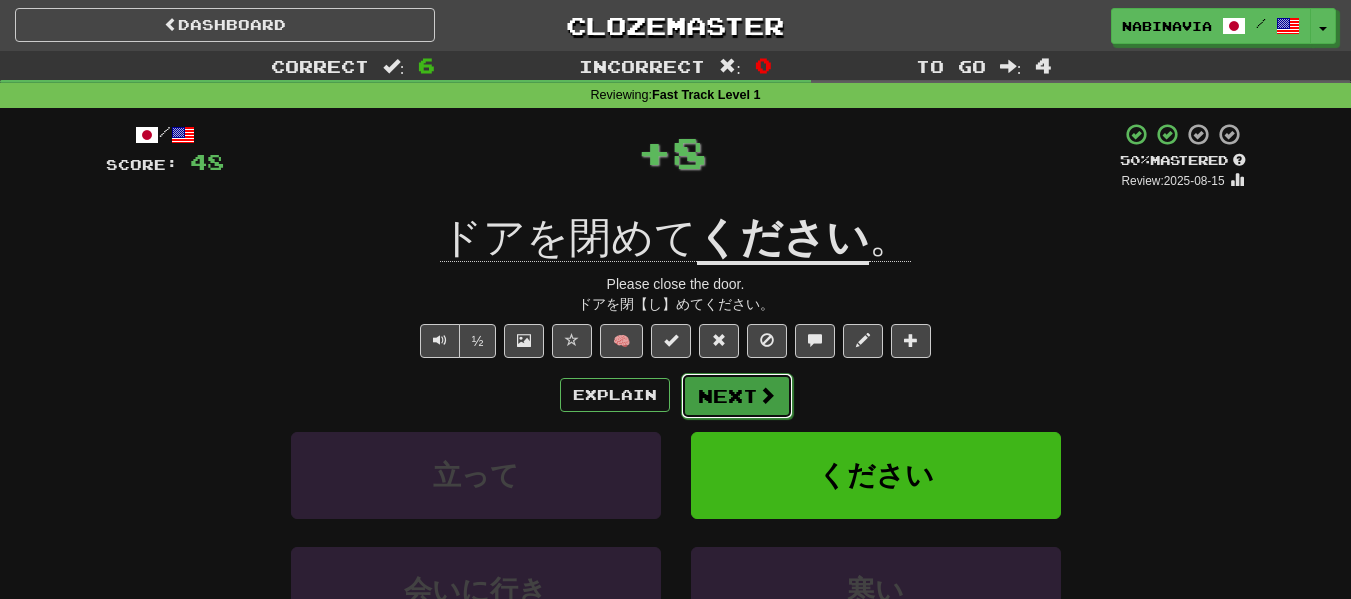 click on "Next" at bounding box center [737, 396] 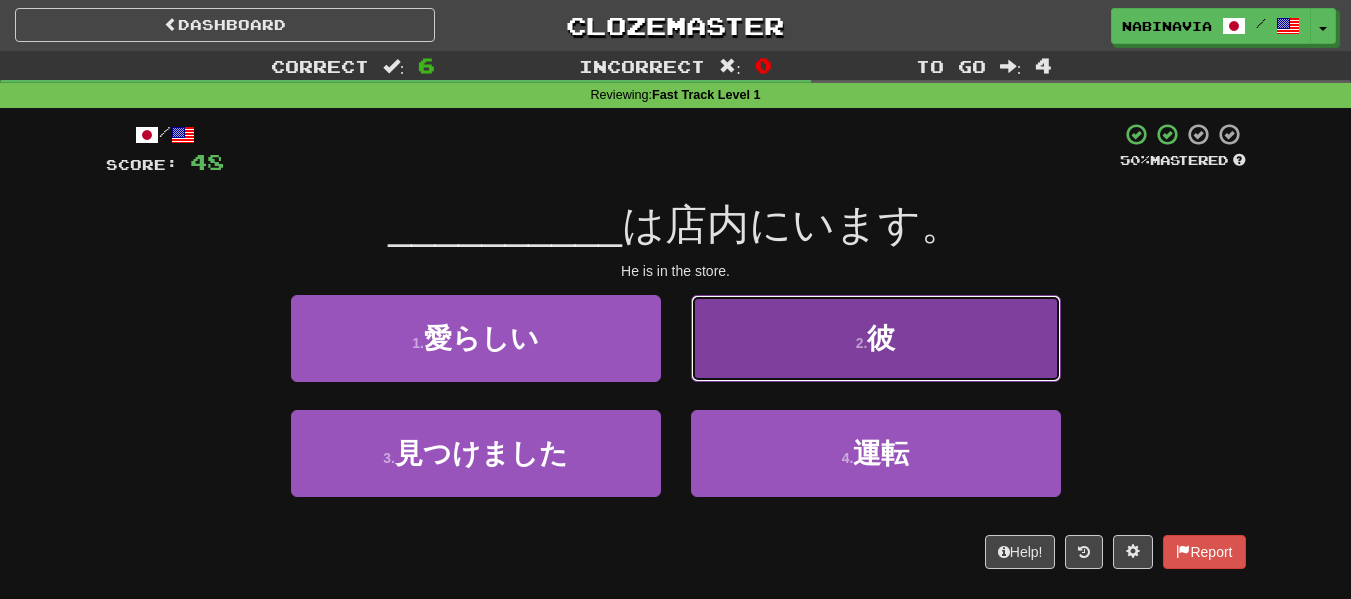 click on "2 .  彼" at bounding box center [876, 338] 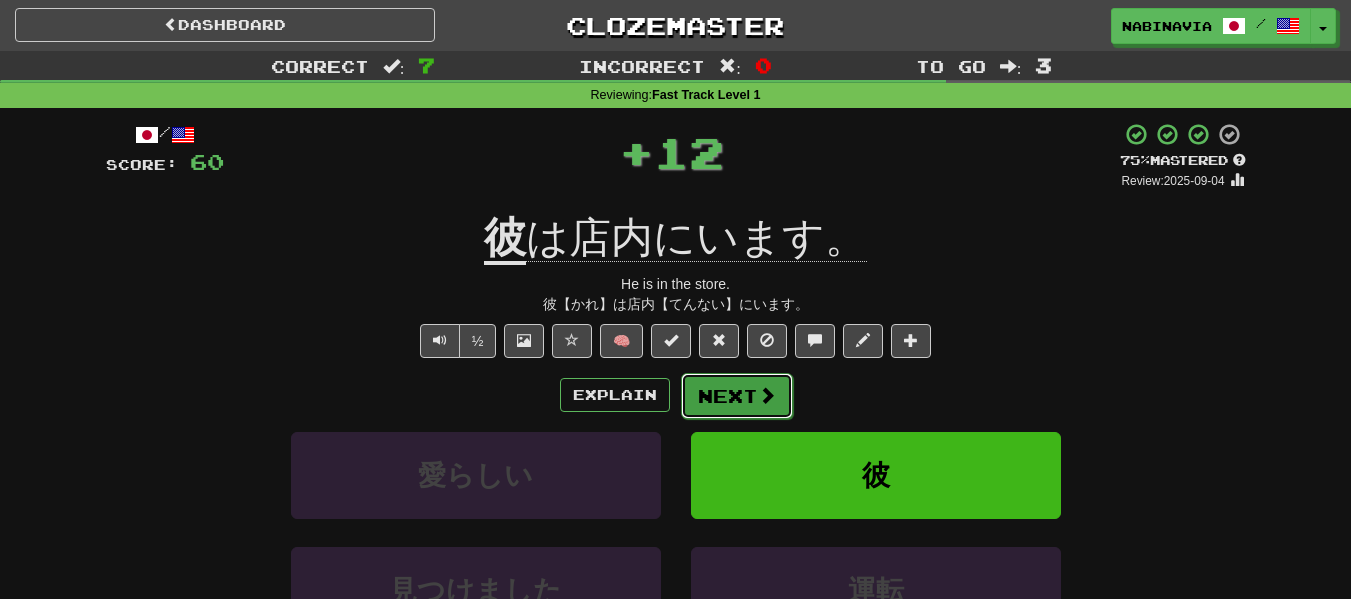click at bounding box center (767, 395) 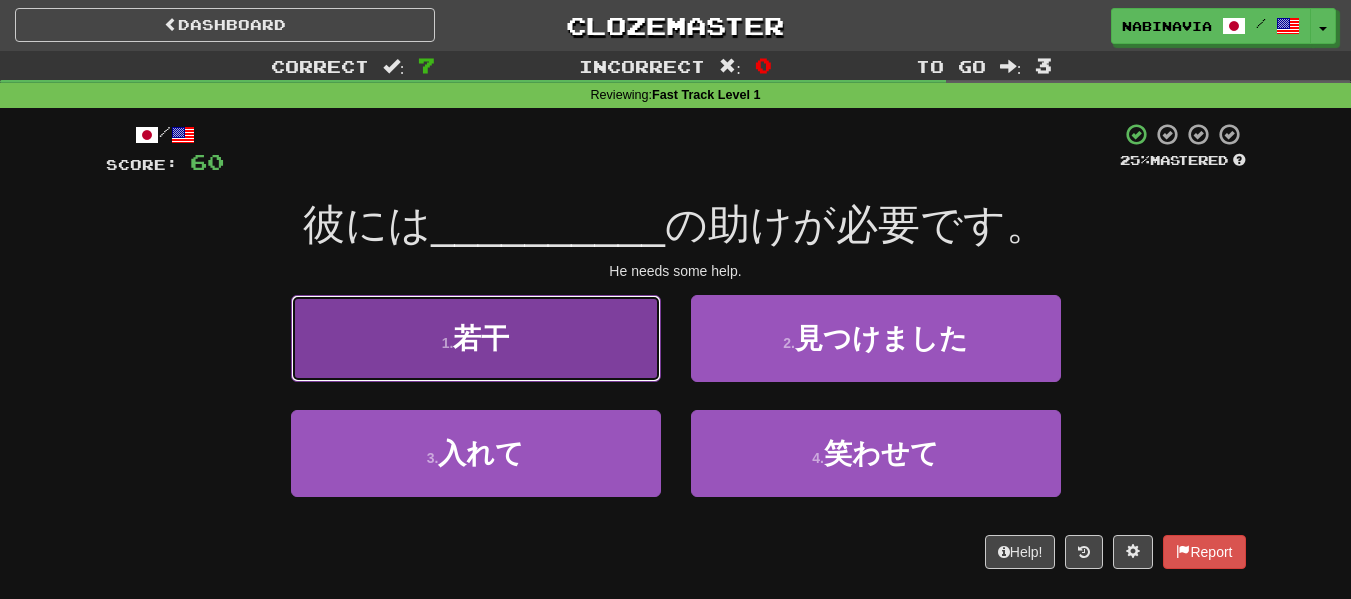 click on "1 .  若干" at bounding box center (476, 338) 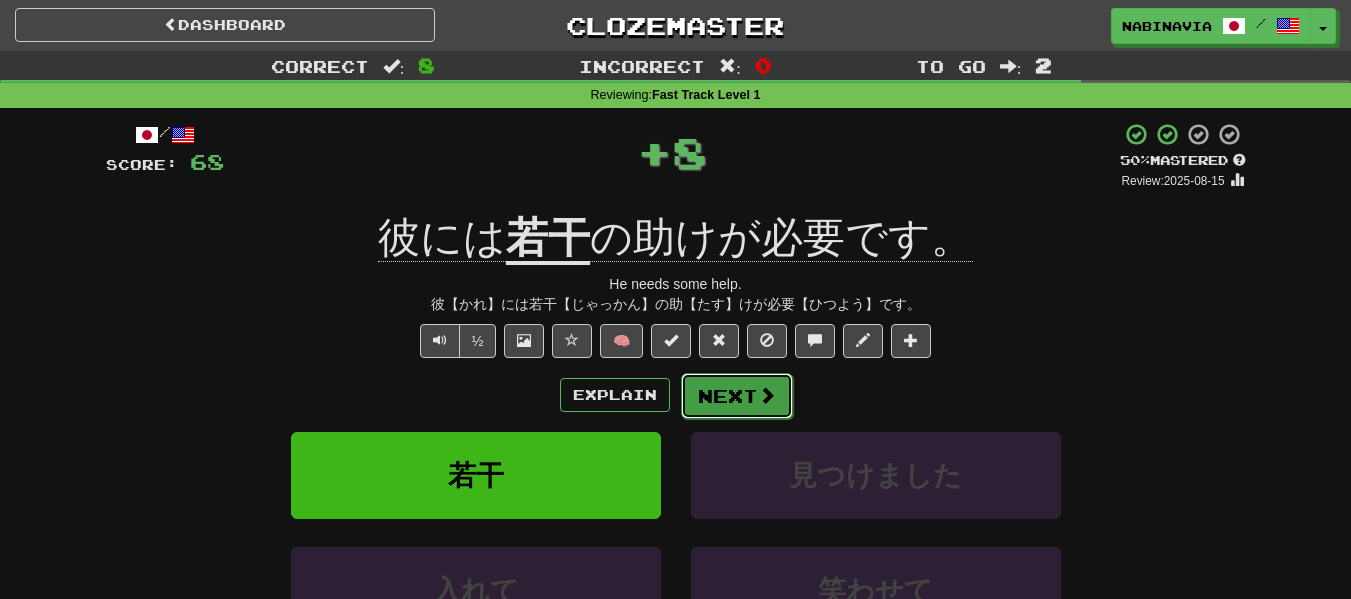 click on "Next" at bounding box center [737, 396] 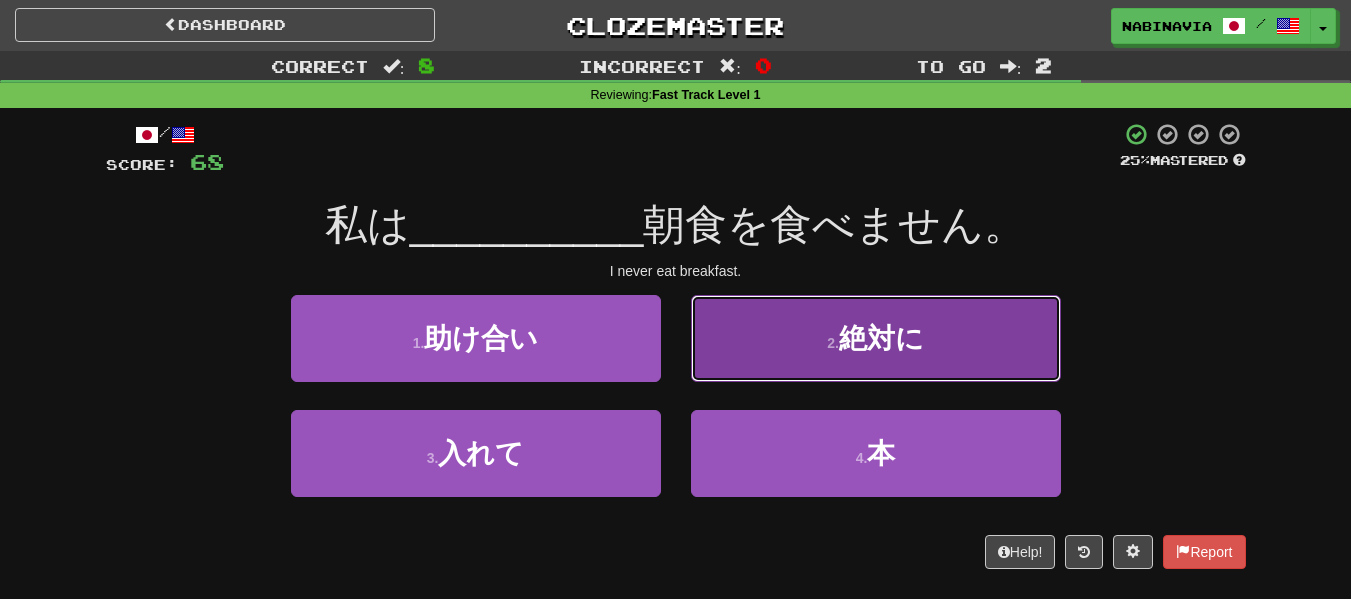 click on "2 .  絶対に" at bounding box center [876, 338] 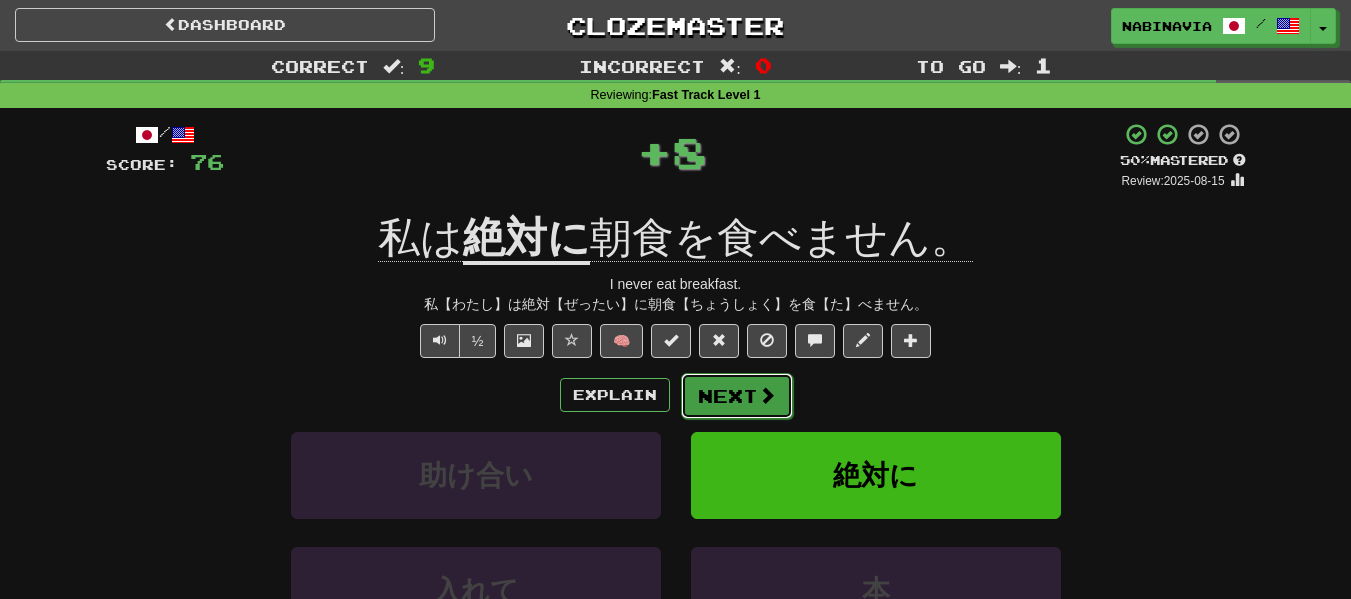 click on "Next" at bounding box center [737, 396] 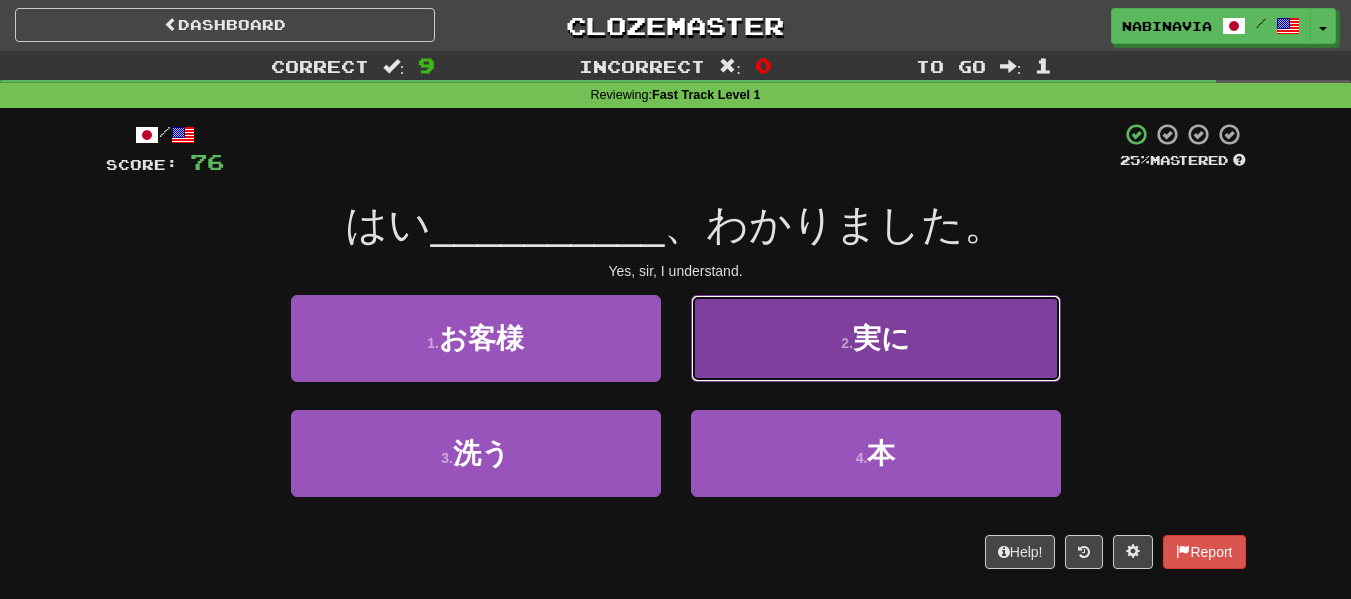 click on "2 .  実に" at bounding box center [876, 338] 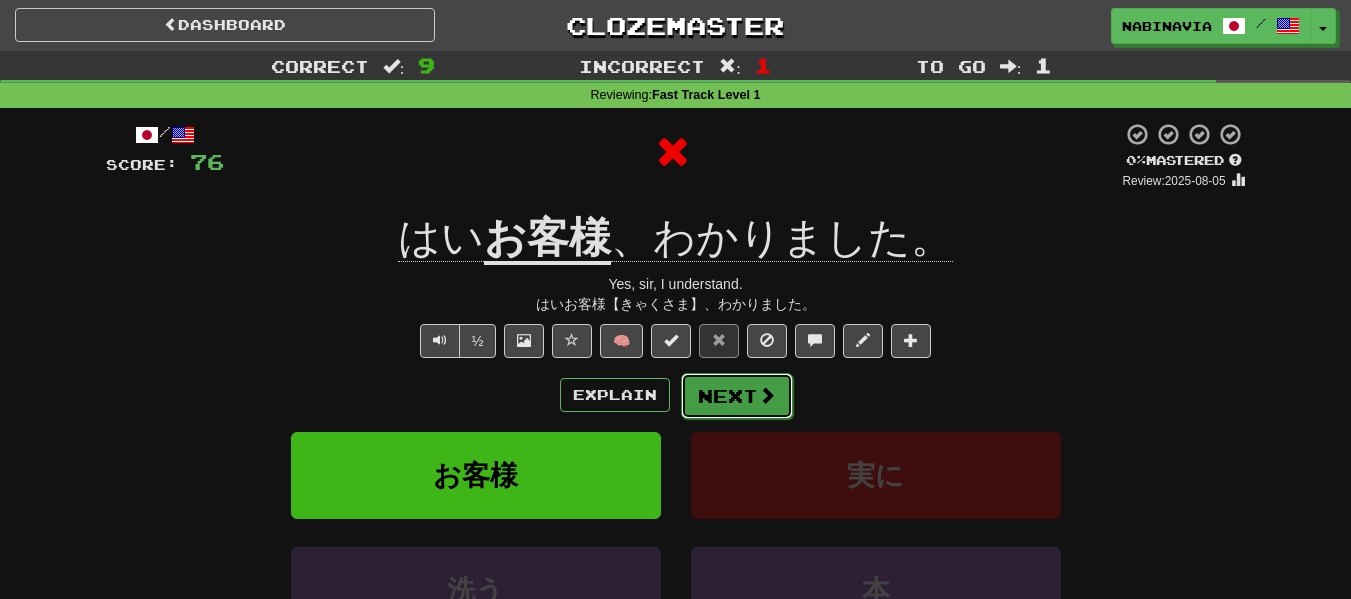 click at bounding box center [767, 395] 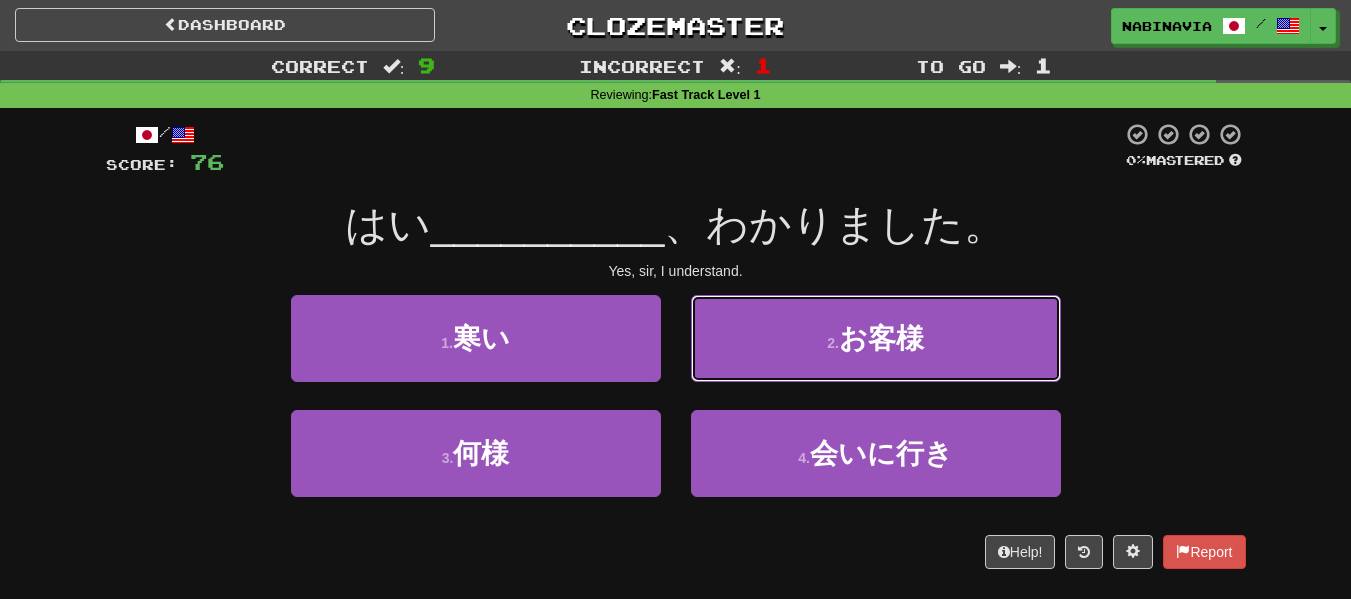 click on "2 .  お客様" at bounding box center (876, 338) 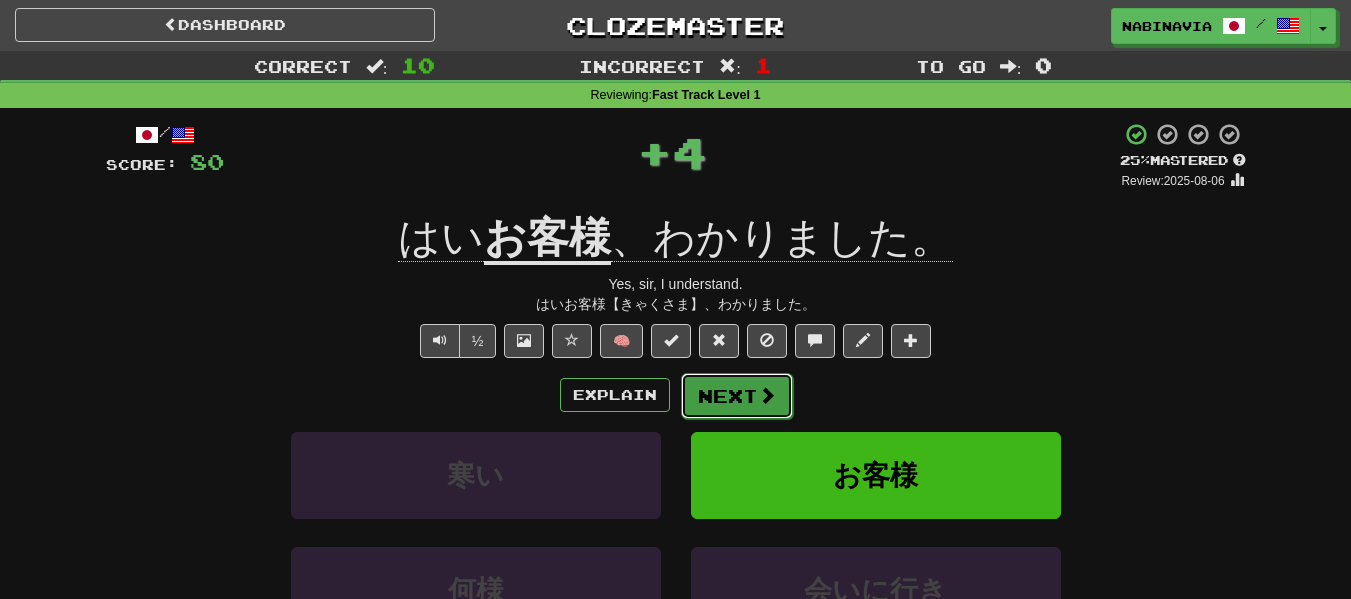 click on "Next" at bounding box center (737, 396) 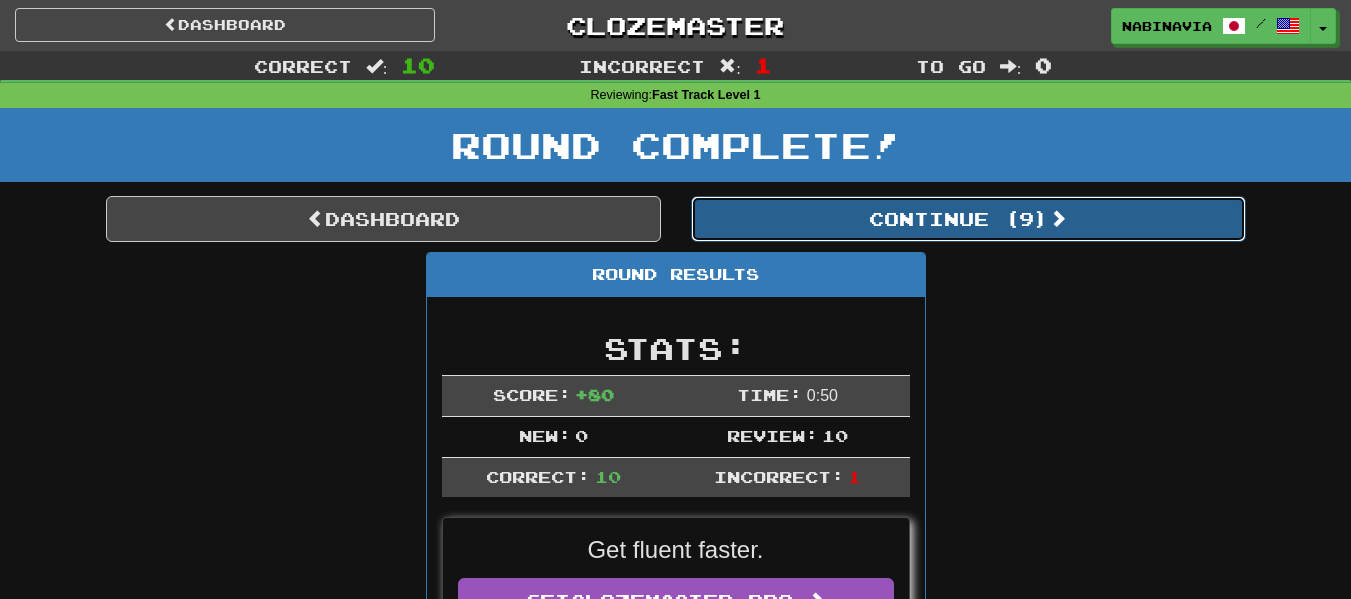 click on "Continue ( 9 )" at bounding box center [968, 219] 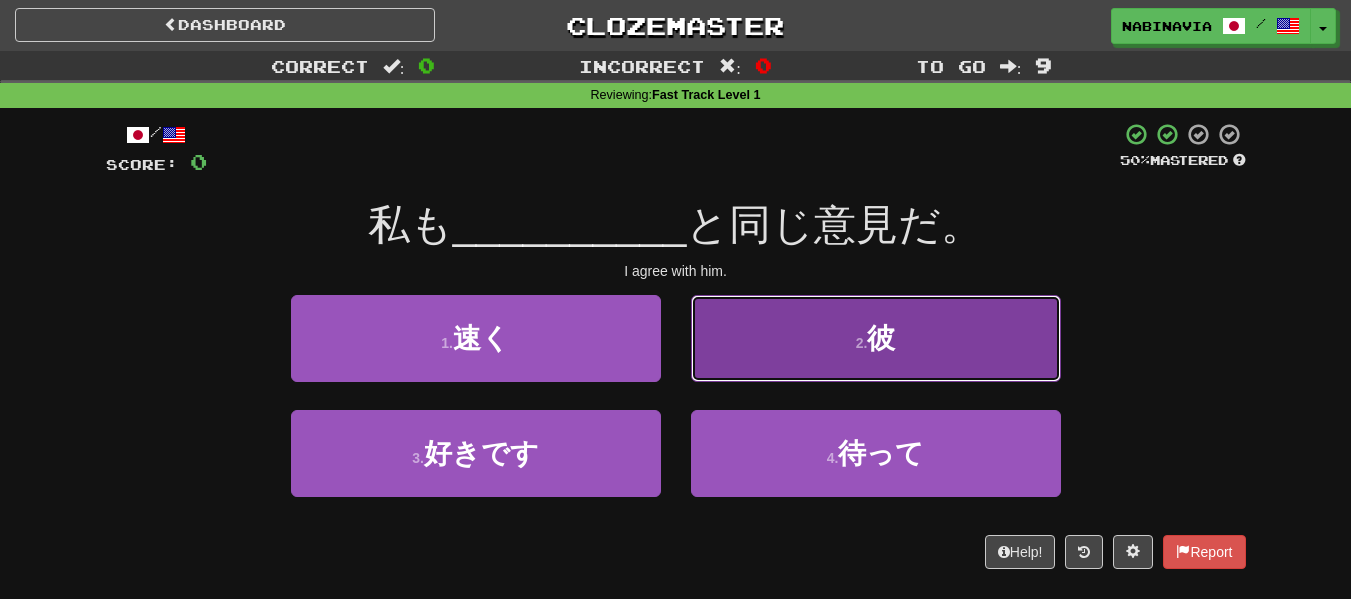 click on "2 .  彼" at bounding box center [876, 338] 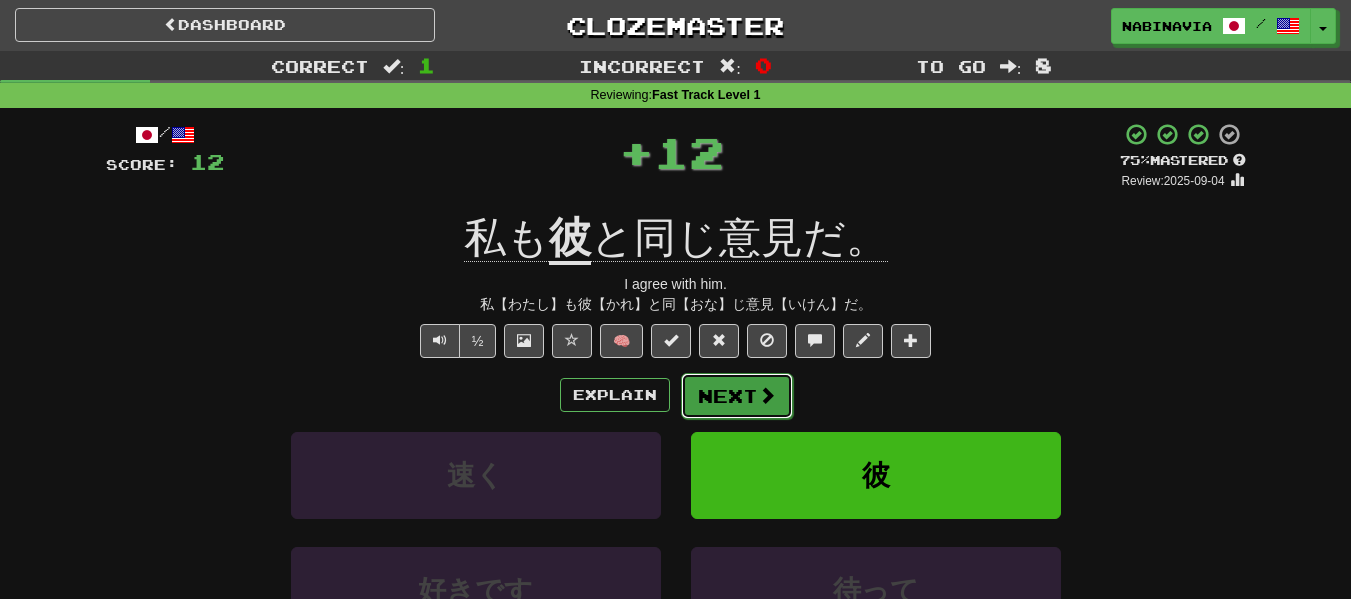 click at bounding box center (767, 395) 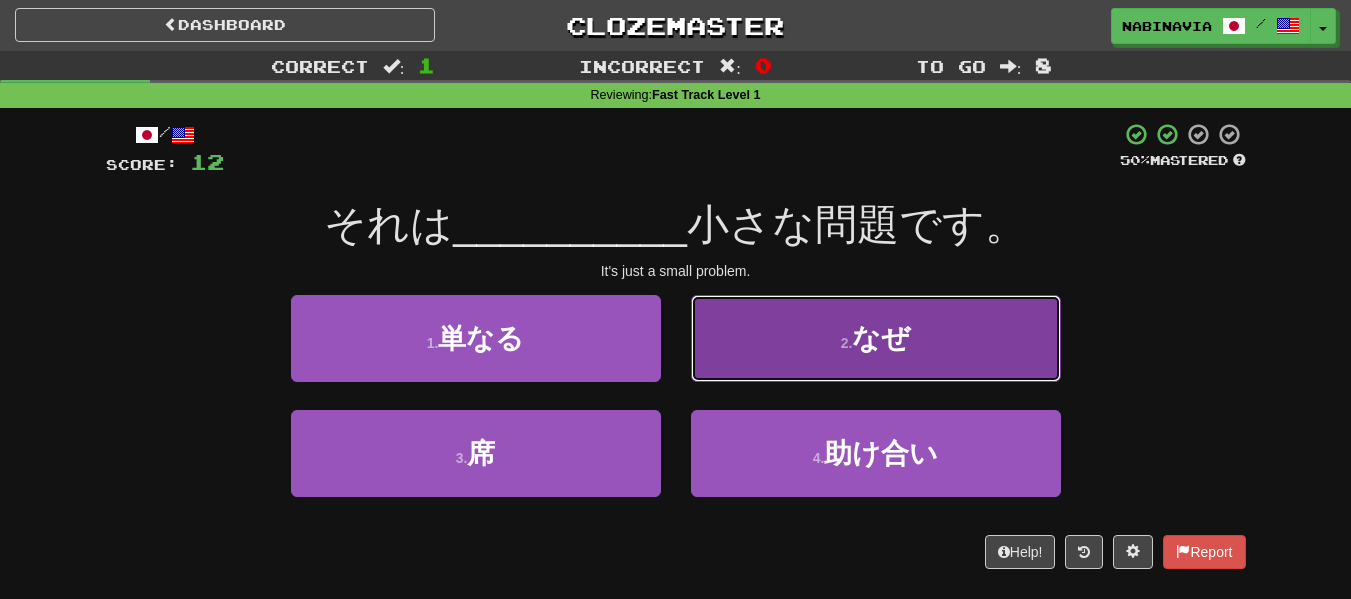 click on "2 .  なぜ" at bounding box center (876, 338) 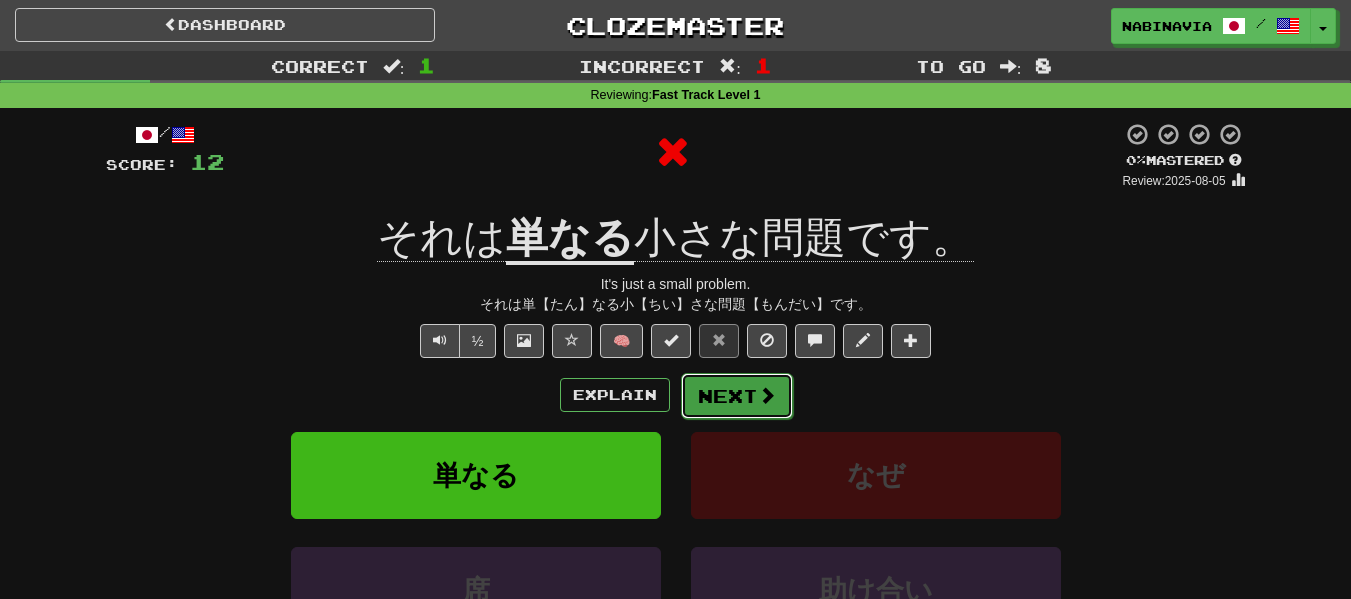 click on "Next" at bounding box center [737, 396] 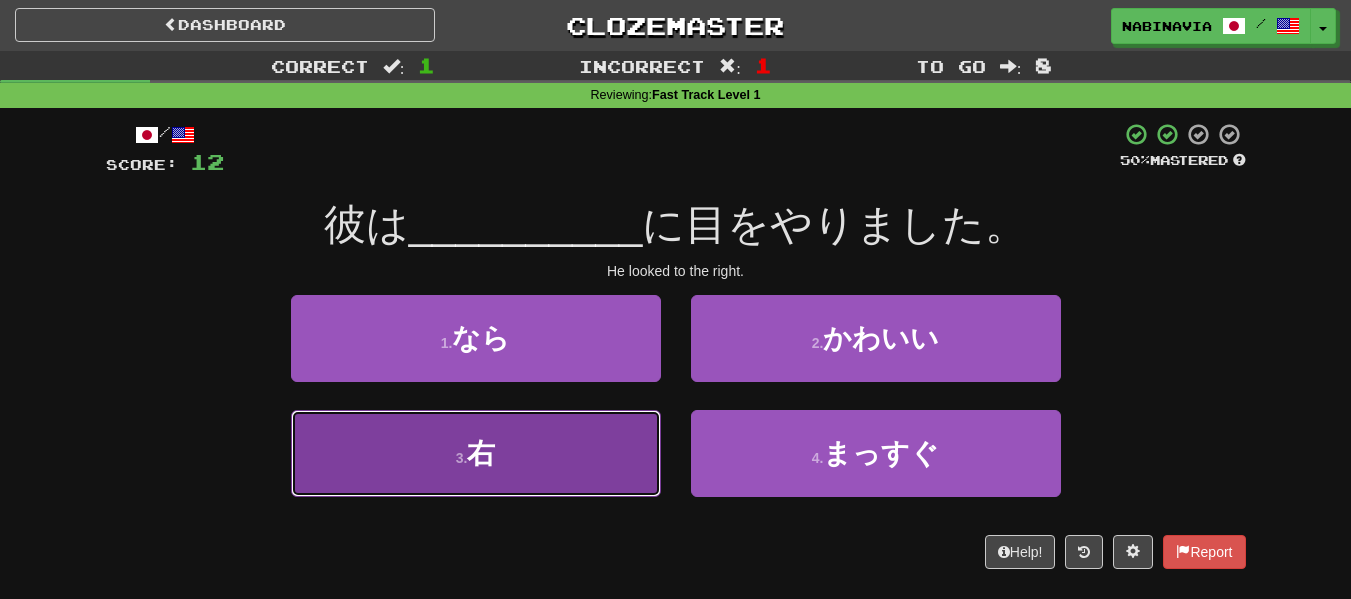 click on "3 .  右" at bounding box center [476, 453] 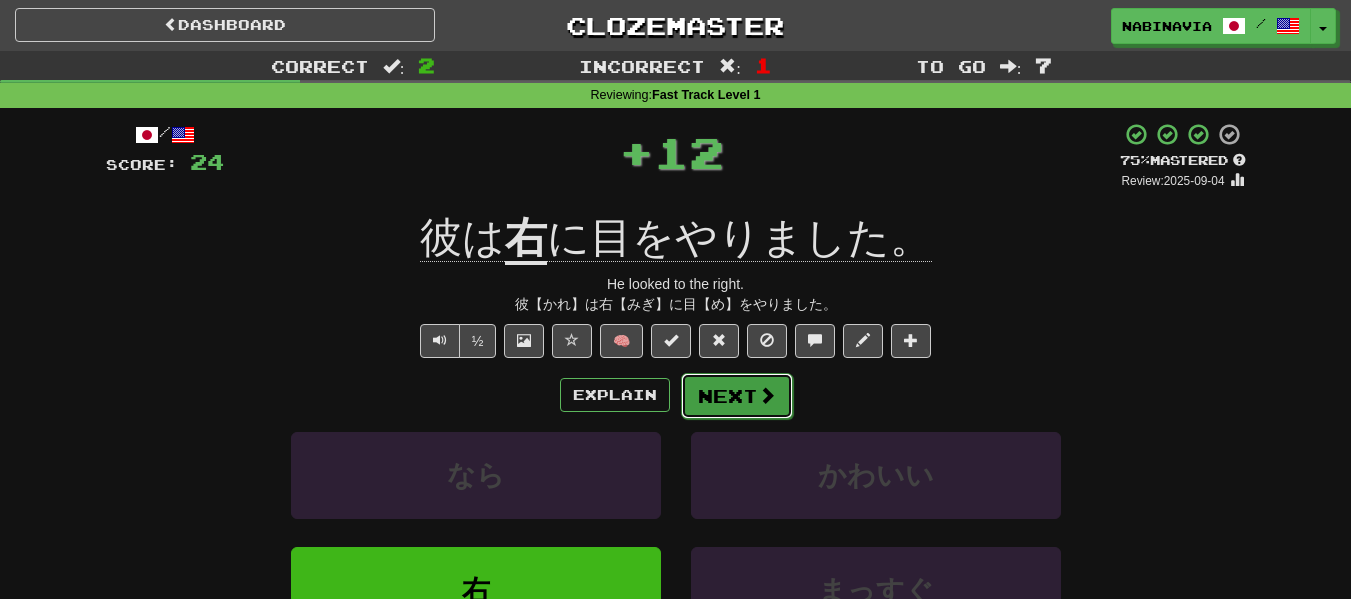 click on "Next" at bounding box center [737, 396] 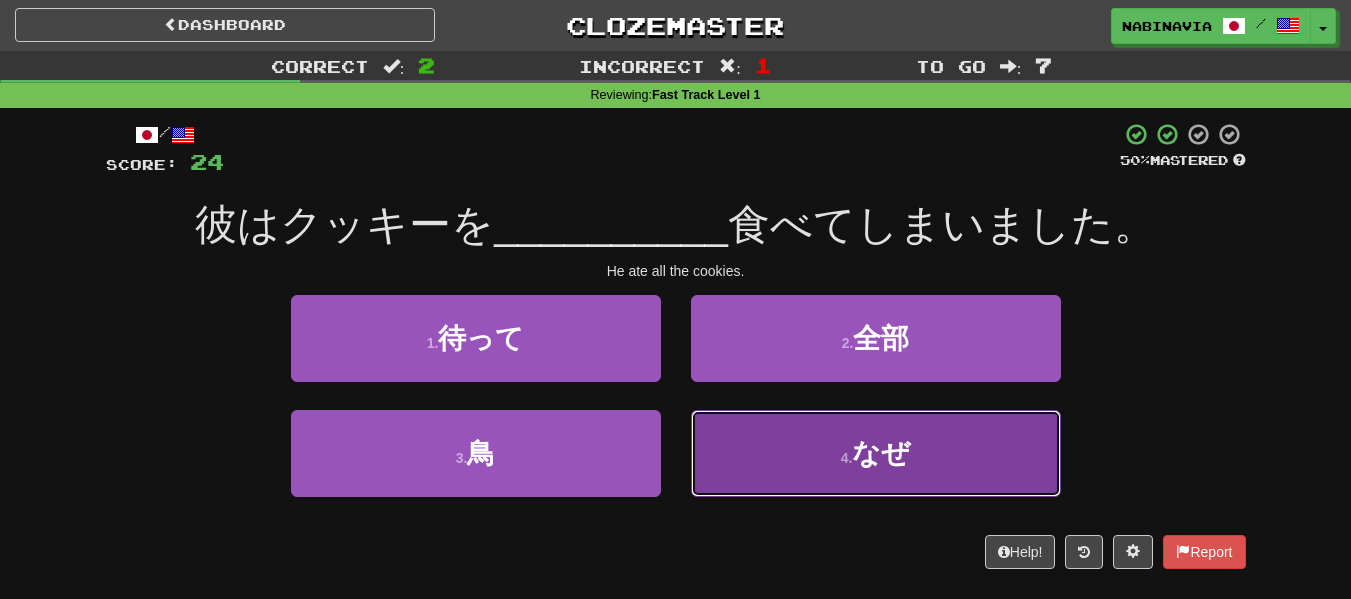 click on "4 .  なぜ" at bounding box center [876, 453] 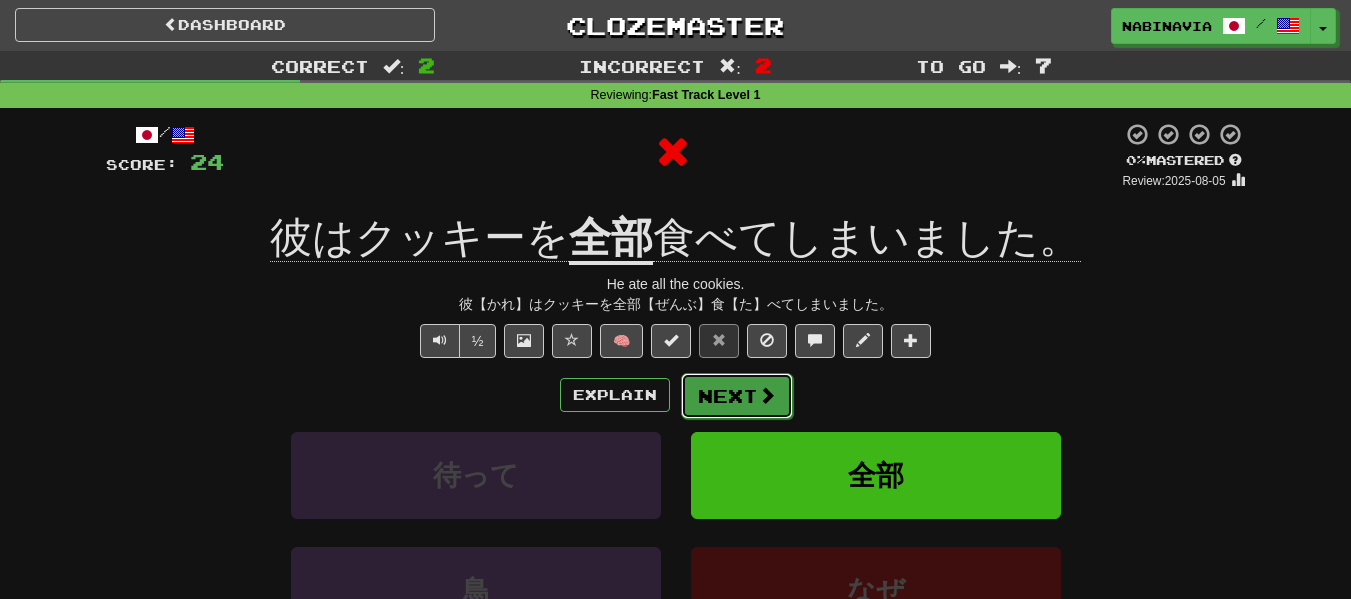 click on "Next" at bounding box center (737, 396) 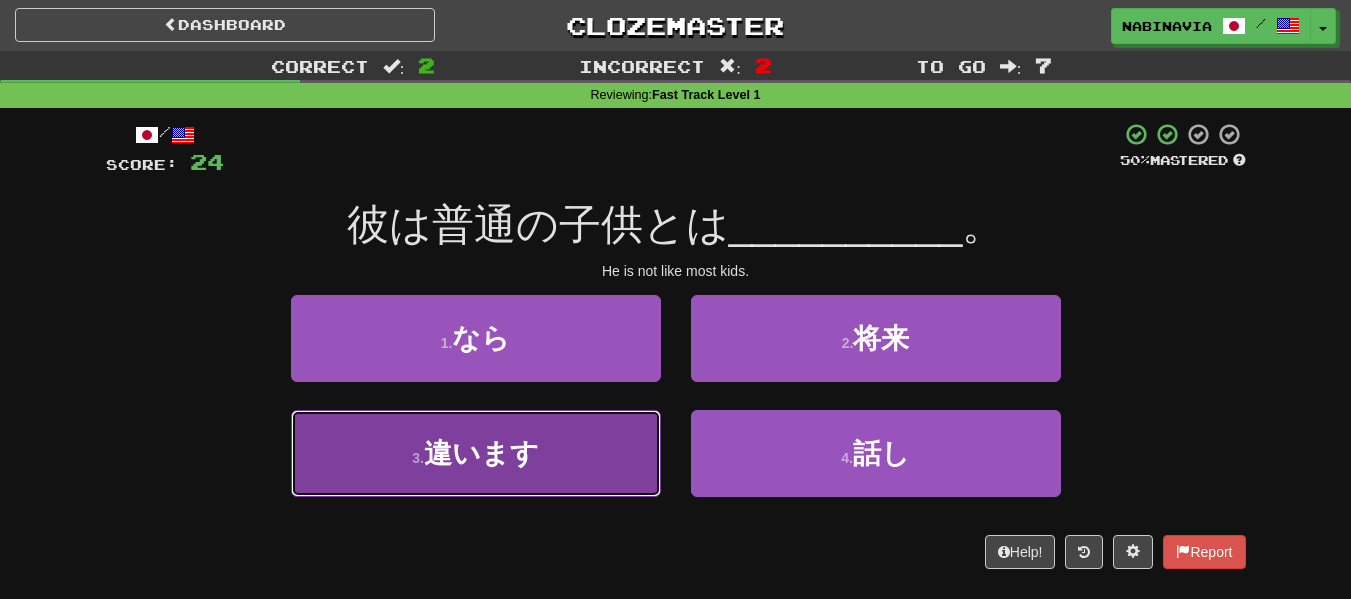 click on "3 .  違います" at bounding box center [476, 453] 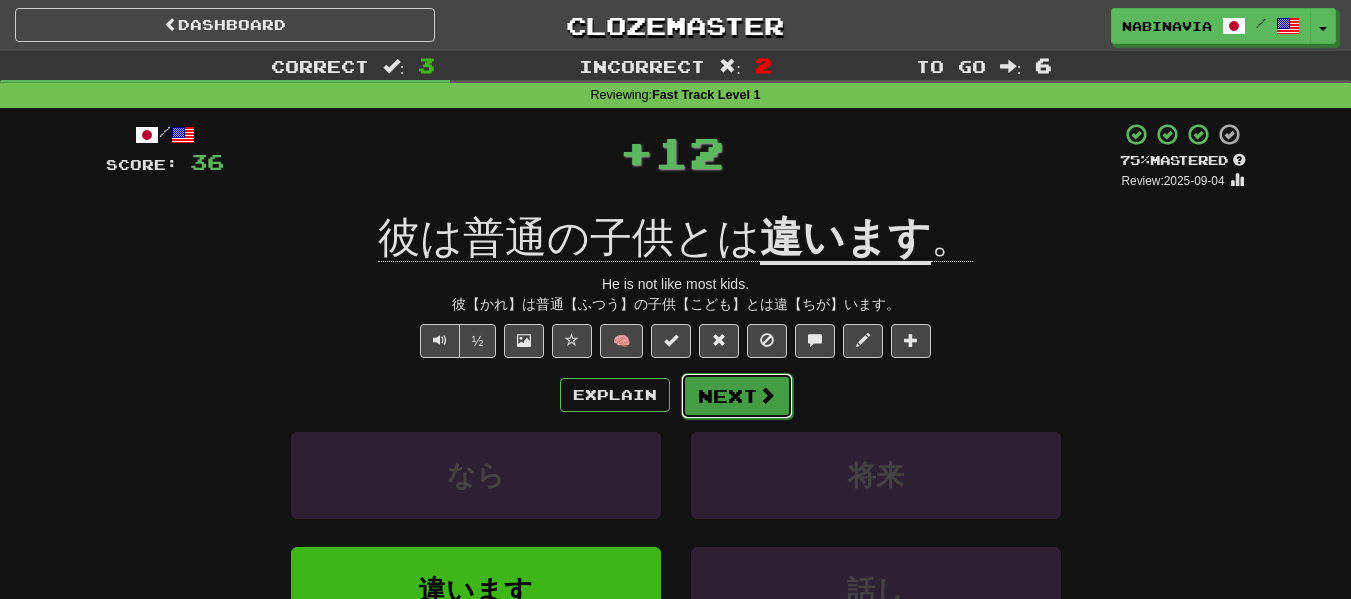 click on "Next" at bounding box center (737, 396) 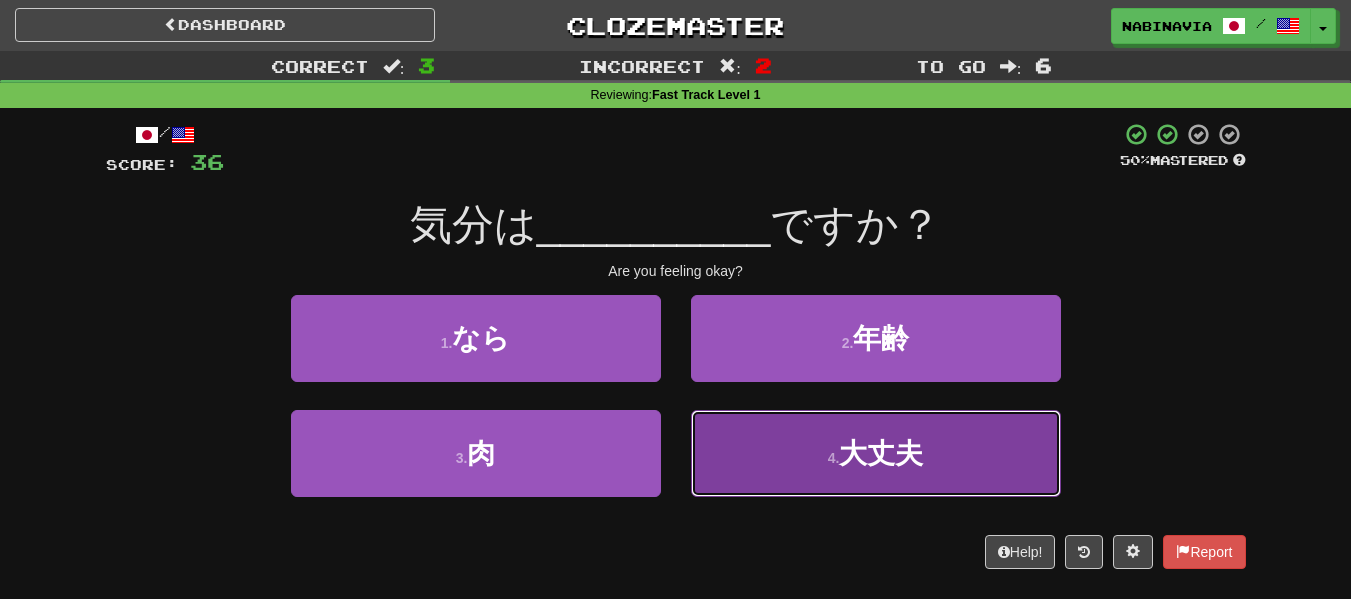 click on "4 .  大丈夫" at bounding box center (876, 453) 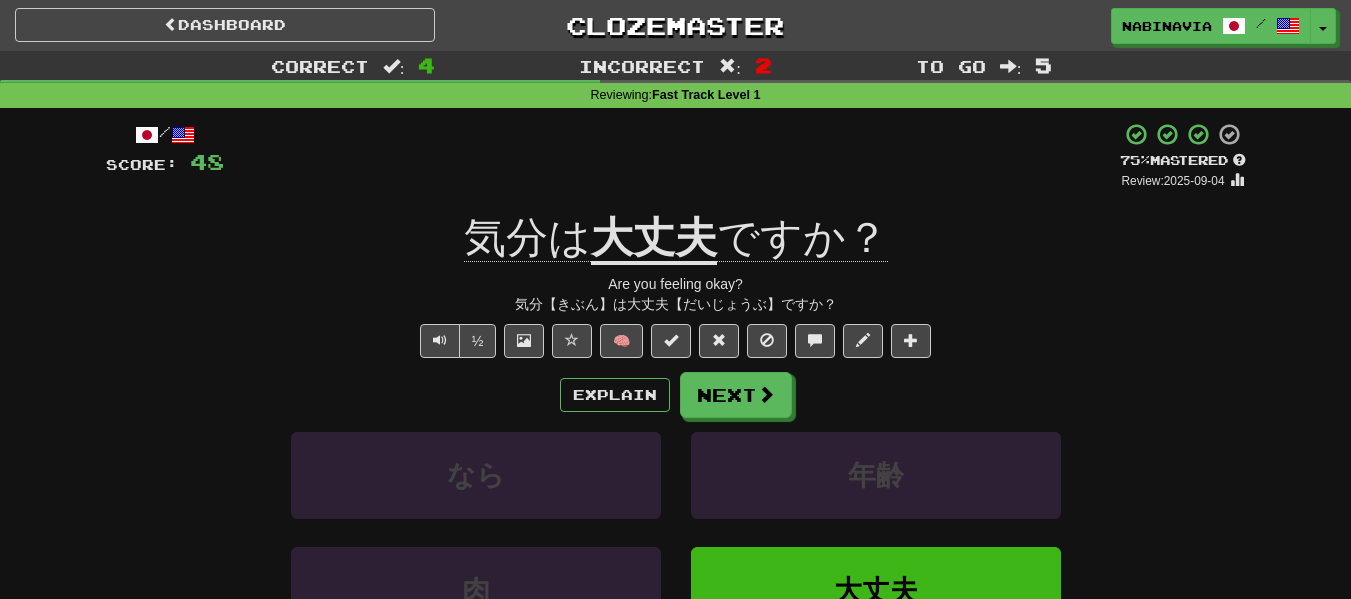 click on "Explain Next" at bounding box center [676, 395] 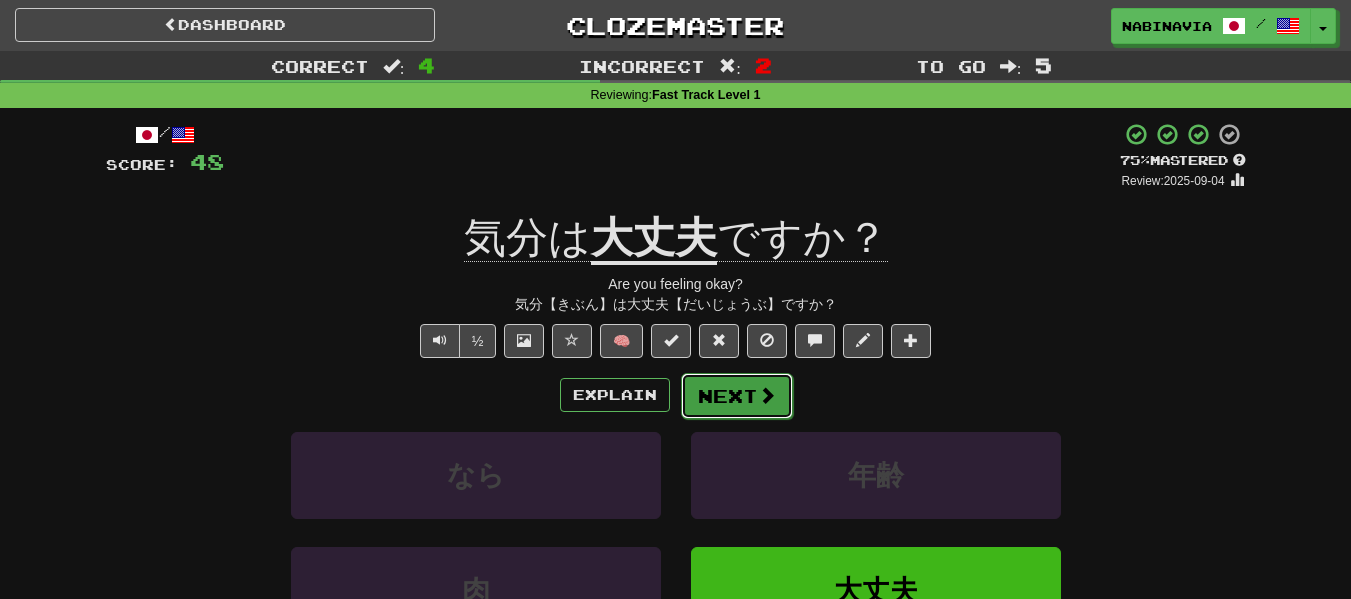 click on "Next" at bounding box center [737, 396] 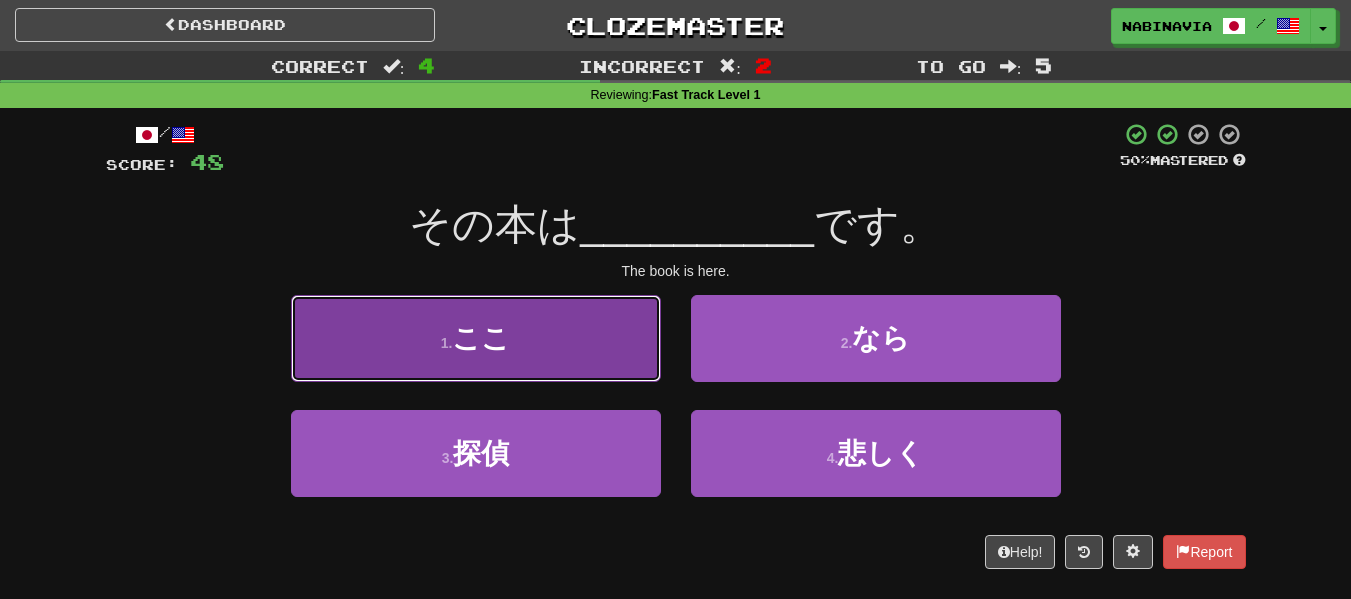 click on "1 .  ここ" at bounding box center (476, 338) 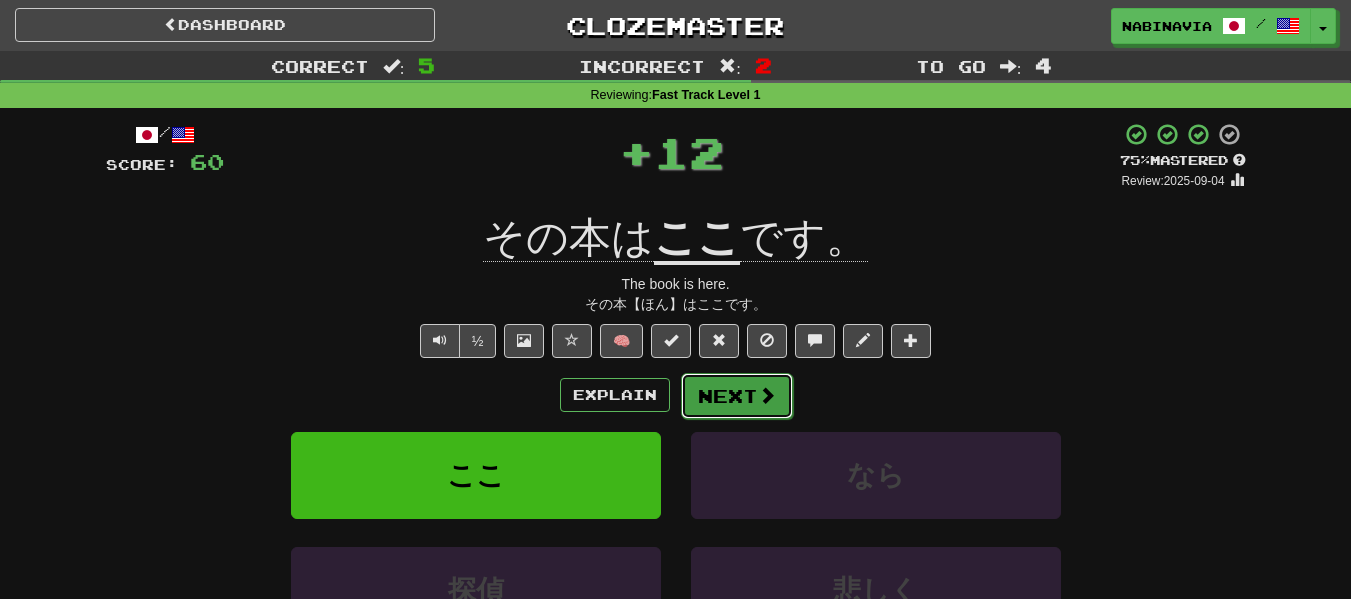 click on "Next" at bounding box center [737, 396] 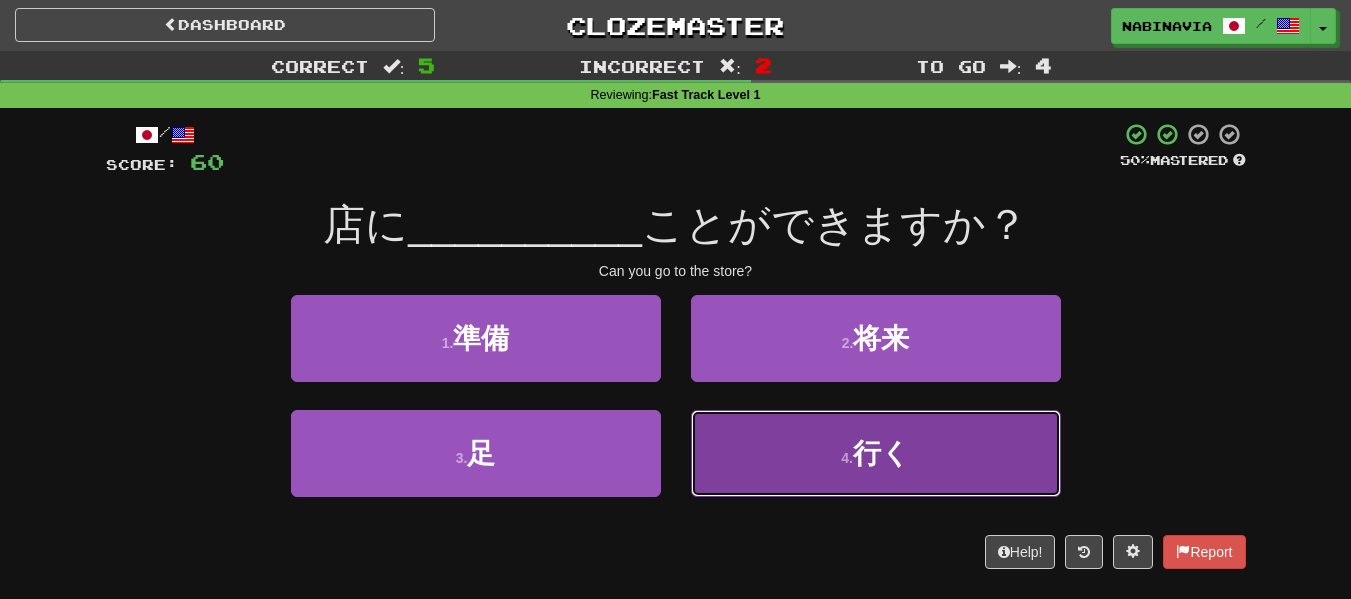 click on "4 .  行く" at bounding box center (876, 453) 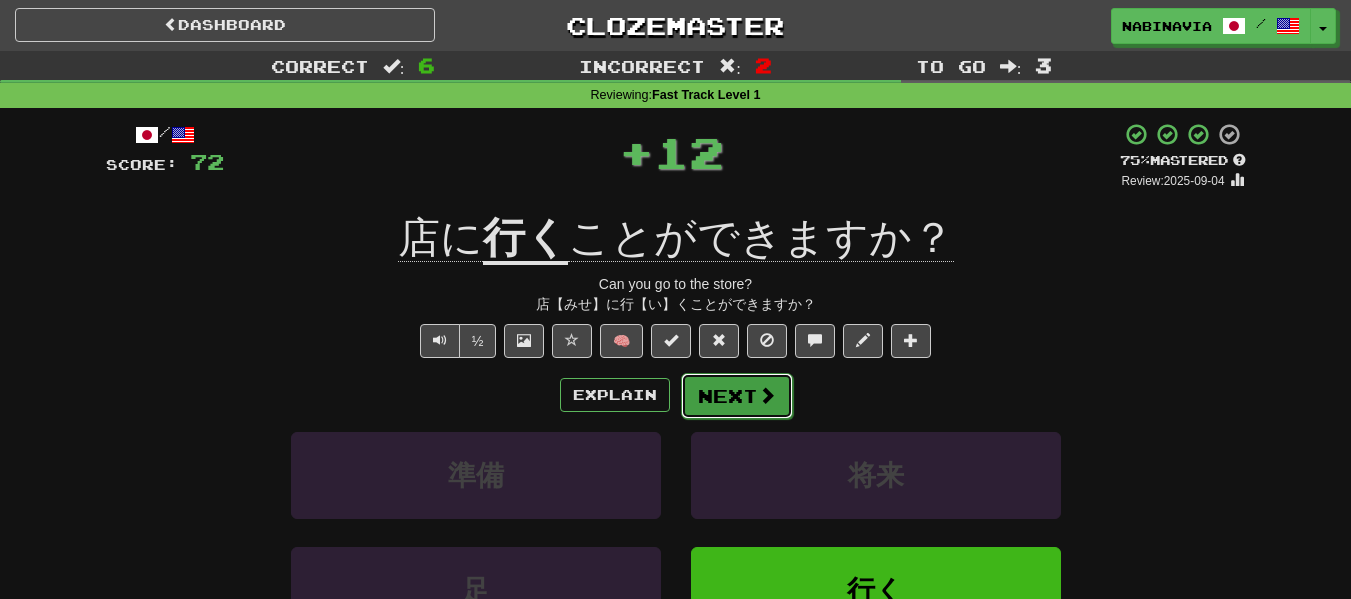 click at bounding box center [767, 395] 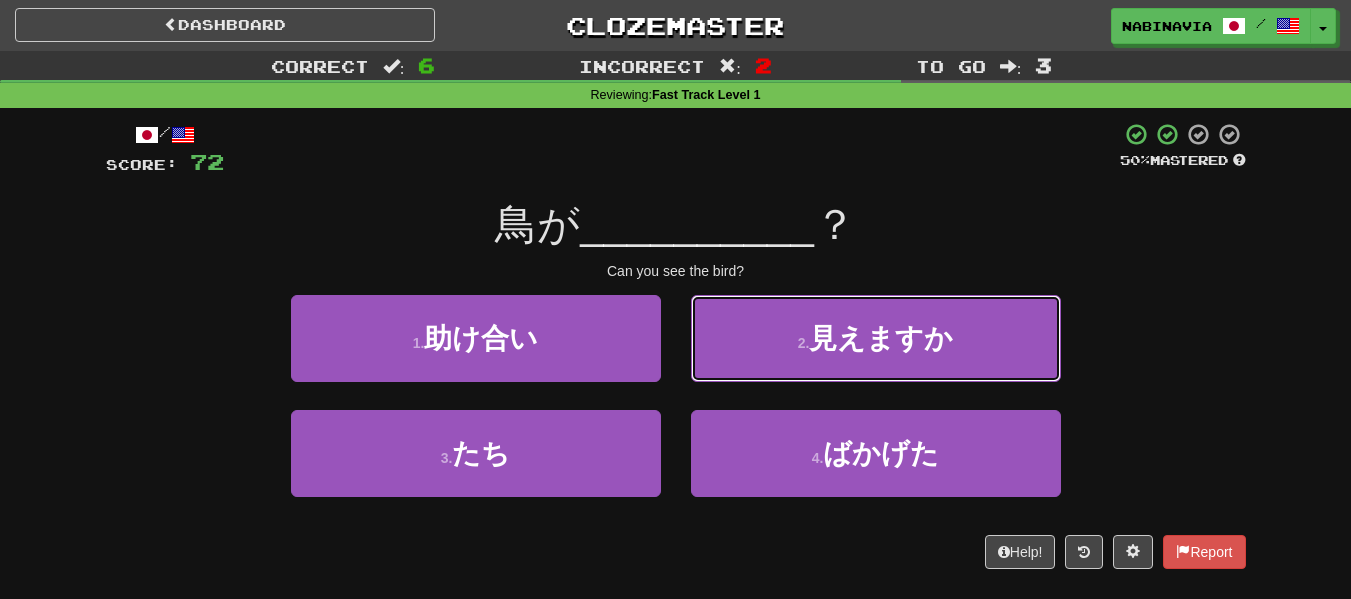 click on "2 .  見えますか" at bounding box center (876, 338) 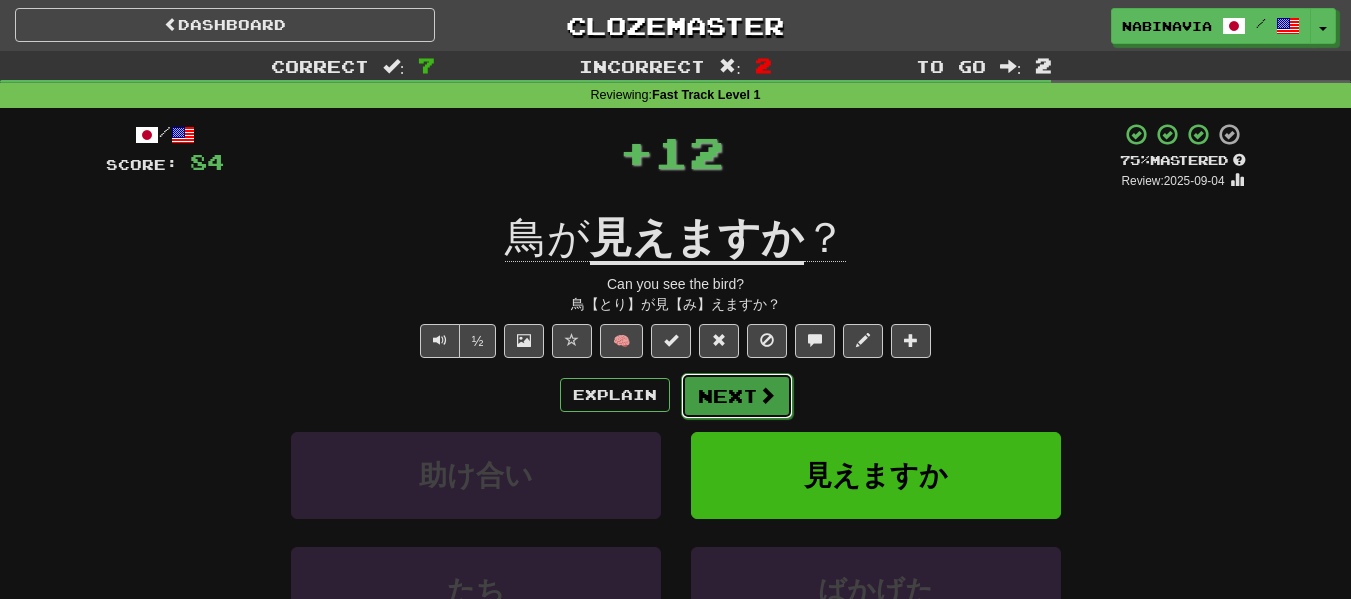 click on "Next" at bounding box center [737, 396] 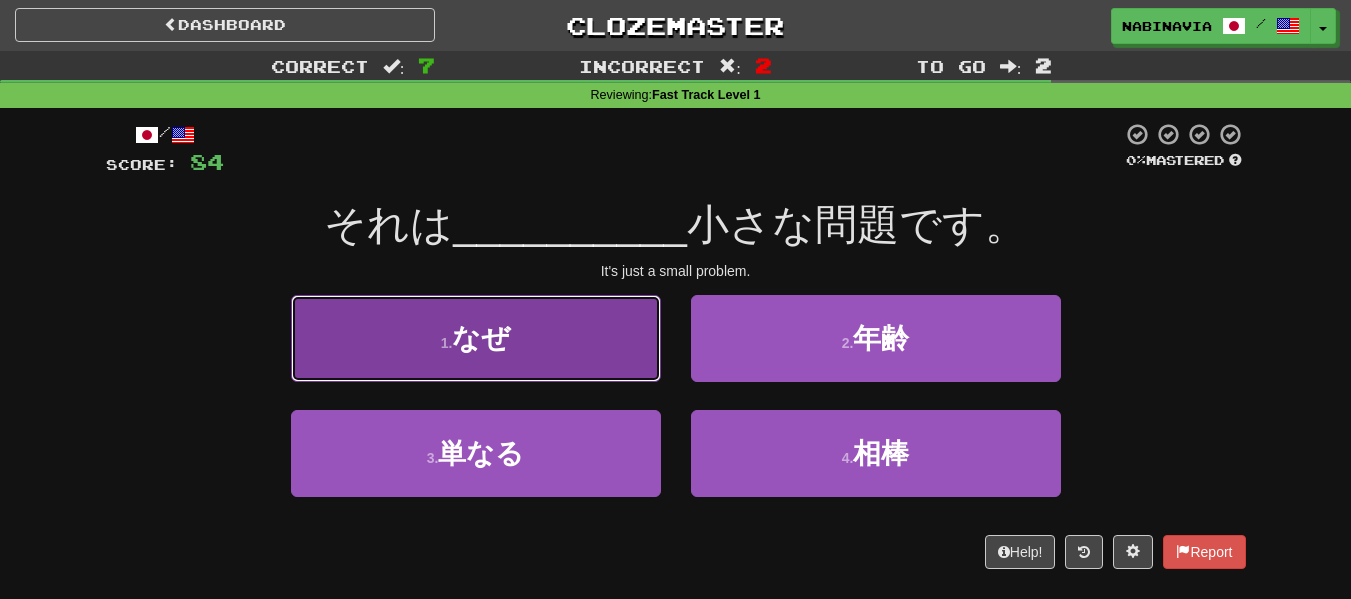 click on "1 .  なぜ" at bounding box center (476, 338) 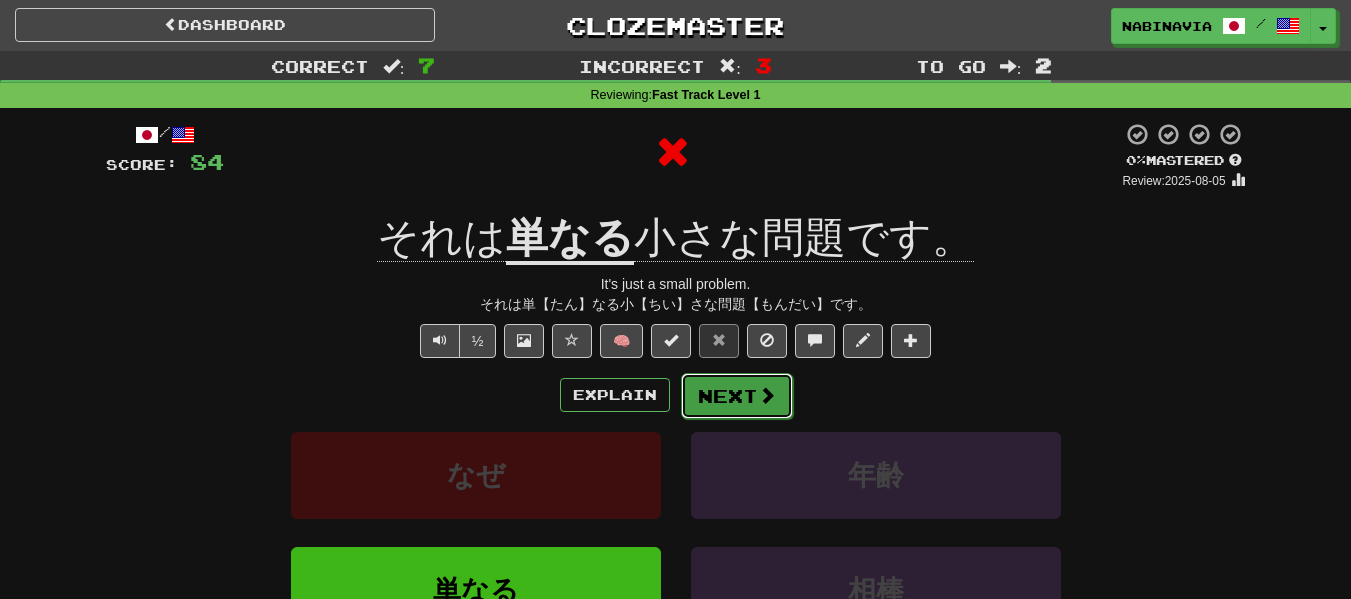 click on "Next" at bounding box center (737, 396) 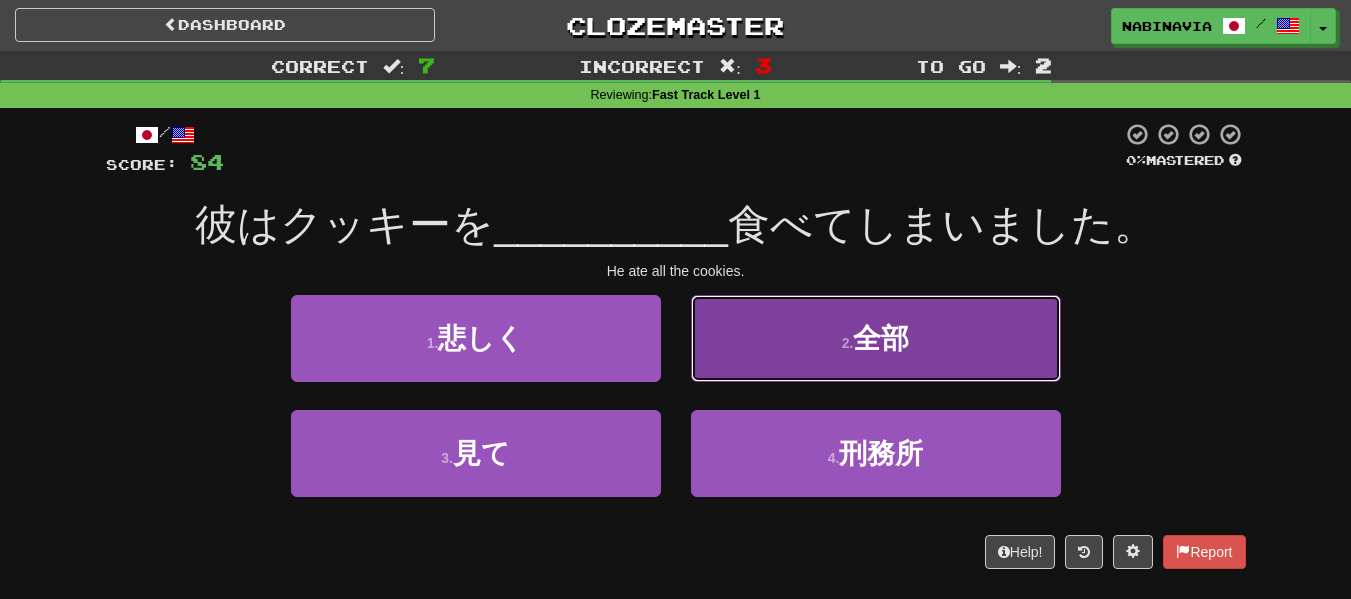 click on "2 .  全部" at bounding box center (876, 338) 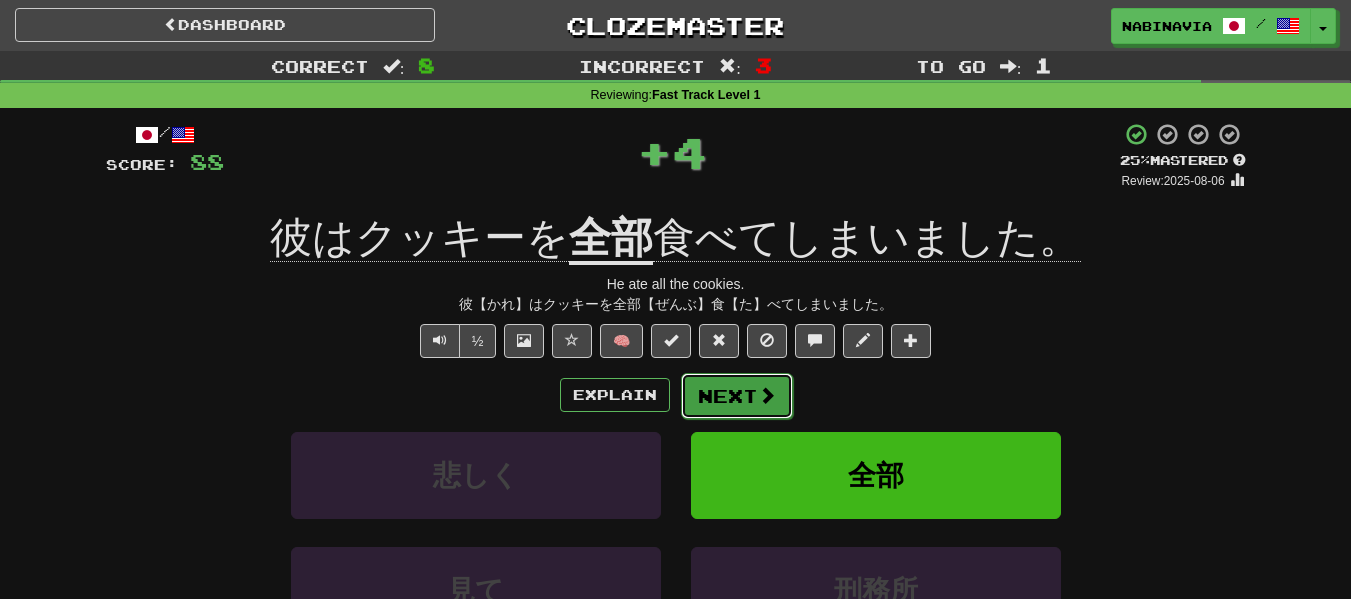 click on "Next" at bounding box center (737, 396) 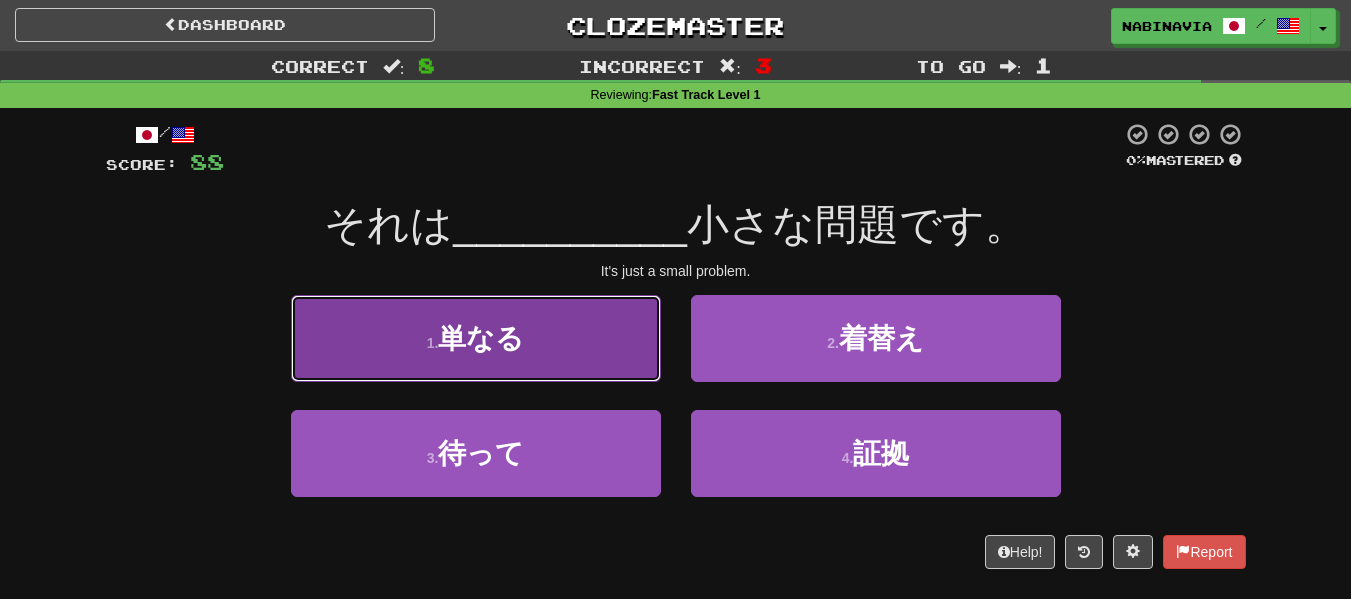 click on "1 .  単なる" at bounding box center [476, 338] 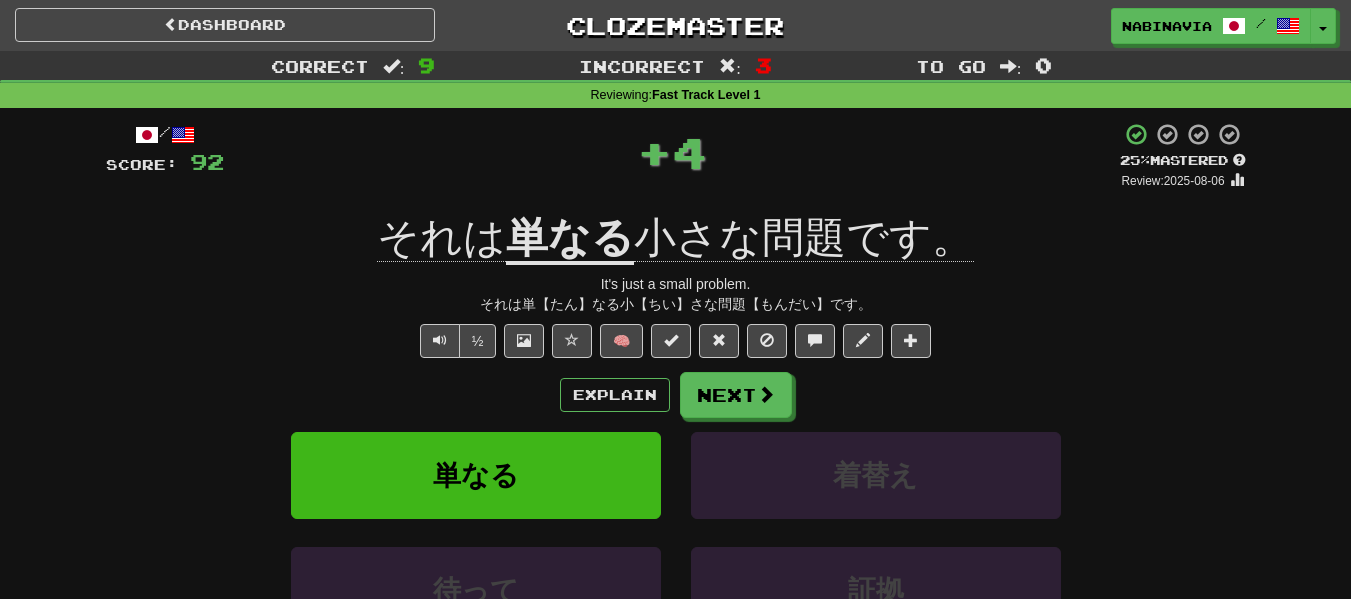 click on "Explain Next" at bounding box center (676, 395) 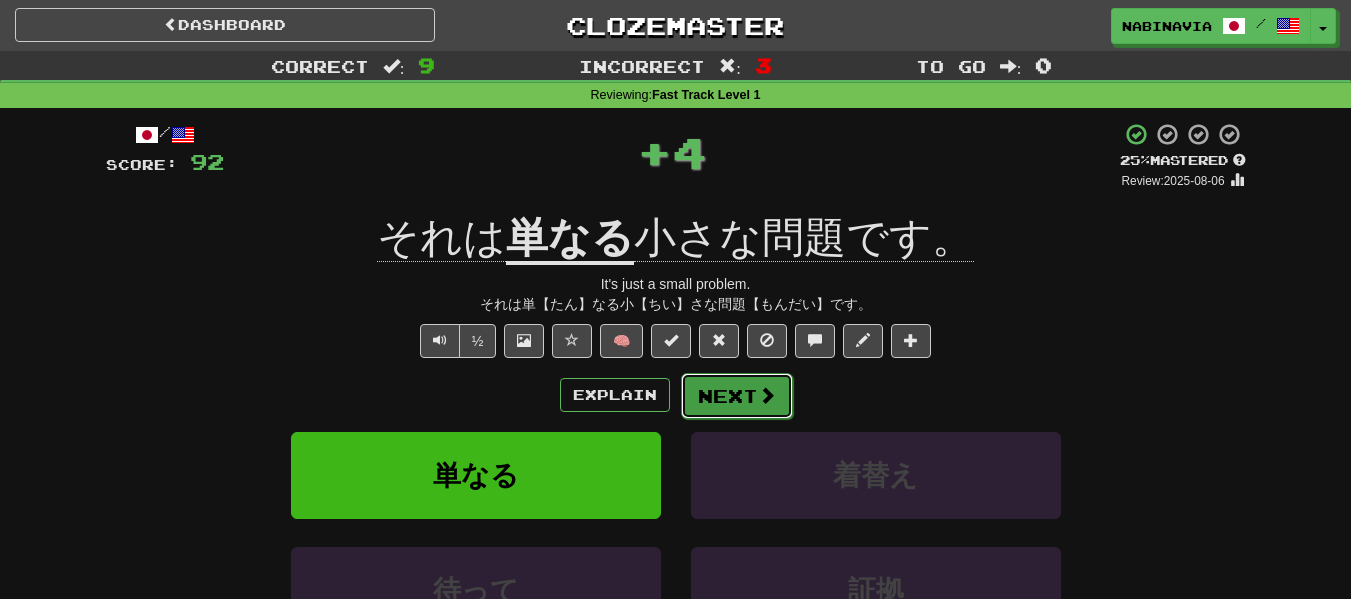 click on "Next" at bounding box center [737, 396] 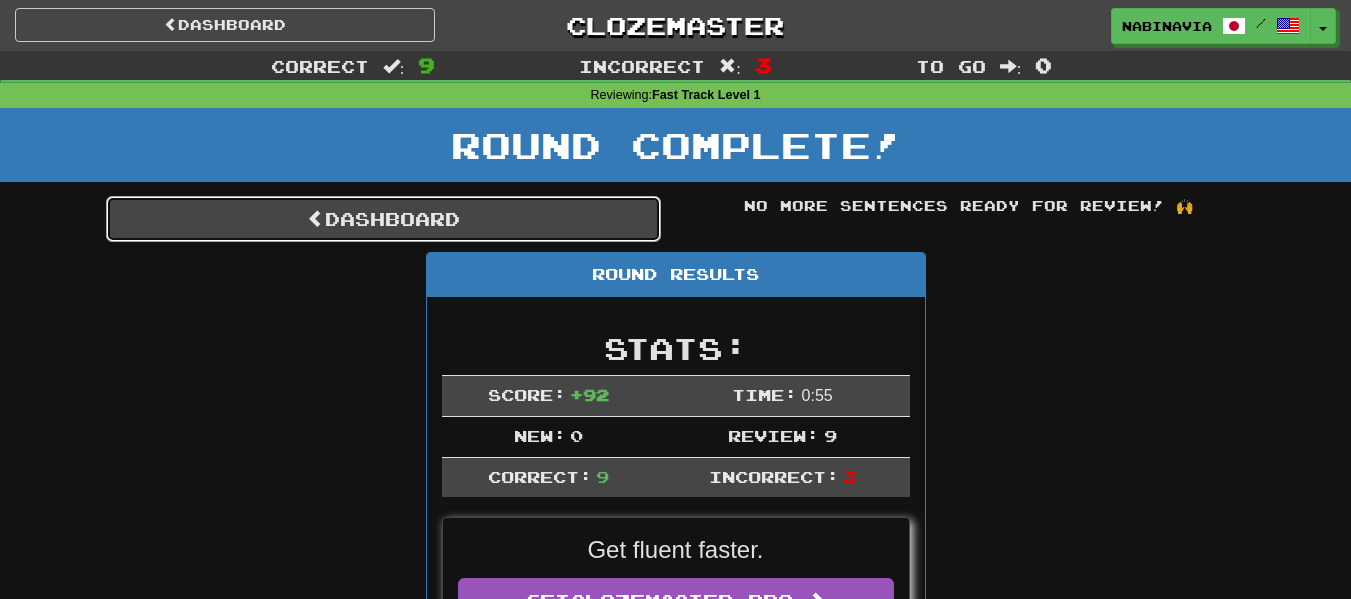 click on "Dashboard" at bounding box center [383, 219] 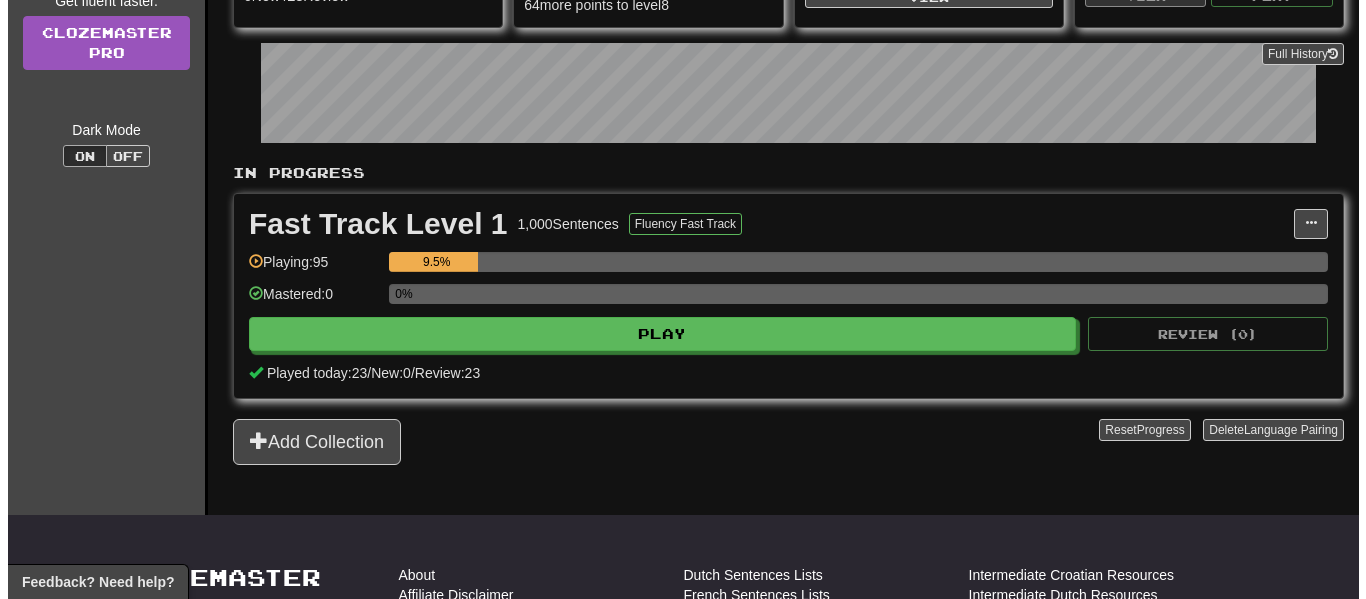 scroll, scrollTop: 300, scrollLeft: 0, axis: vertical 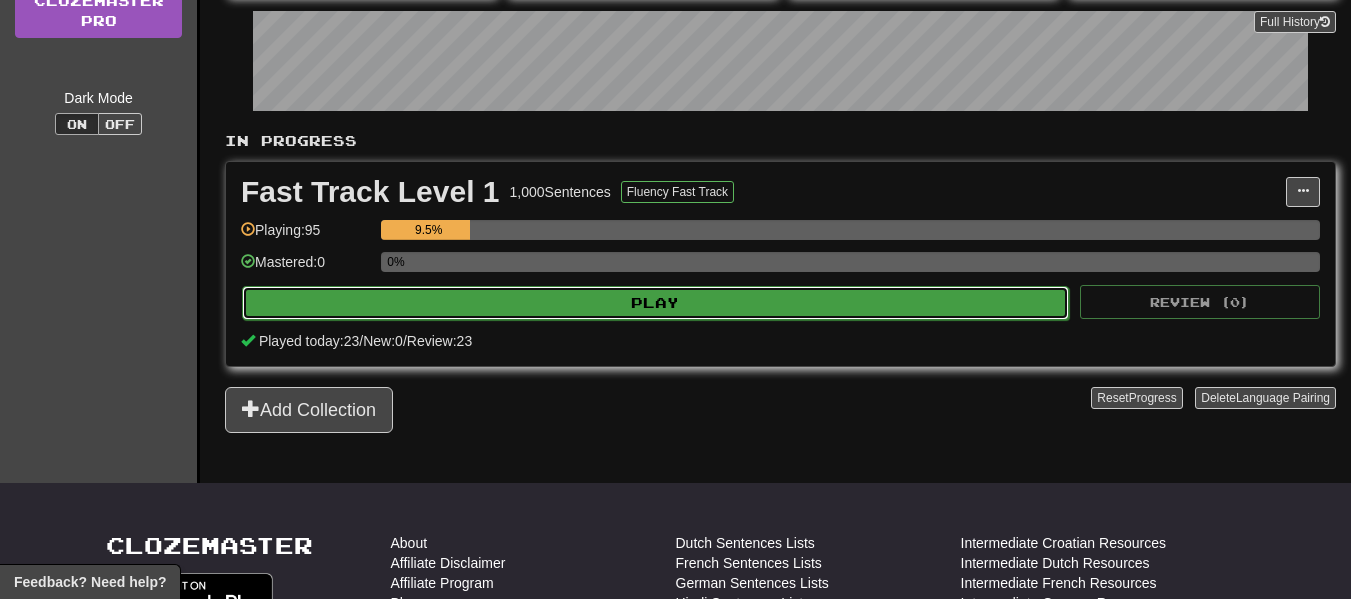 click on "Play" at bounding box center (655, 303) 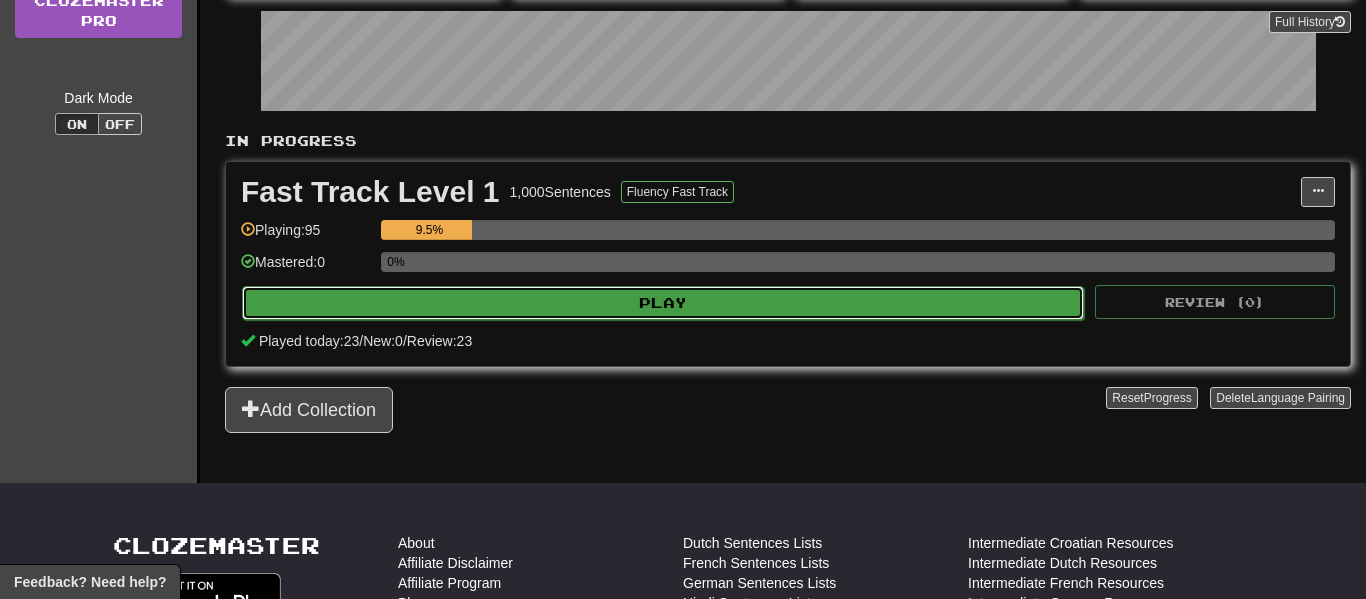 select on "**" 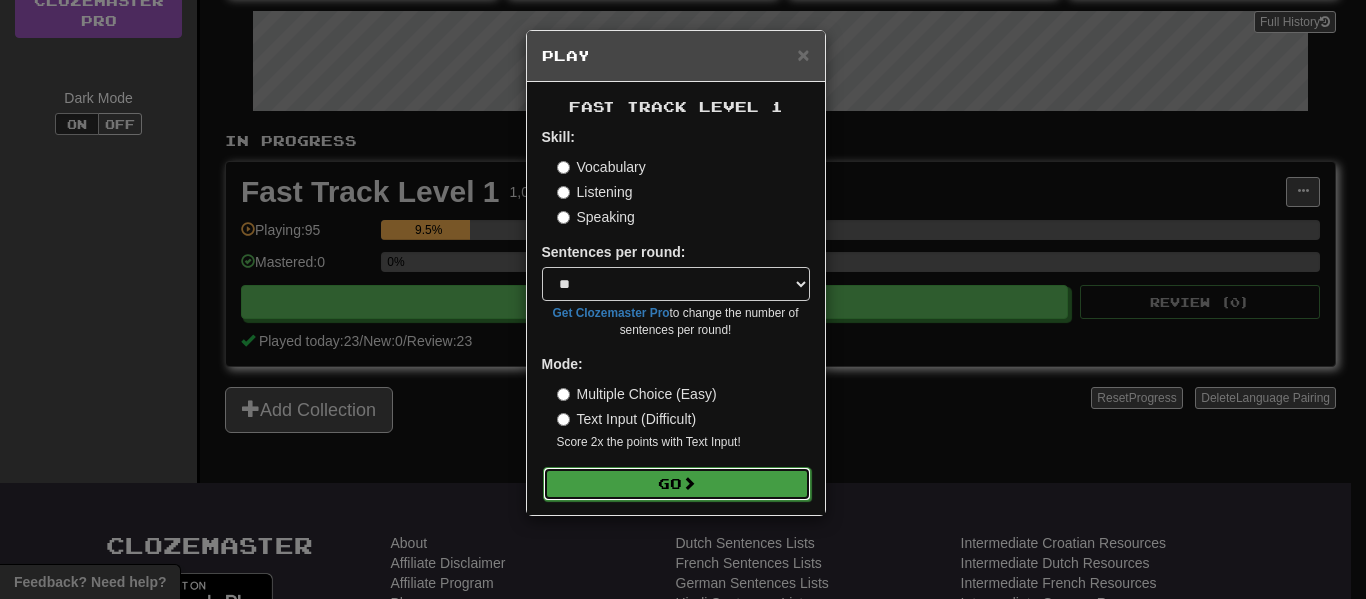 click on "Go" at bounding box center (677, 484) 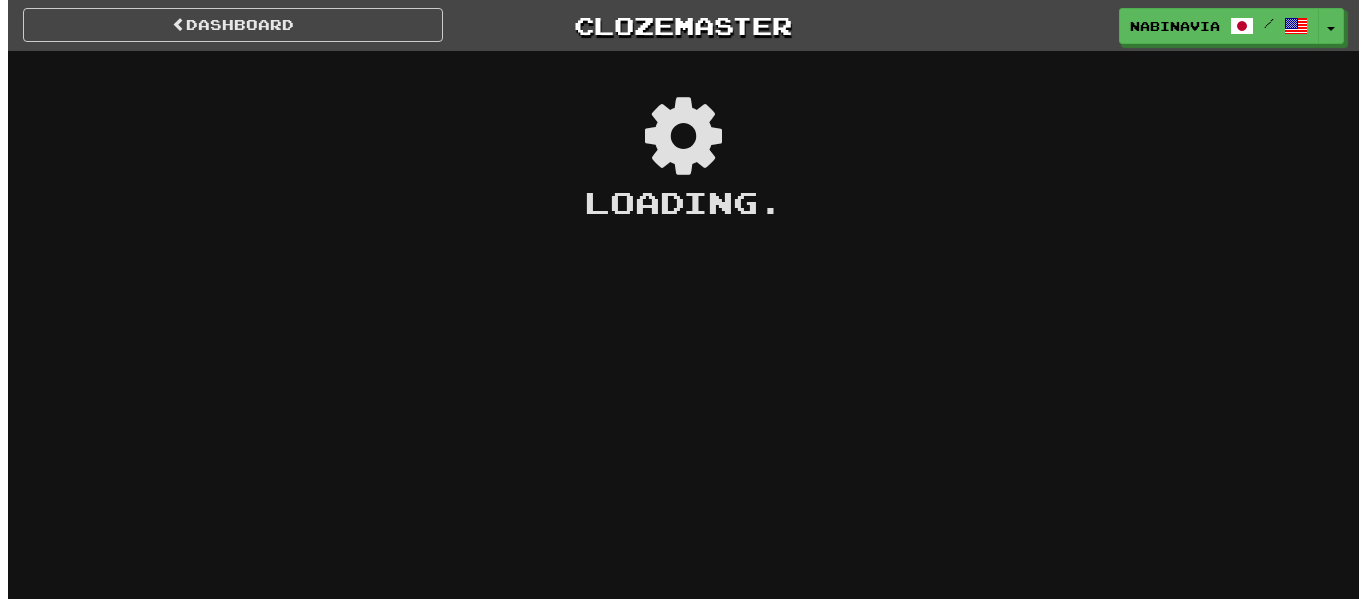 scroll, scrollTop: 0, scrollLeft: 0, axis: both 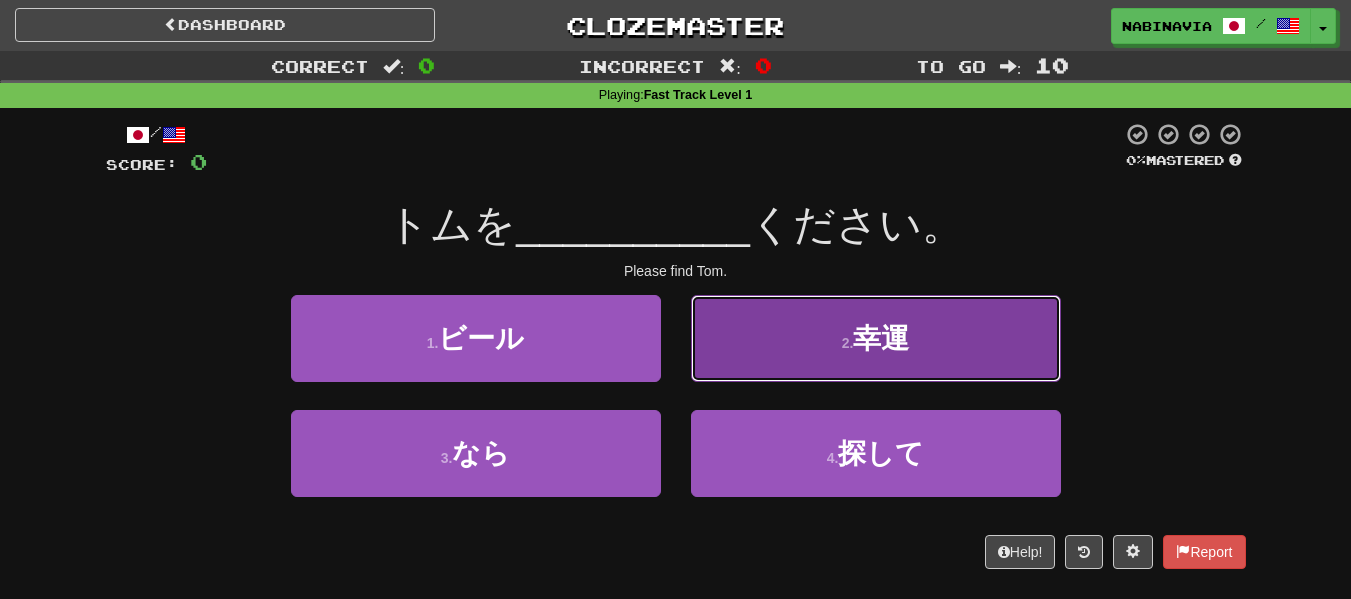click on "2 .  幸運" at bounding box center (876, 338) 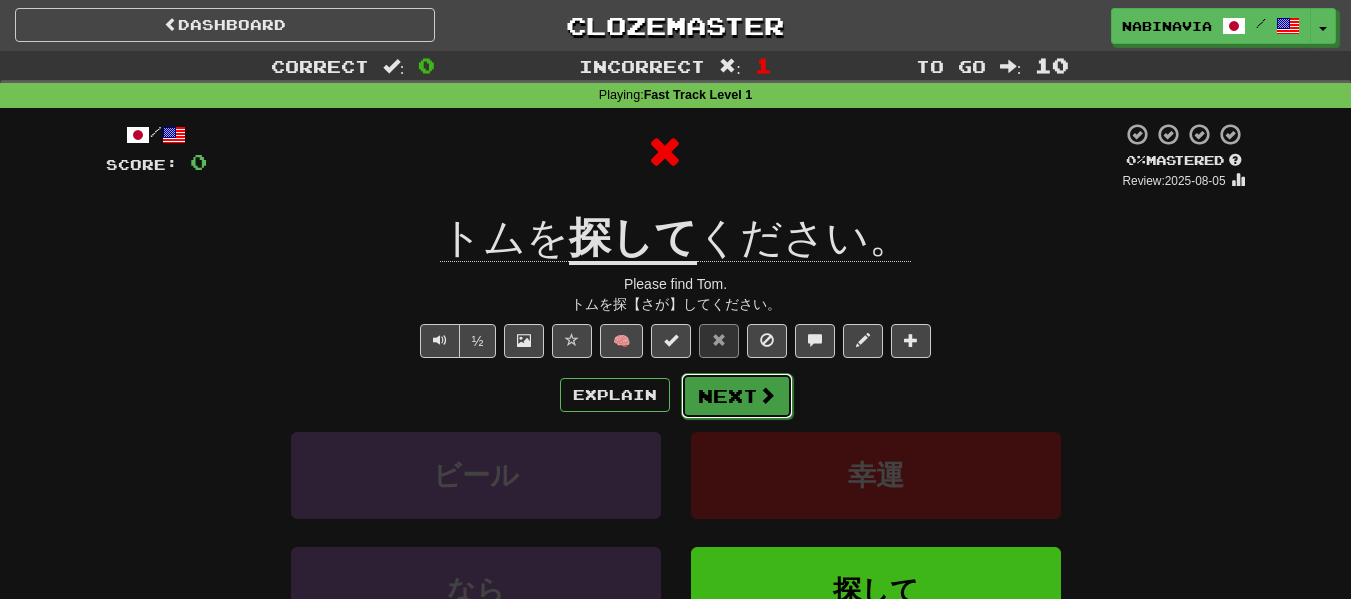 click on "Next" at bounding box center [737, 396] 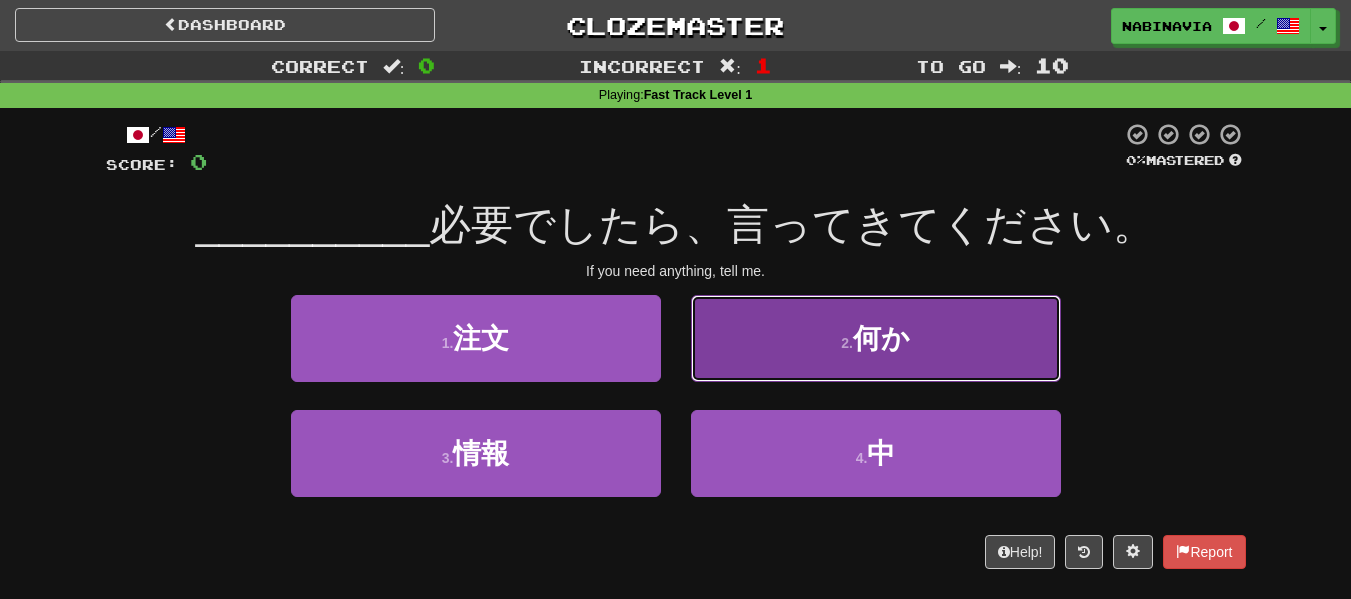 click on "2 .  何か" at bounding box center (876, 338) 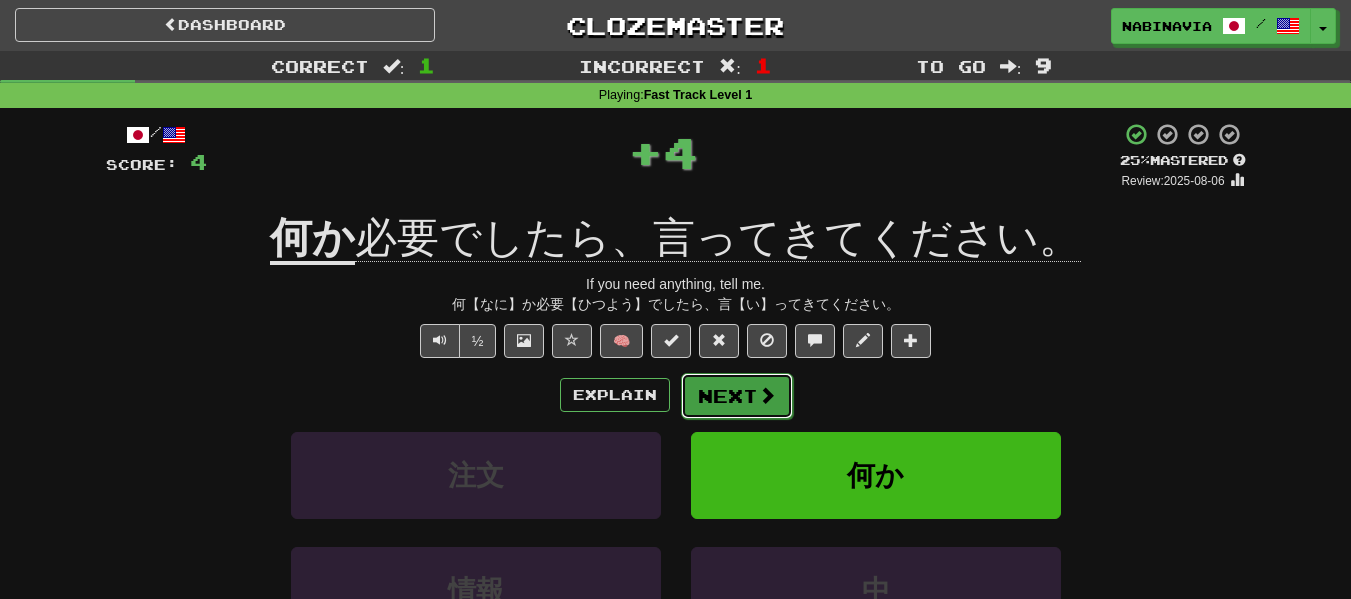 click on "Next" at bounding box center [737, 396] 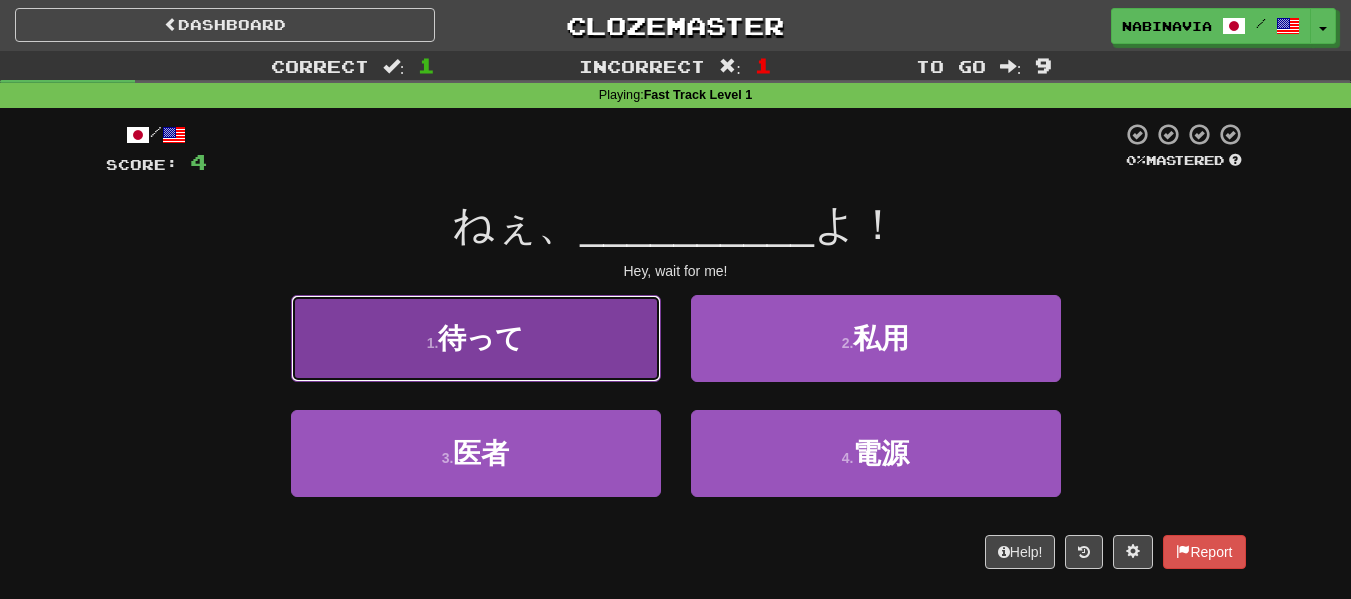click on "1 .  待って" at bounding box center (476, 338) 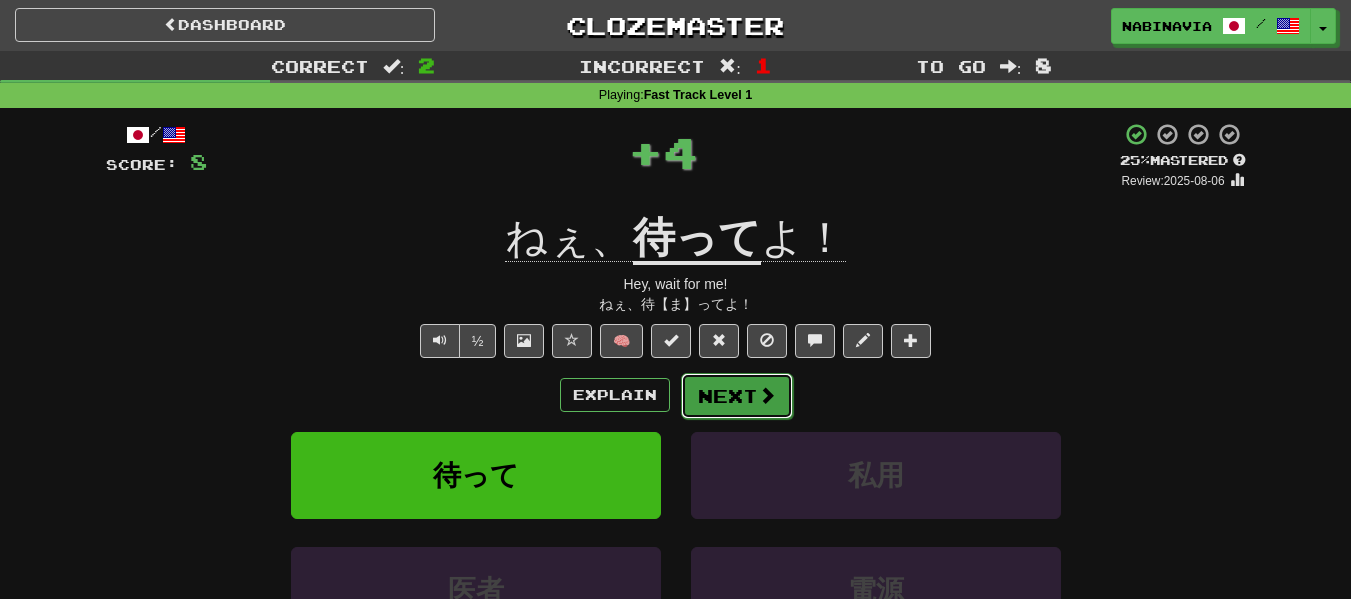 click on "Next" at bounding box center (737, 396) 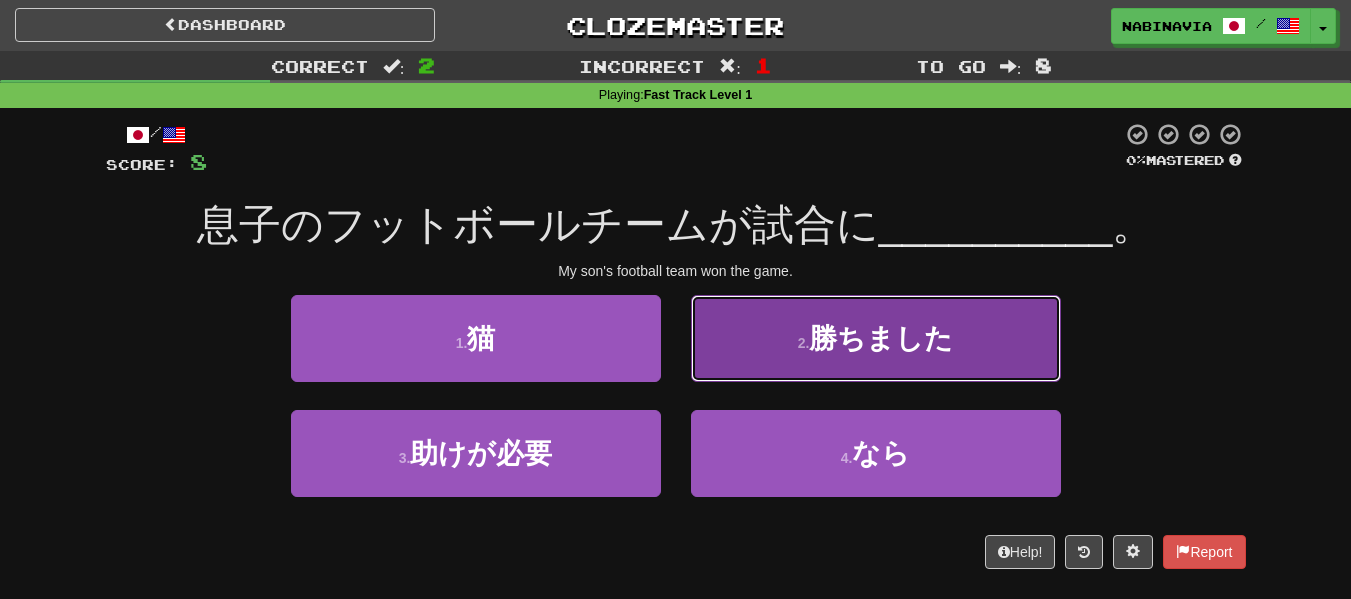 click on "2 .  勝ちました" at bounding box center [876, 338] 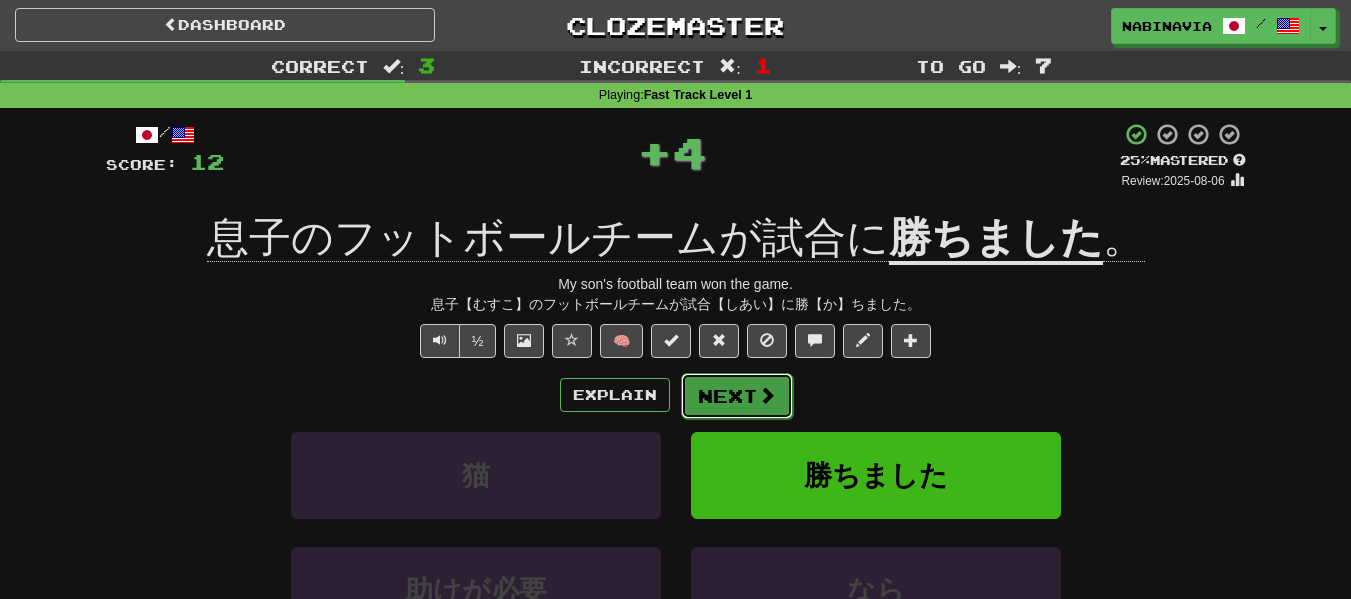 click on "Next" at bounding box center [737, 396] 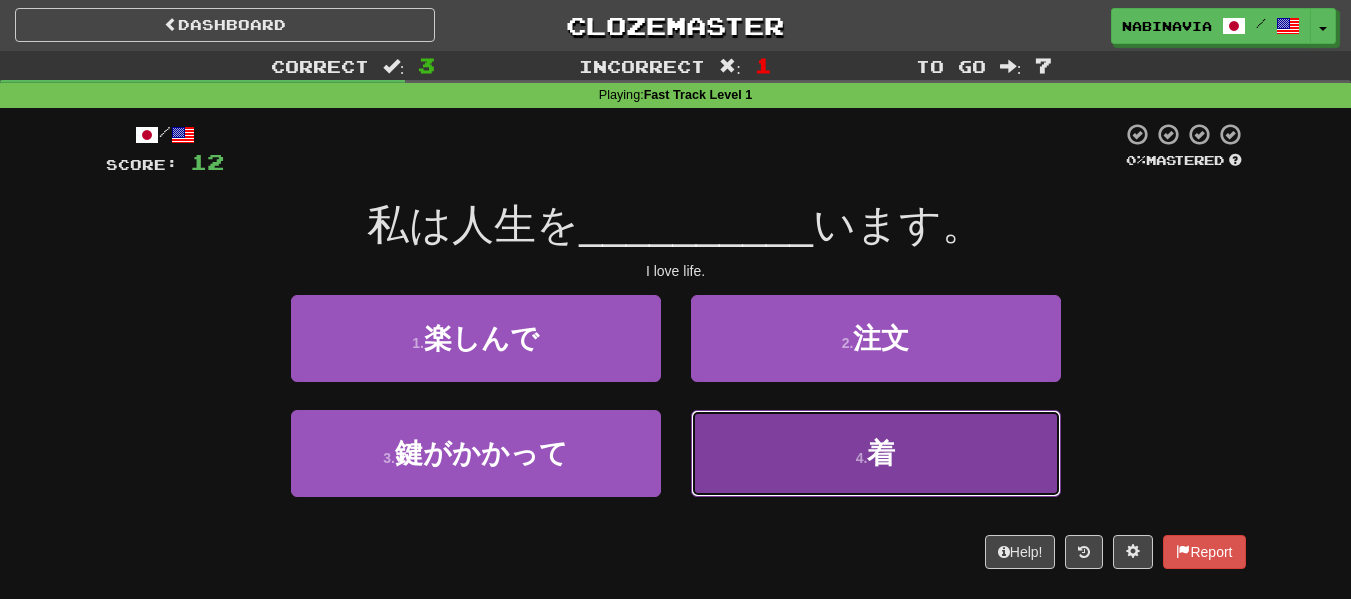 click on "4 .  着" at bounding box center [876, 453] 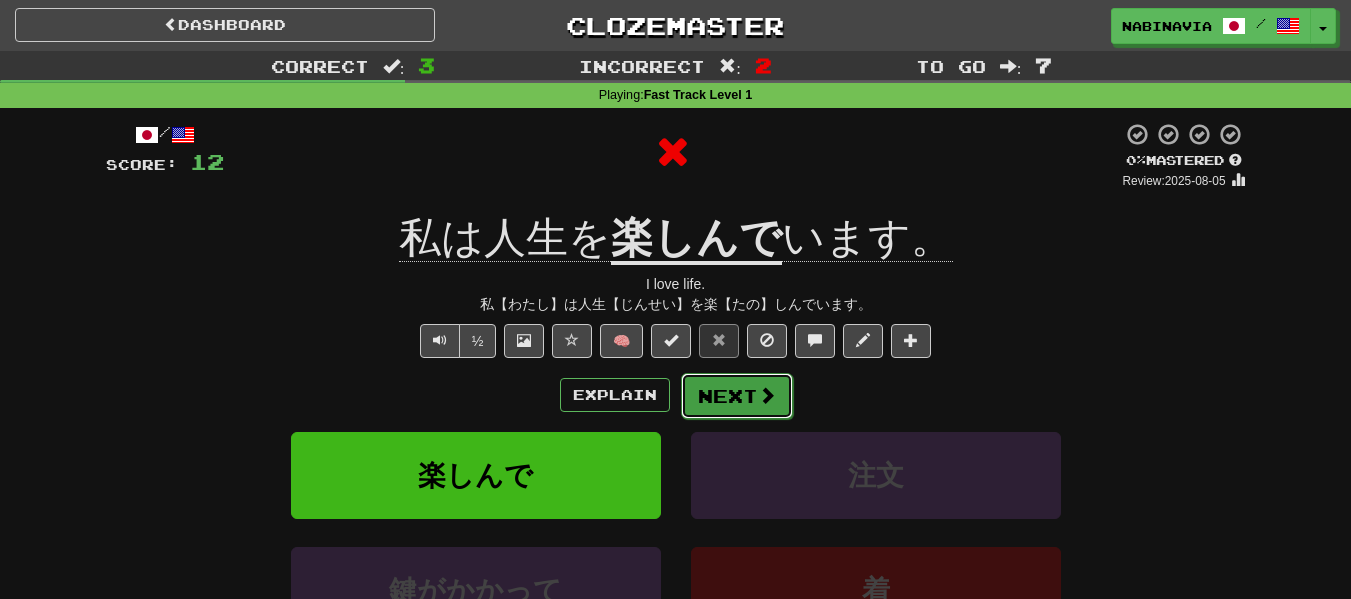 click at bounding box center (767, 395) 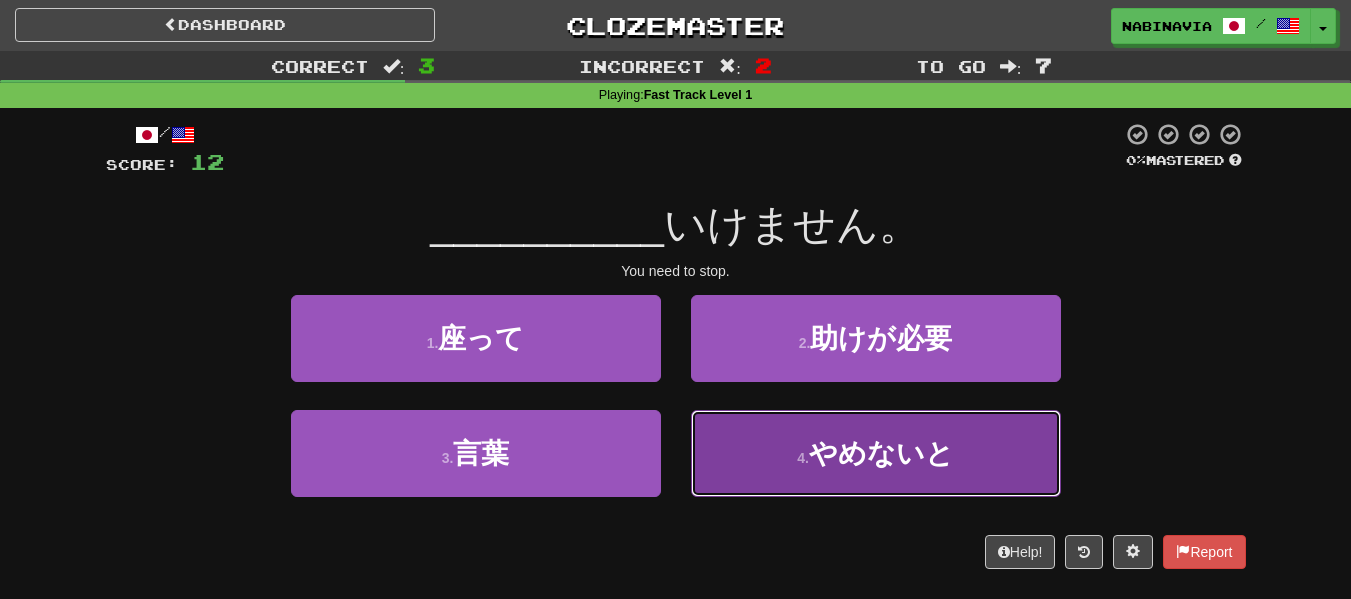 click on "4 ." at bounding box center [803, 458] 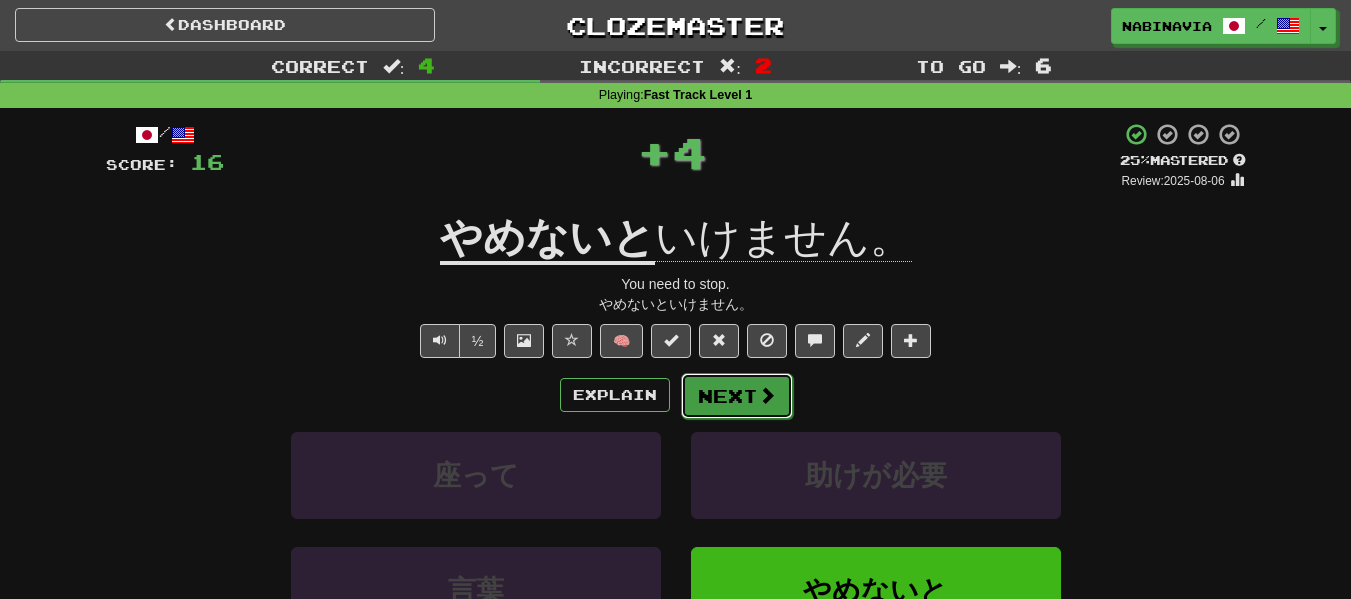 click on "Next" at bounding box center (737, 396) 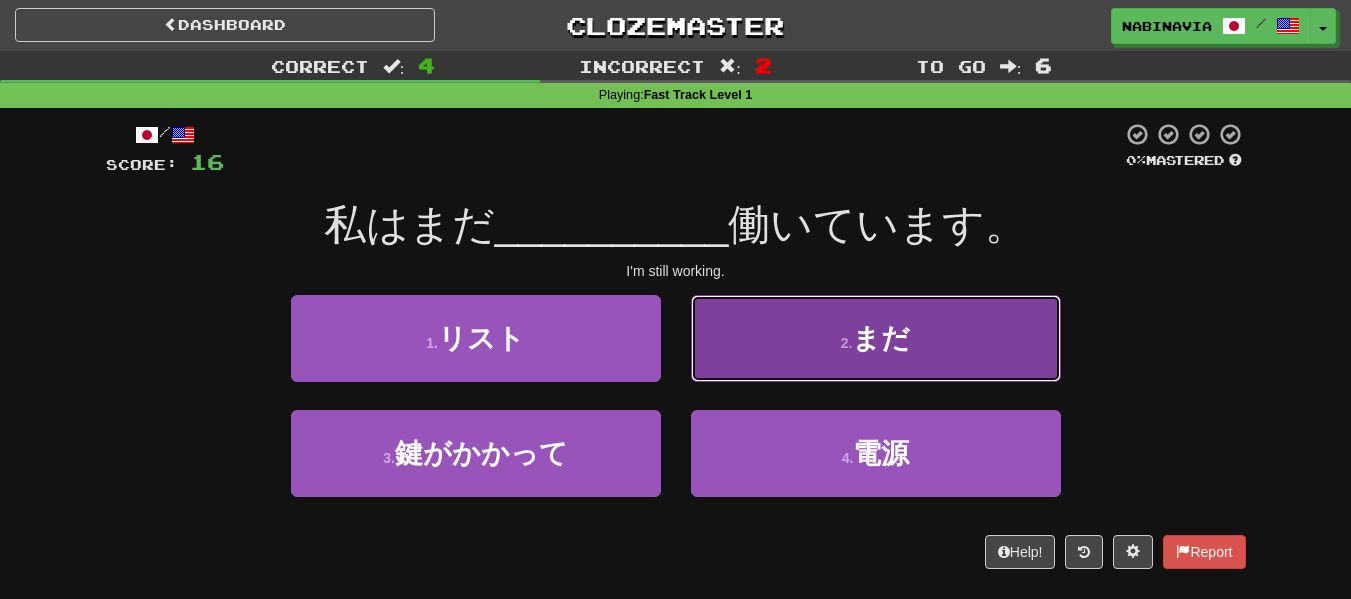 click on "2 .  まだ" at bounding box center [876, 338] 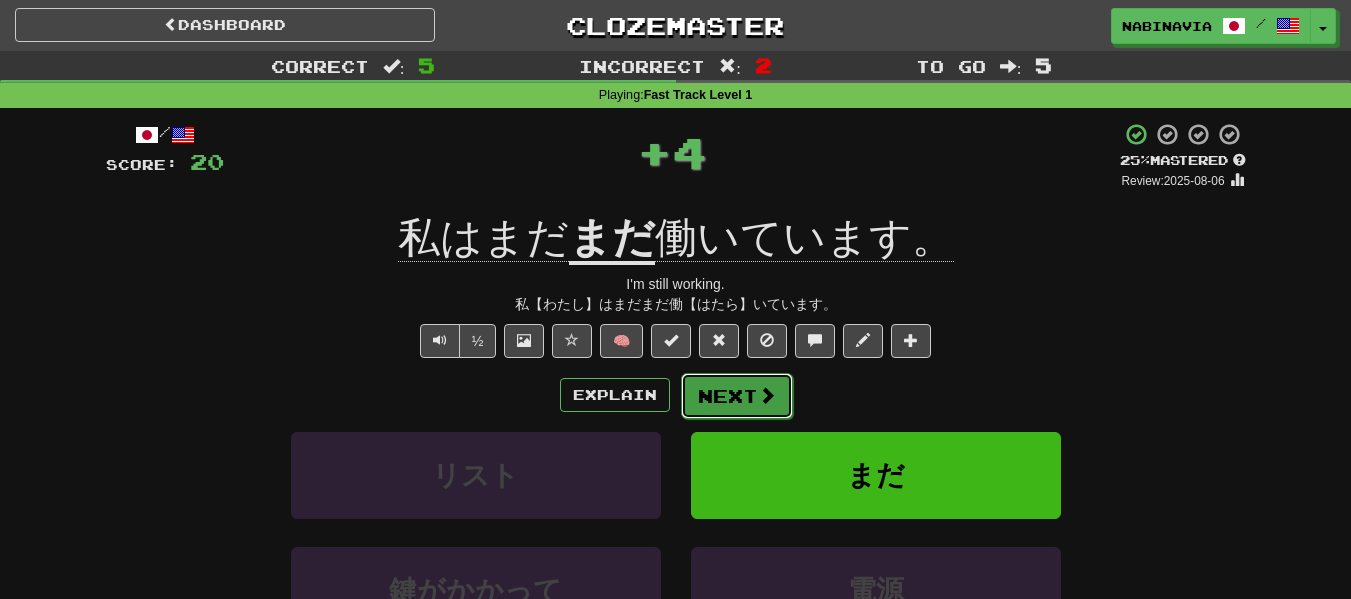 click at bounding box center [767, 395] 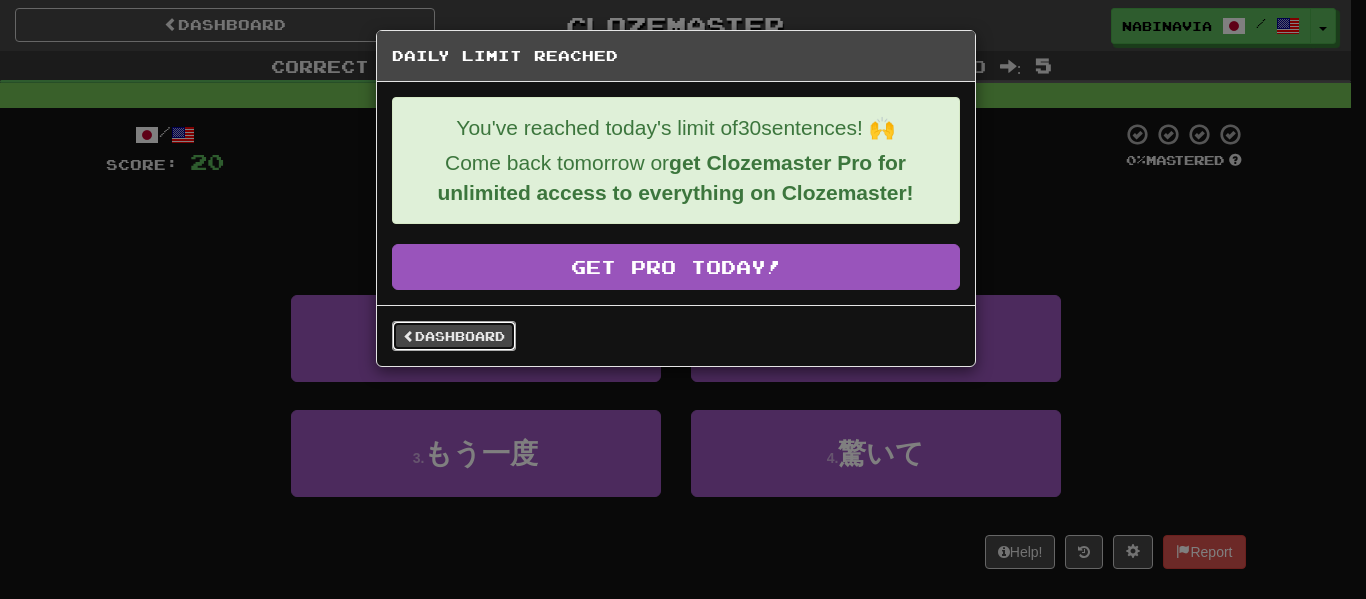click on "Dashboard" at bounding box center (454, 336) 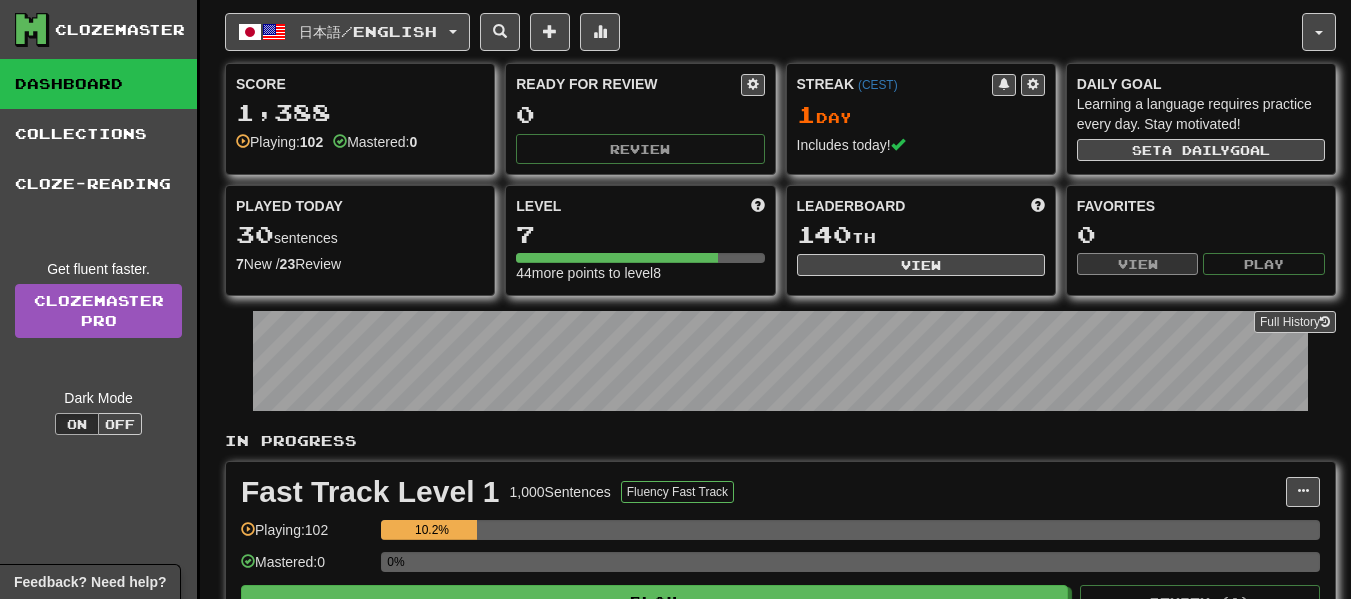 scroll, scrollTop: 0, scrollLeft: 0, axis: both 